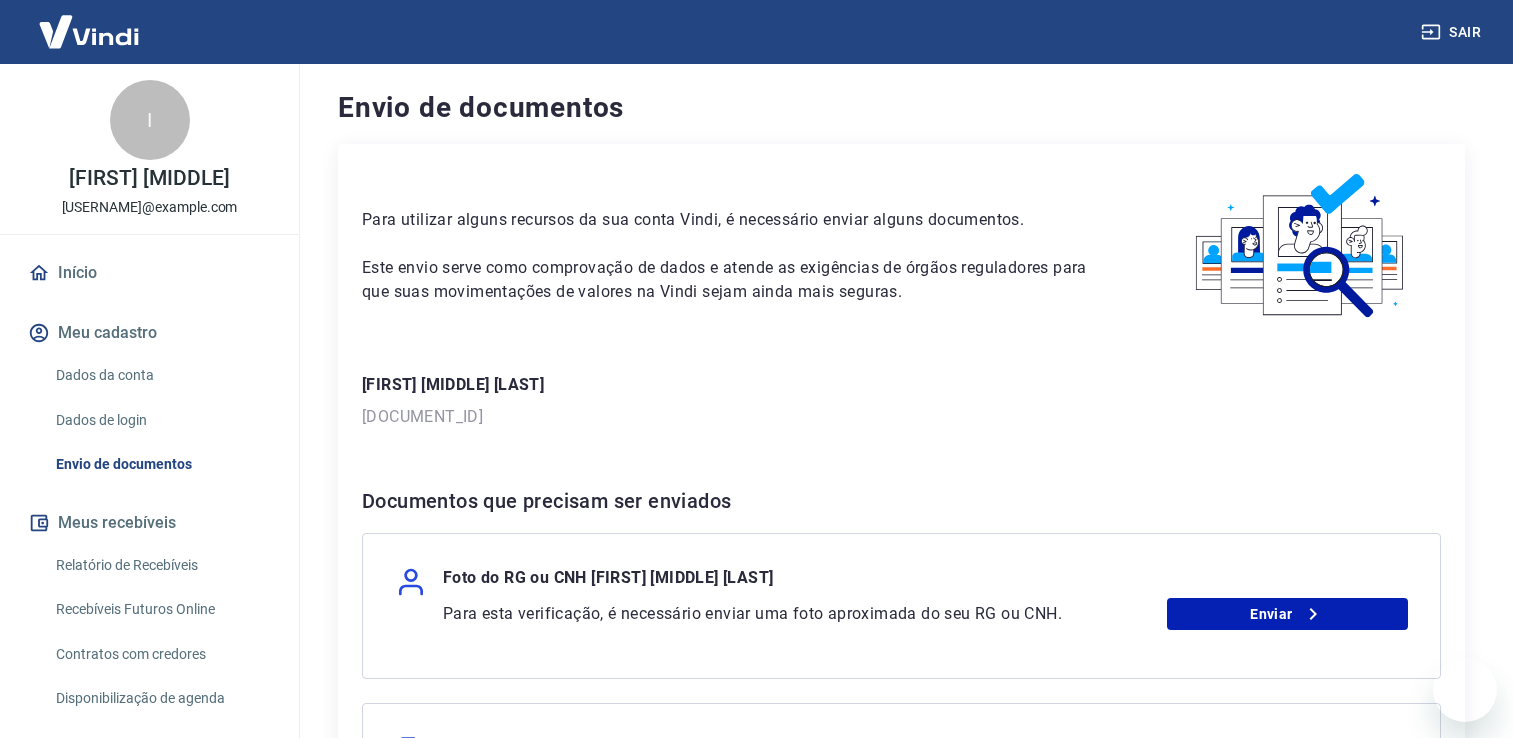 scroll, scrollTop: 401, scrollLeft: 0, axis: vertical 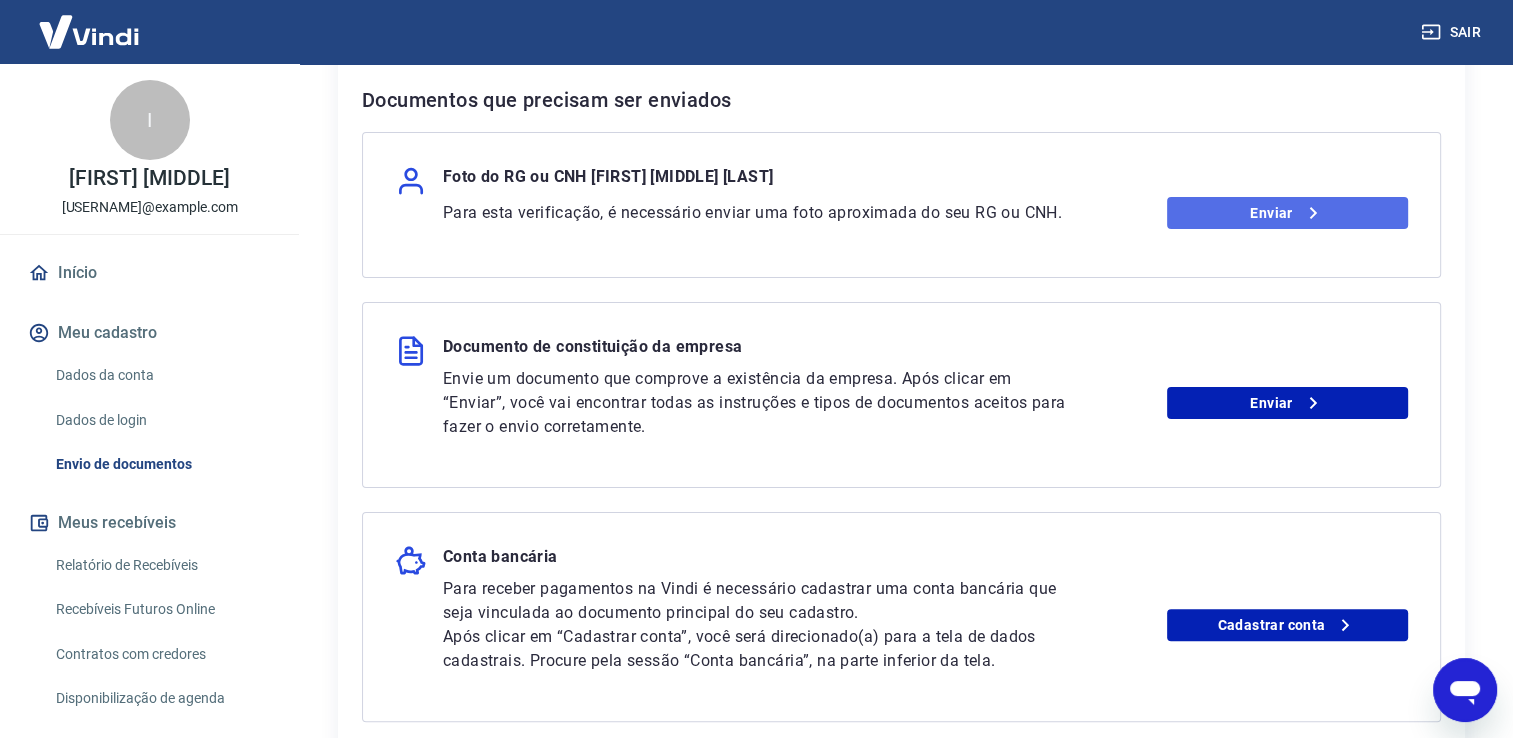 click on "Enviar" at bounding box center [1287, 213] 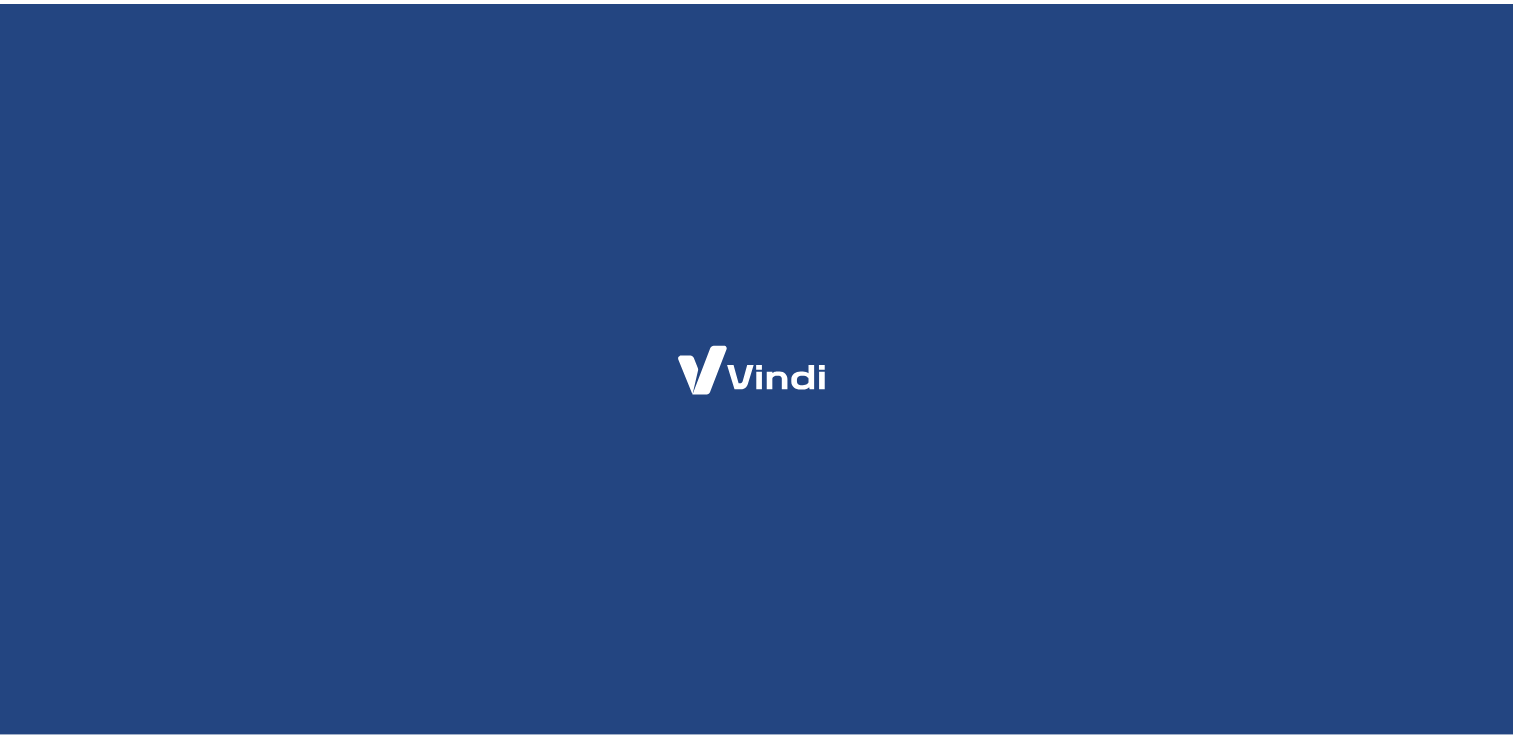 scroll, scrollTop: 0, scrollLeft: 0, axis: both 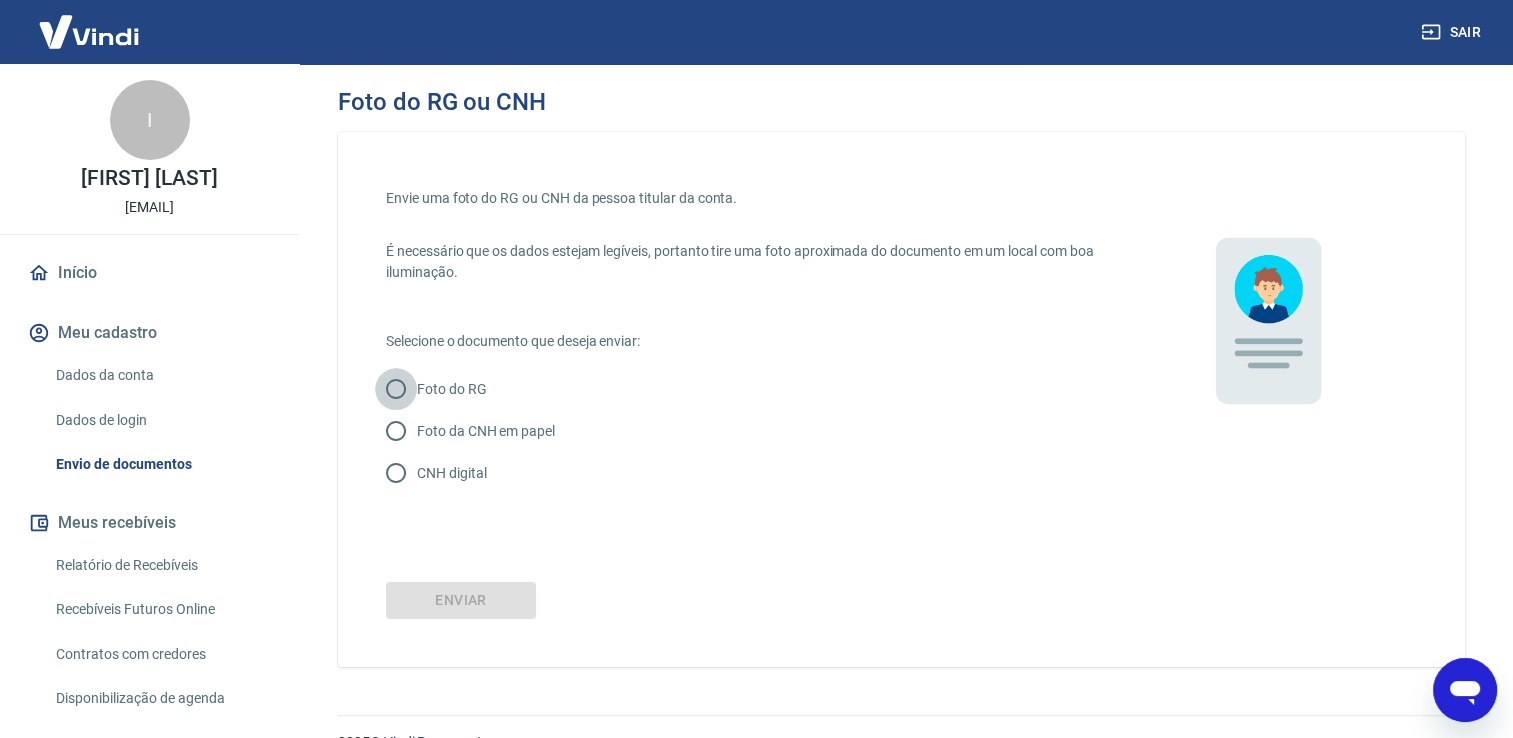 click on "Foto do RG" at bounding box center [396, 389] 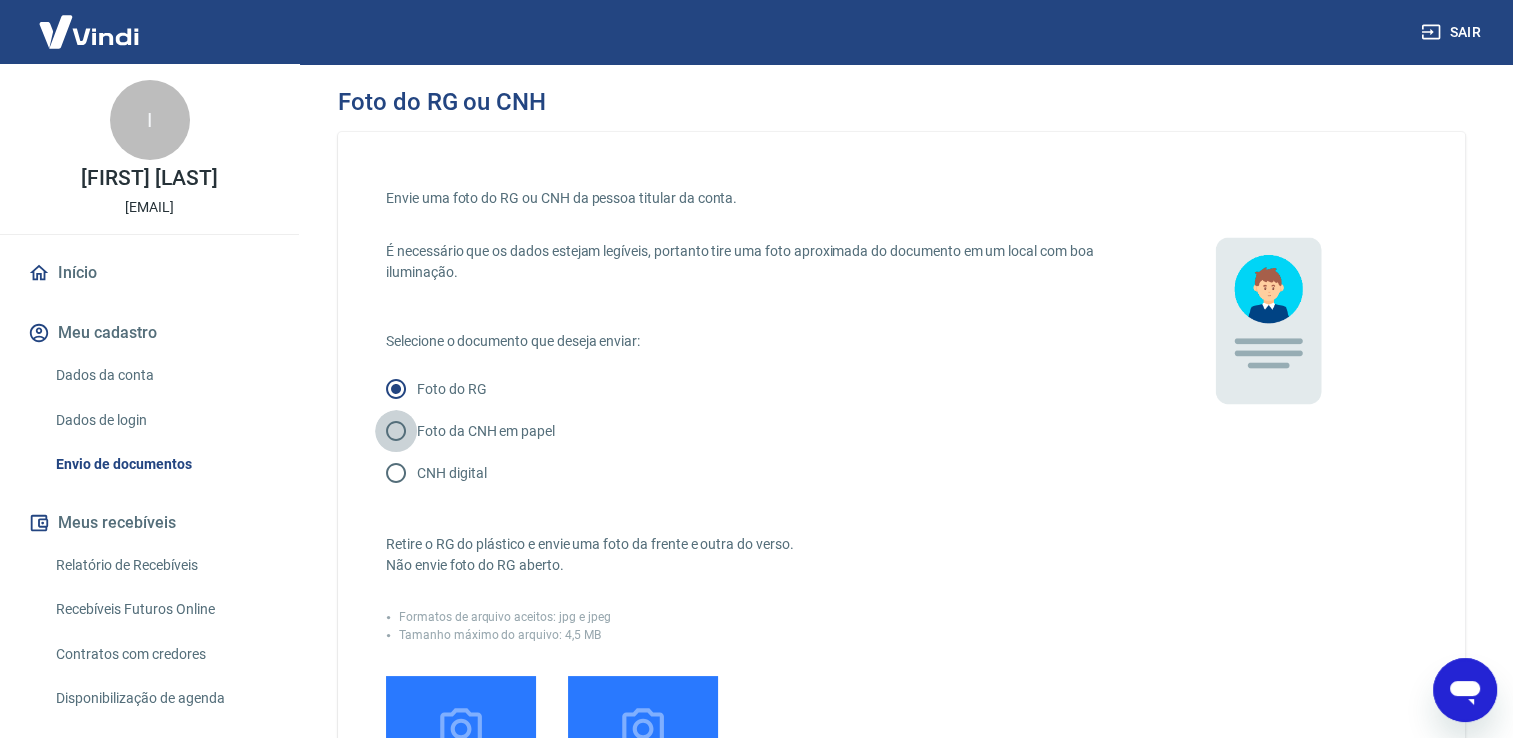click on "Foto da CNH em papel" at bounding box center [396, 431] 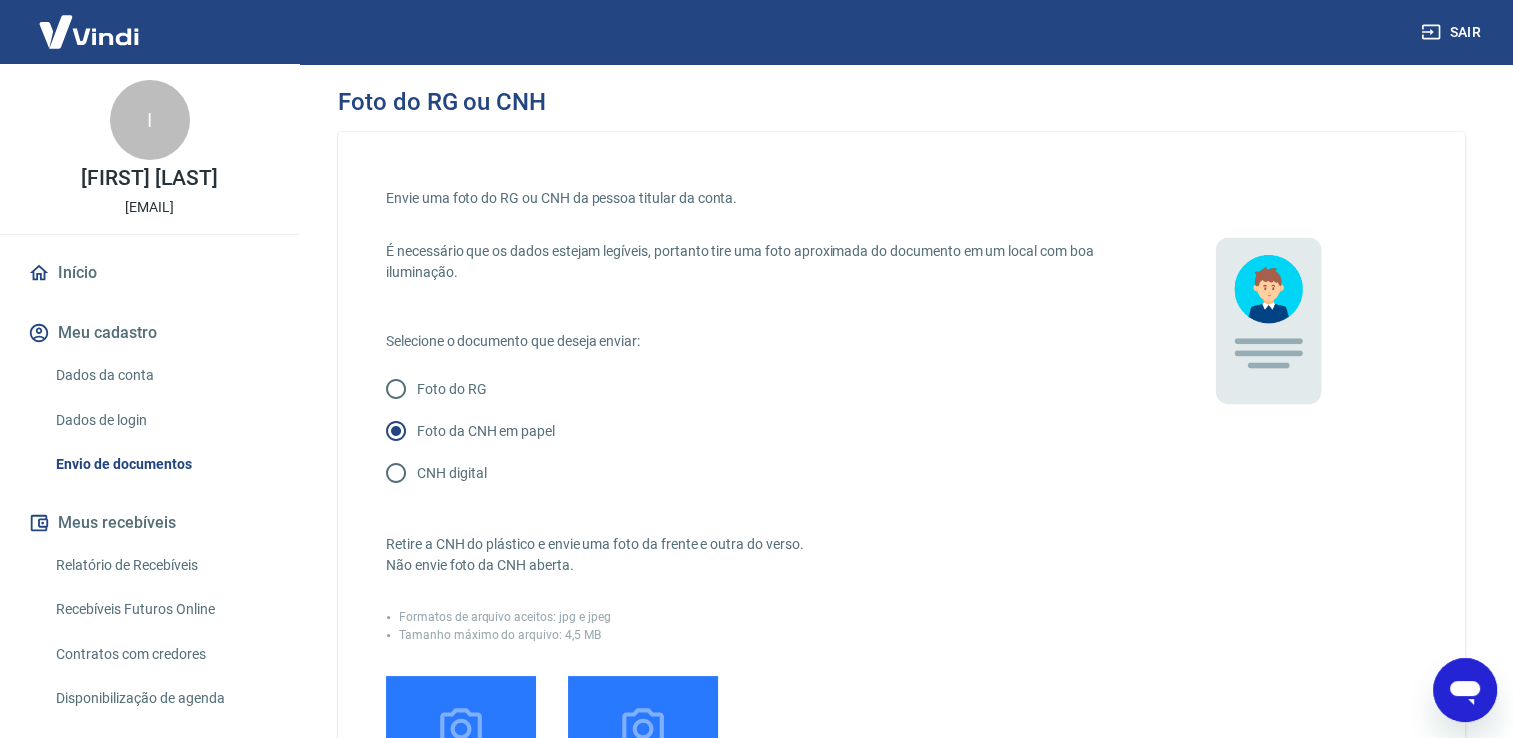 click on "Foto da CNH em papel" at bounding box center [738, 431] 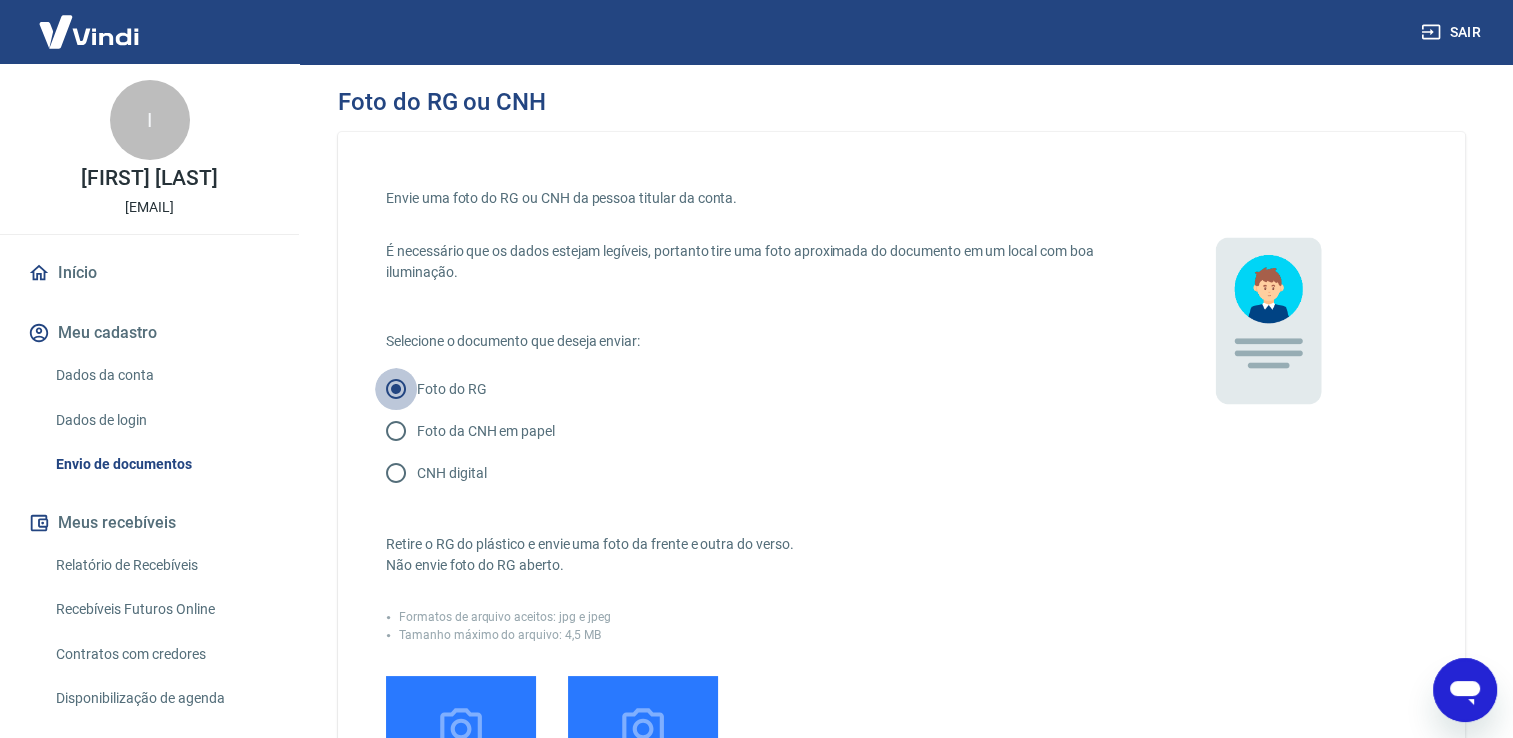 click on "Foto da CNH em papel" at bounding box center (396, 431) 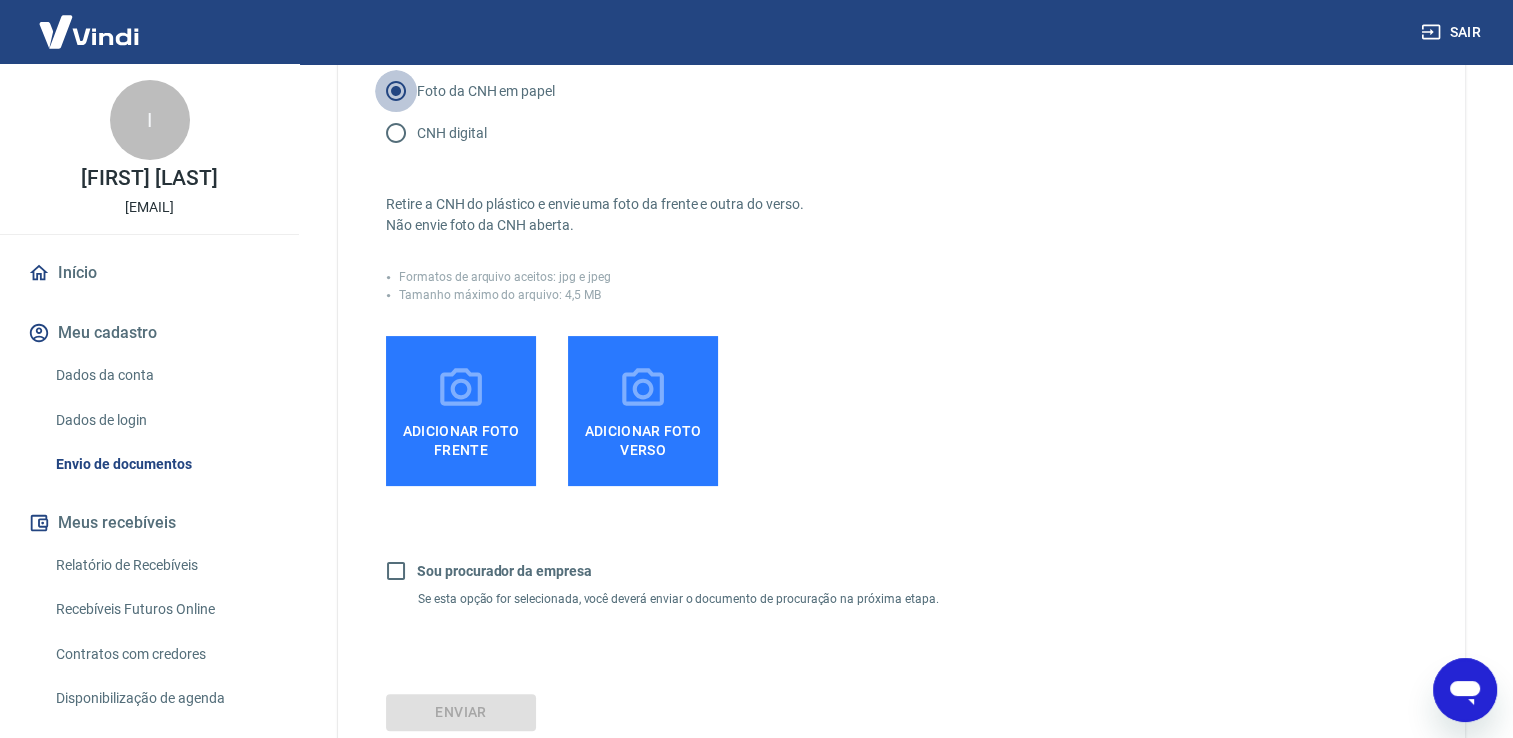 scroll, scrollTop: 355, scrollLeft: 0, axis: vertical 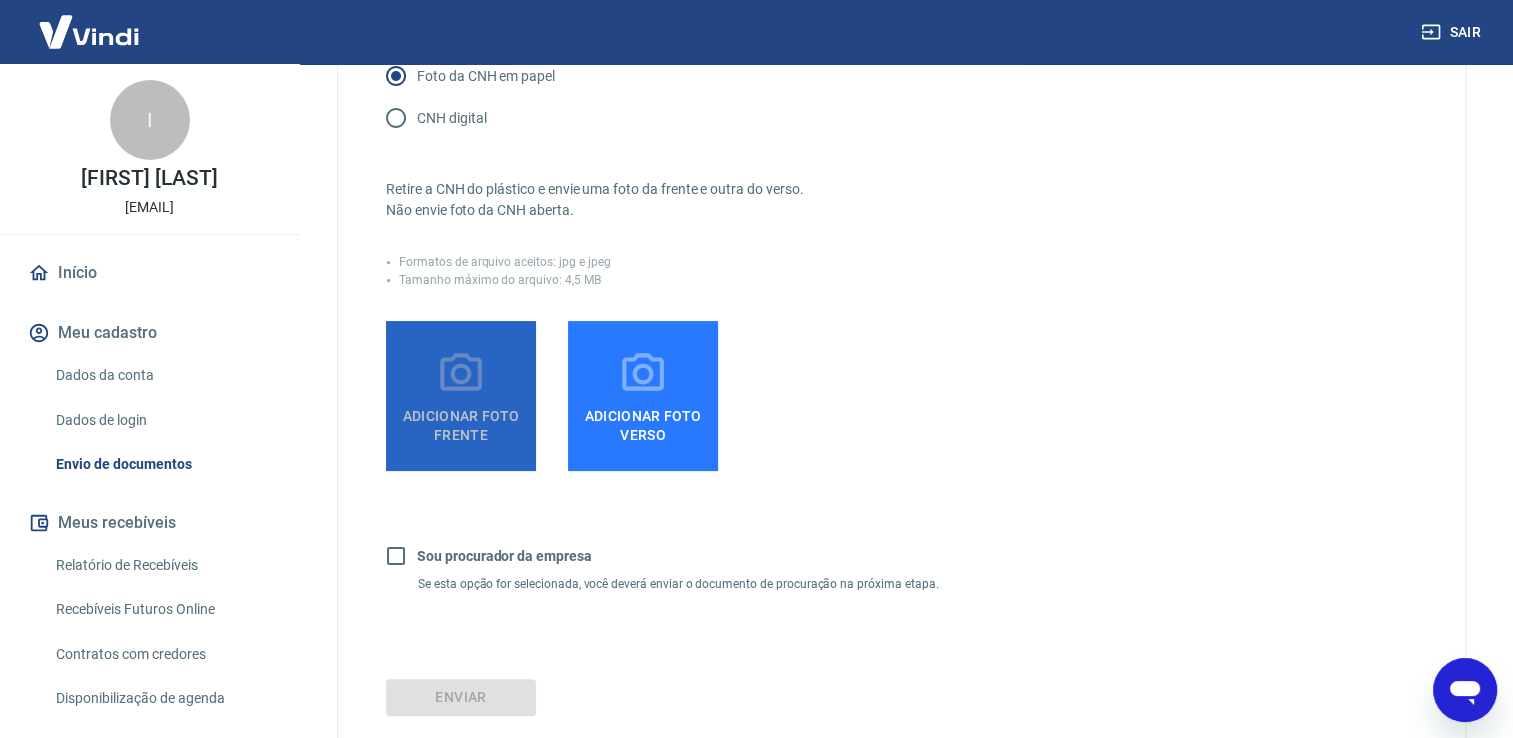 click 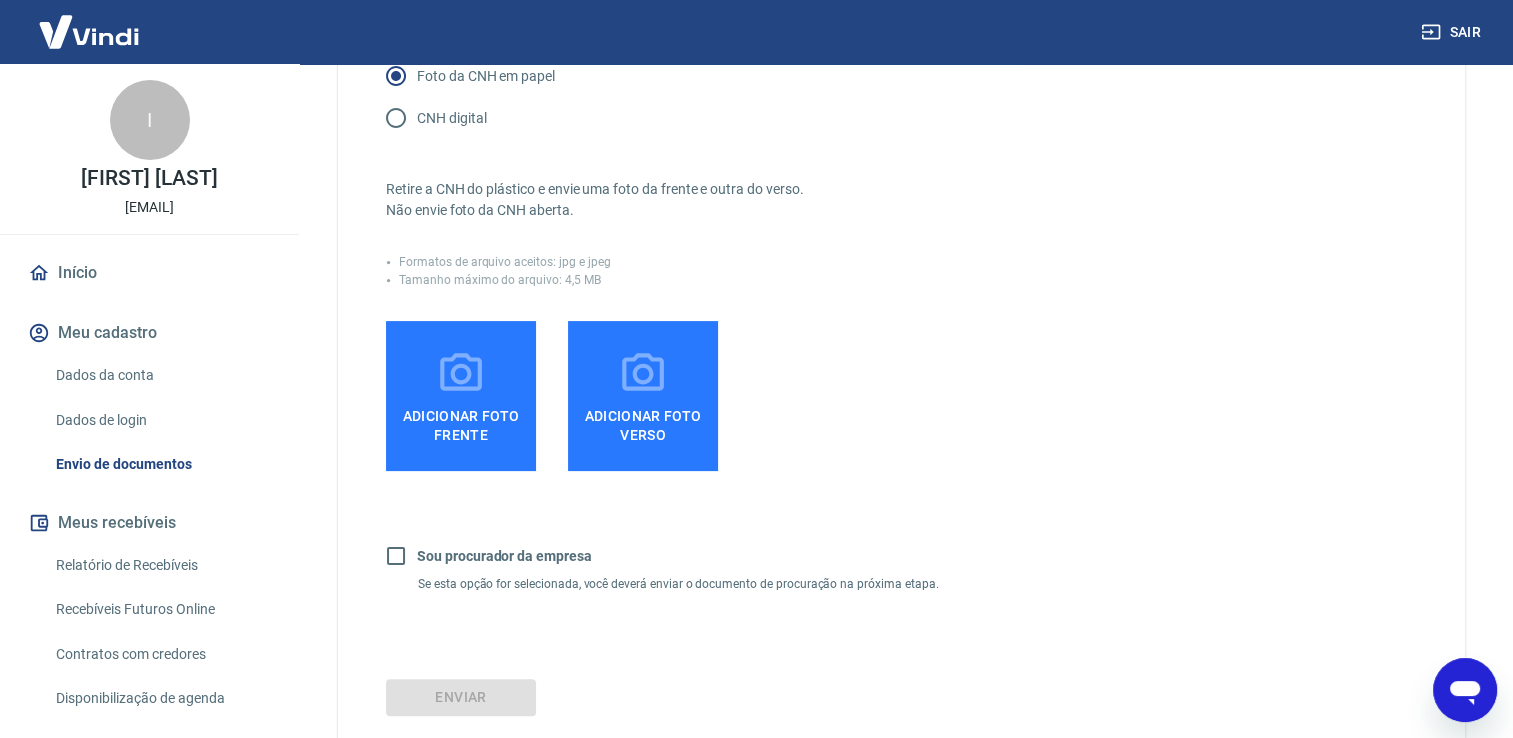 click on "Adicionar foto frente" at bounding box center (461, 421) 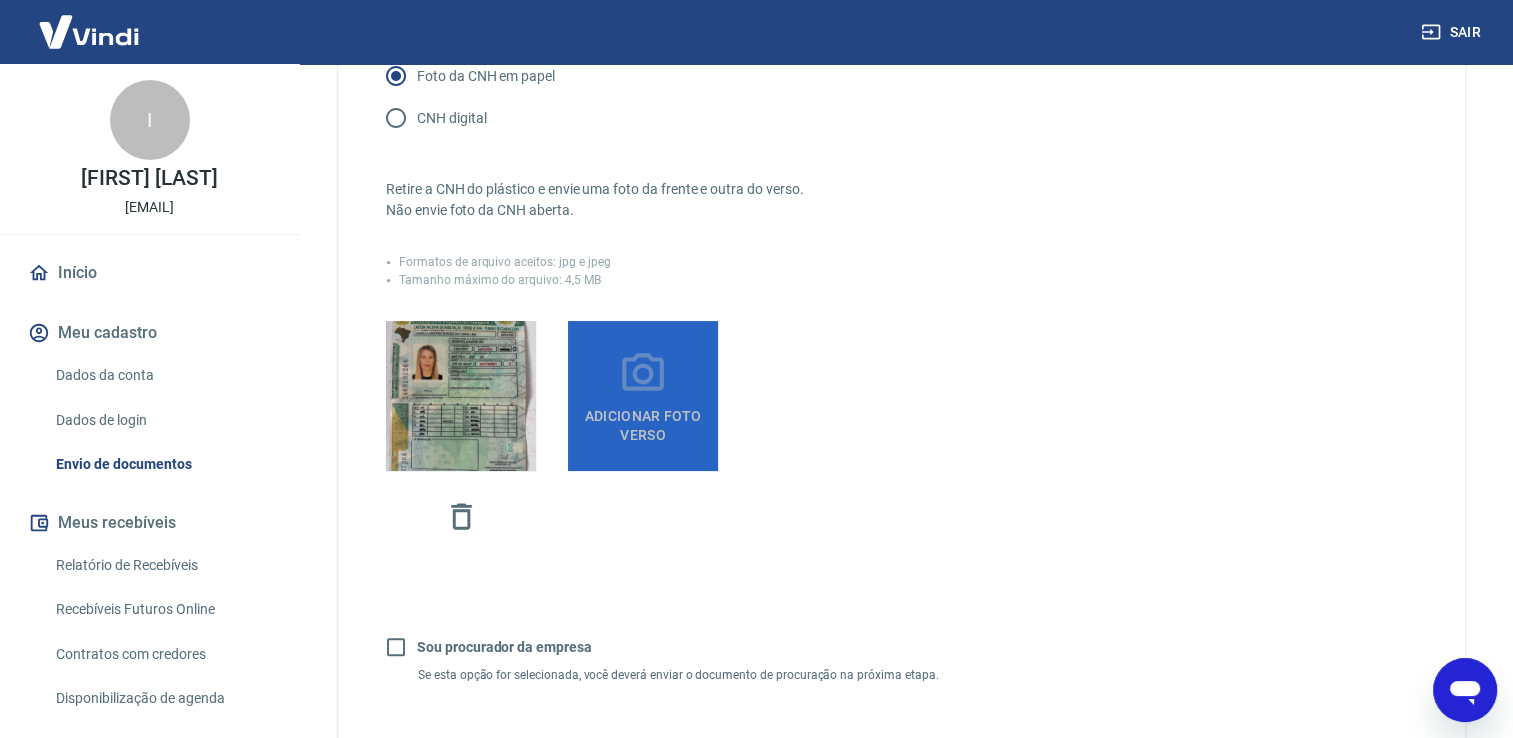 click on "Adicionar foto verso" at bounding box center [643, 421] 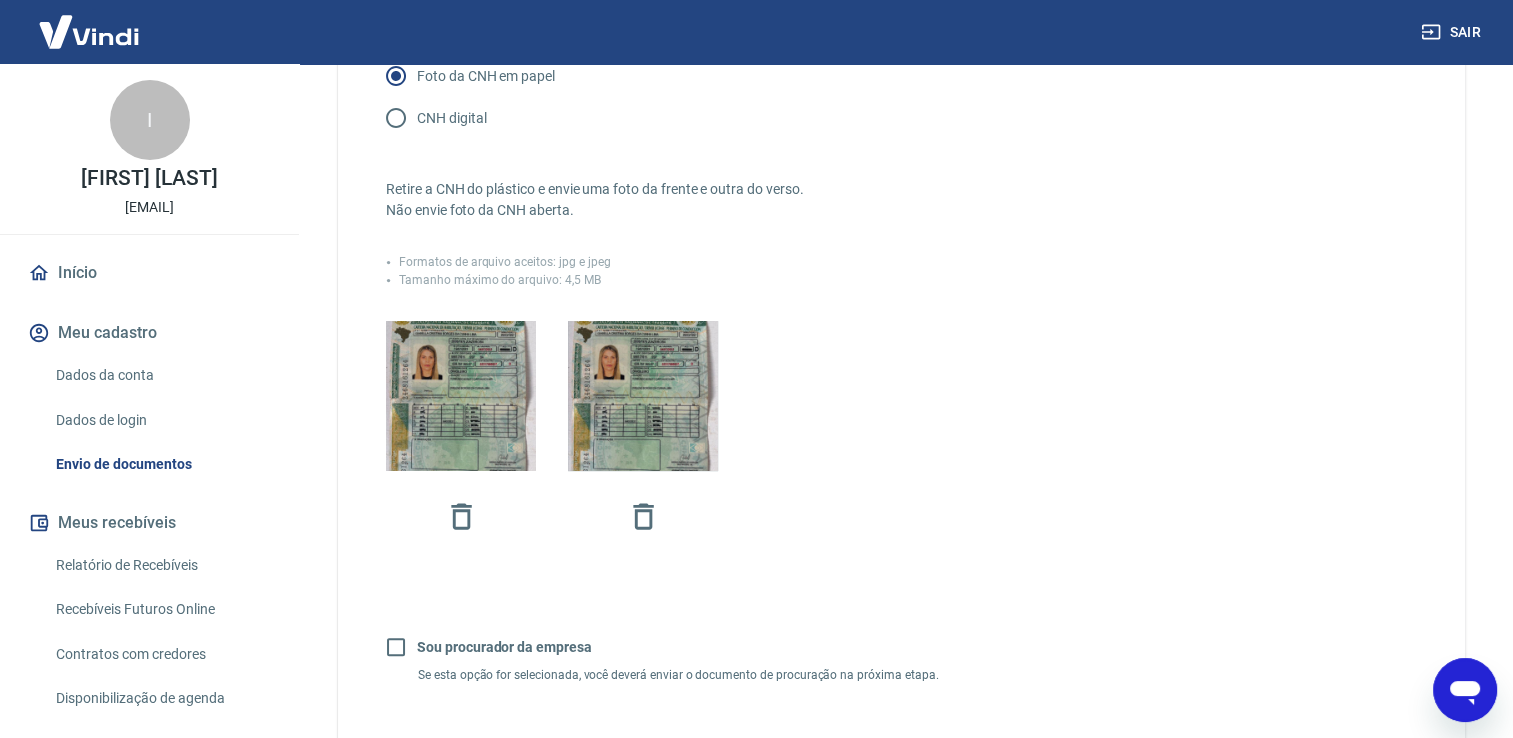 click at bounding box center [751, 441] 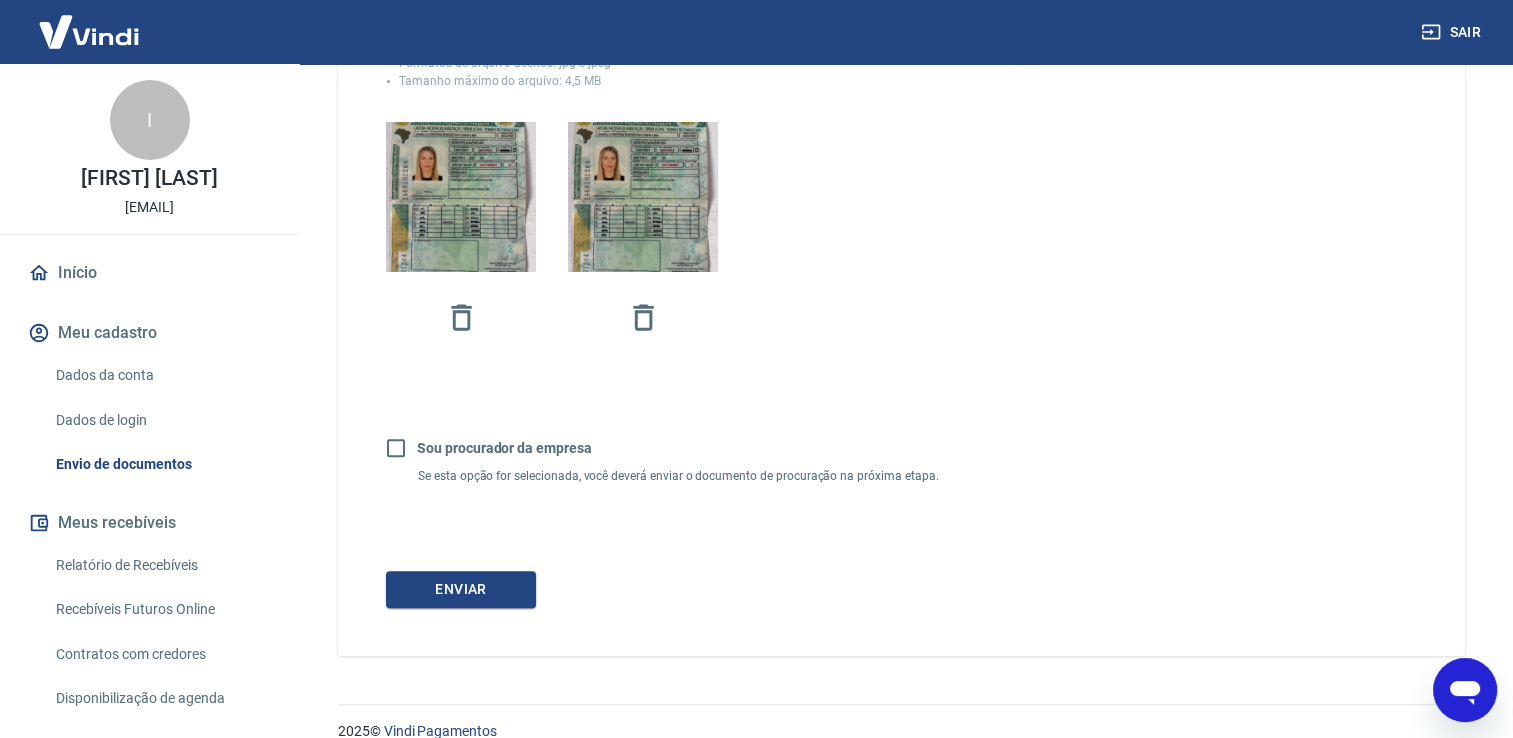 scroll, scrollTop: 557, scrollLeft: 0, axis: vertical 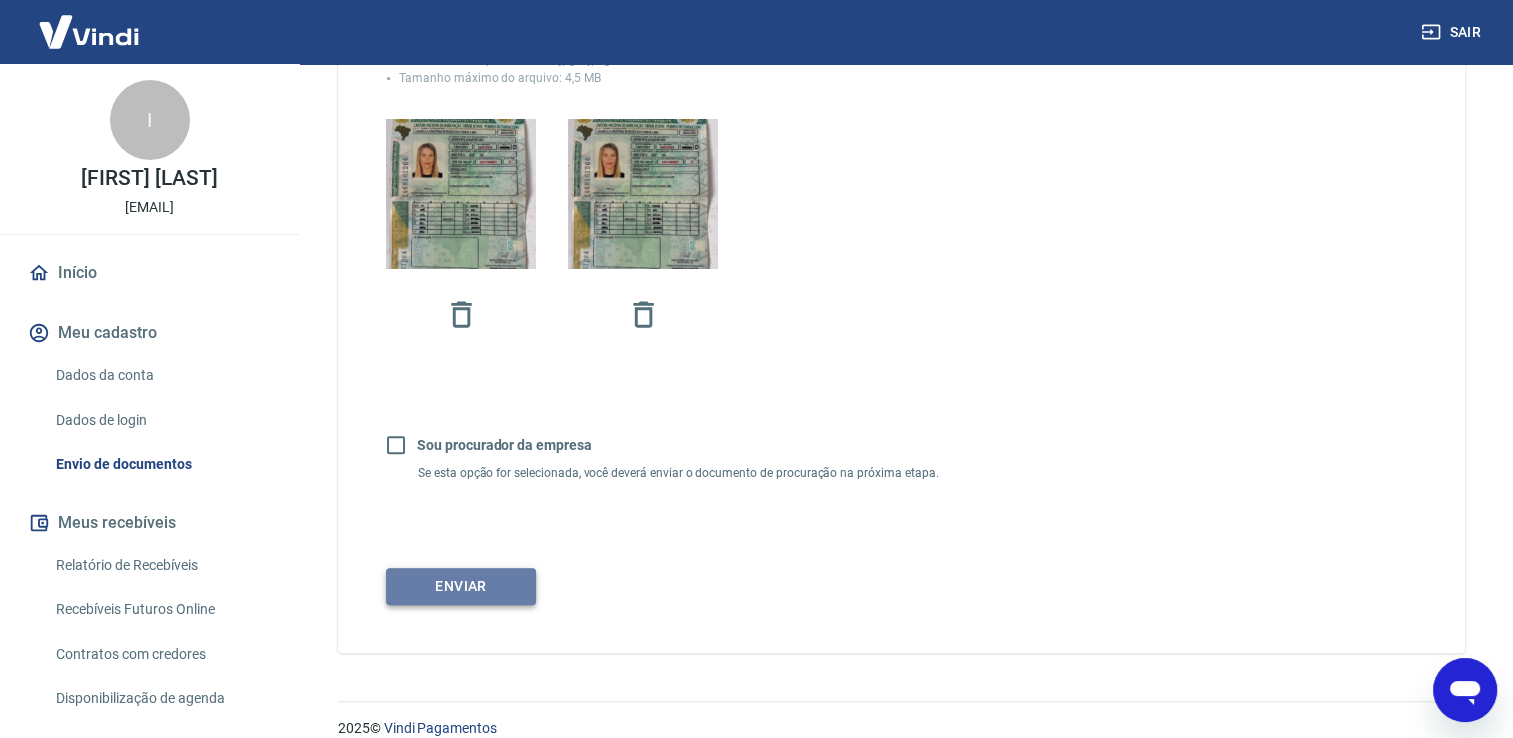 click on "Enviar" at bounding box center [461, 586] 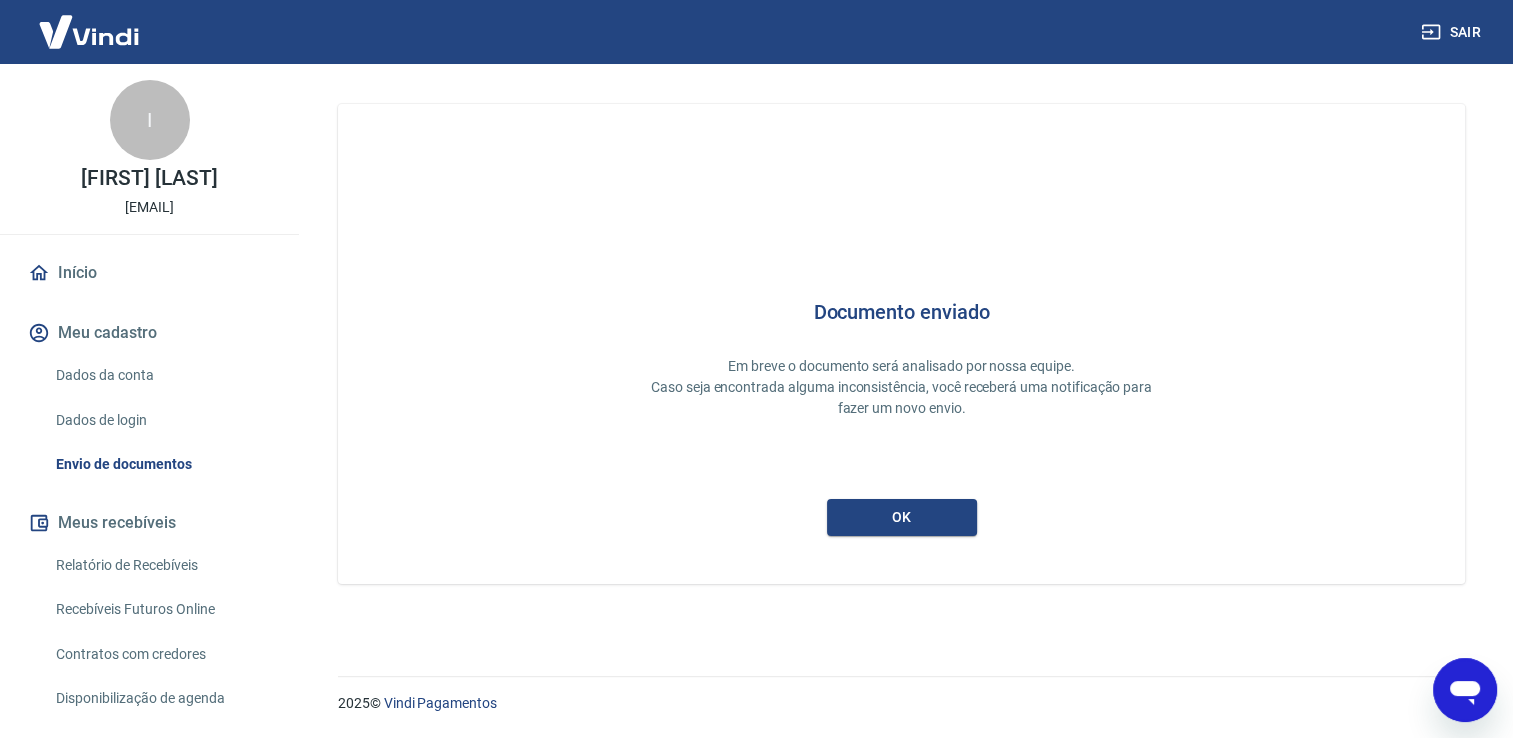scroll, scrollTop: 0, scrollLeft: 0, axis: both 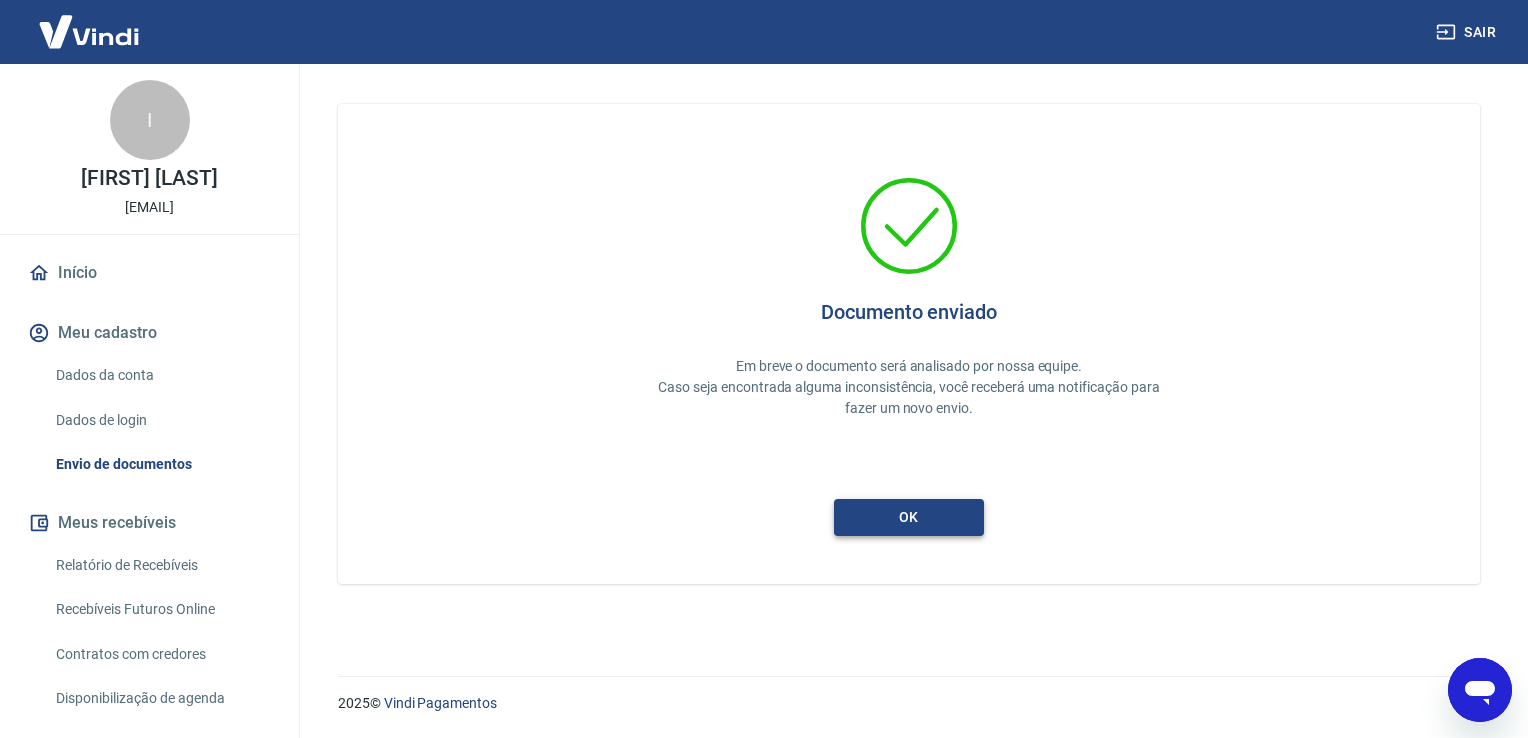 click on "ok" at bounding box center (909, 517) 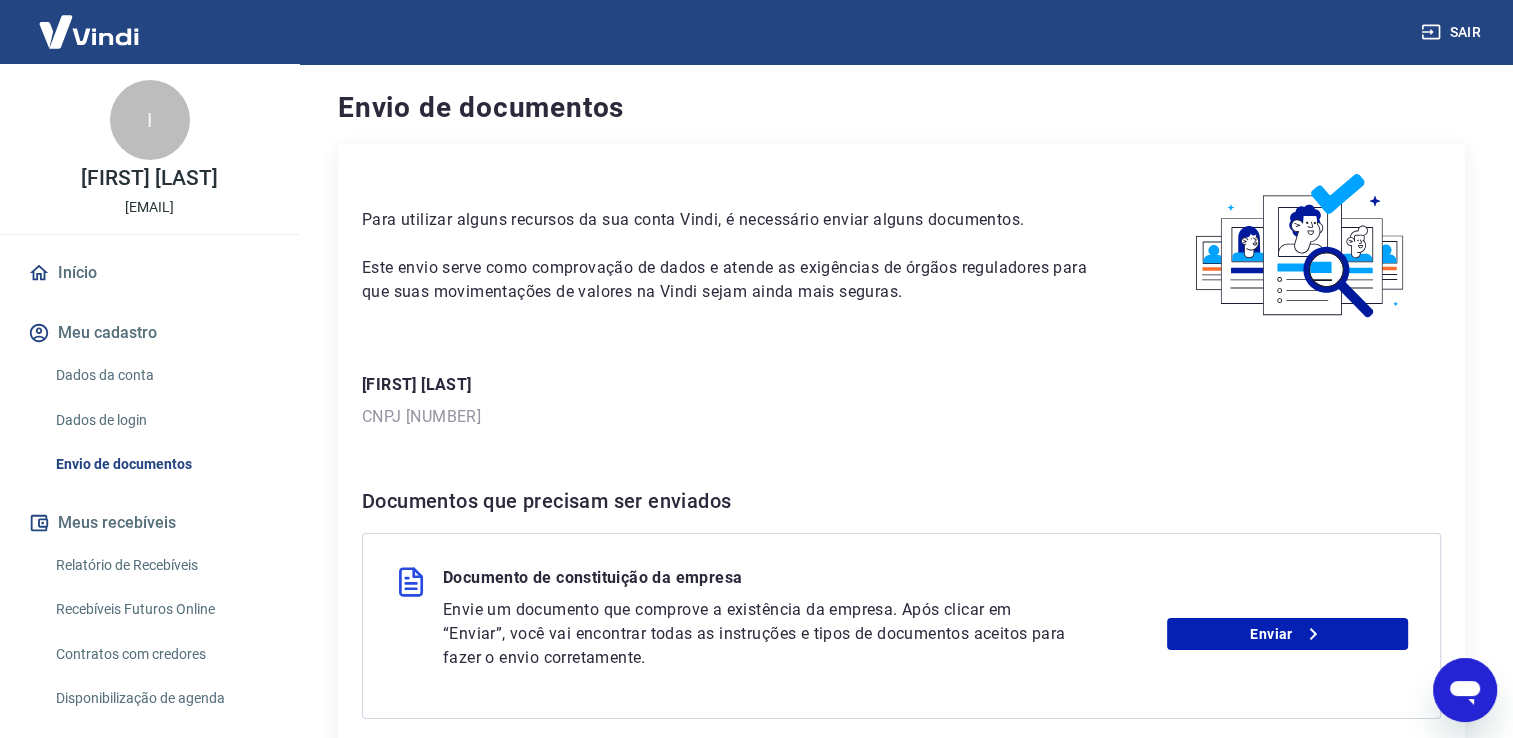 click on "Isabella Cristina Borges Da Cunha Lima CNPJ 61.913.684/0001-07" at bounding box center (901, 401) 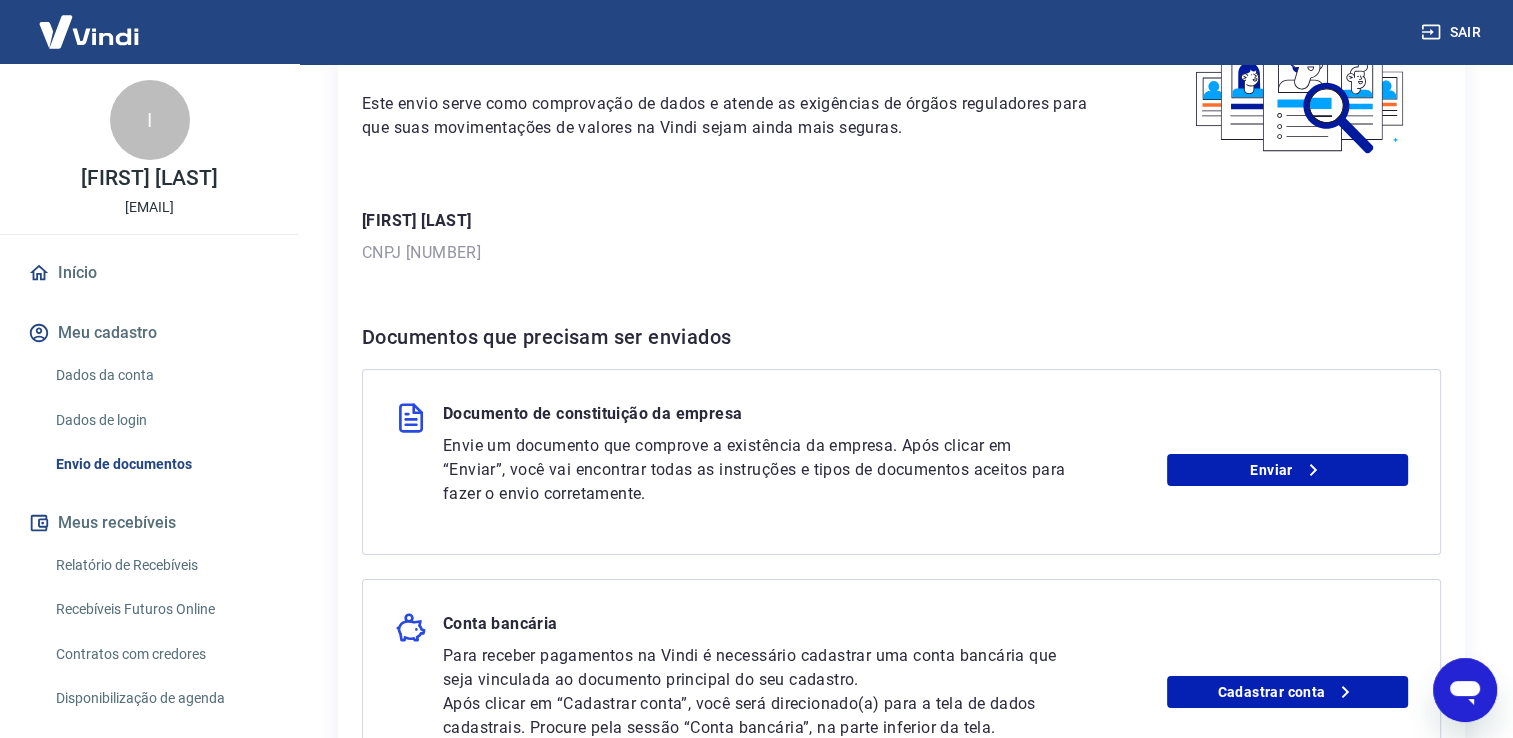 scroll, scrollTop: 200, scrollLeft: 0, axis: vertical 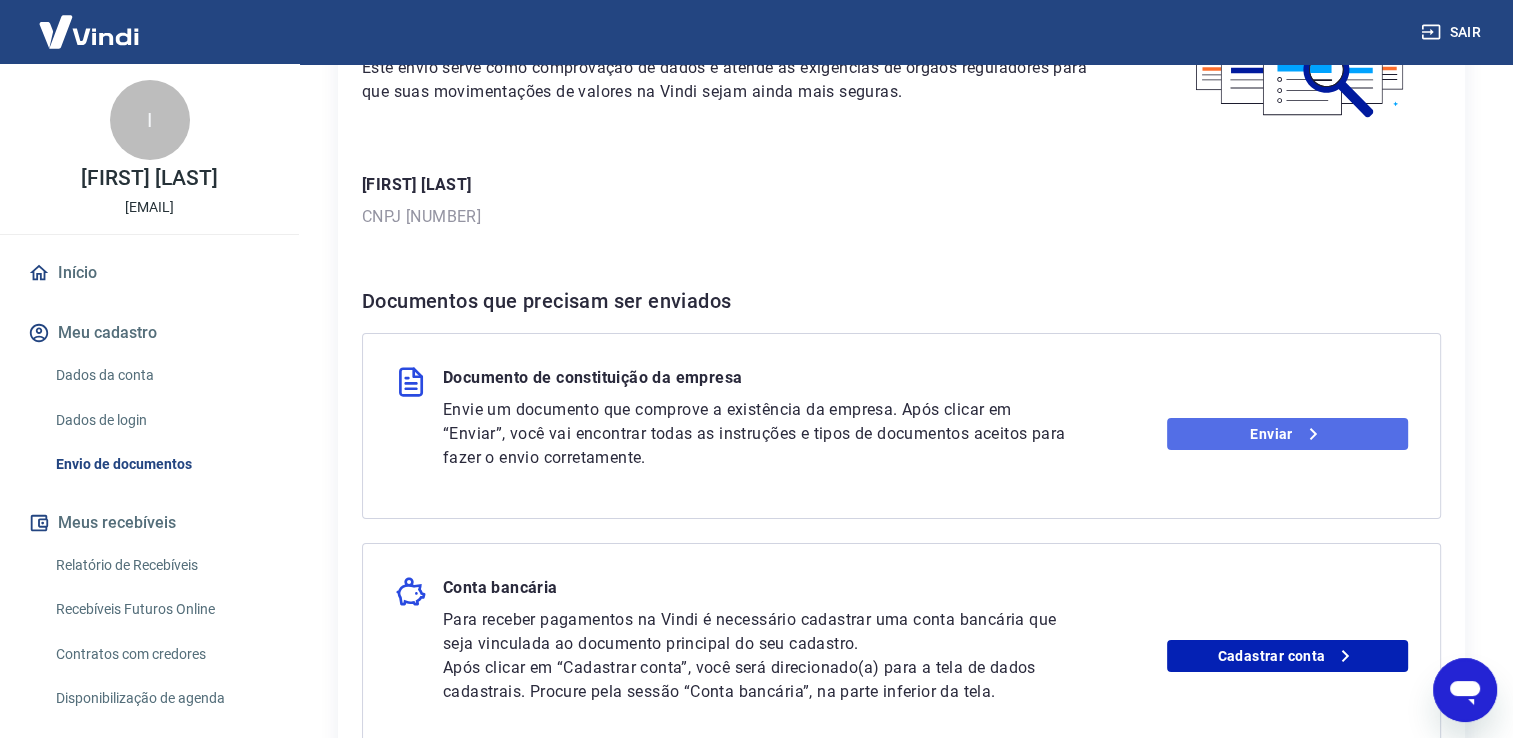 click on "Enviar" at bounding box center (1287, 434) 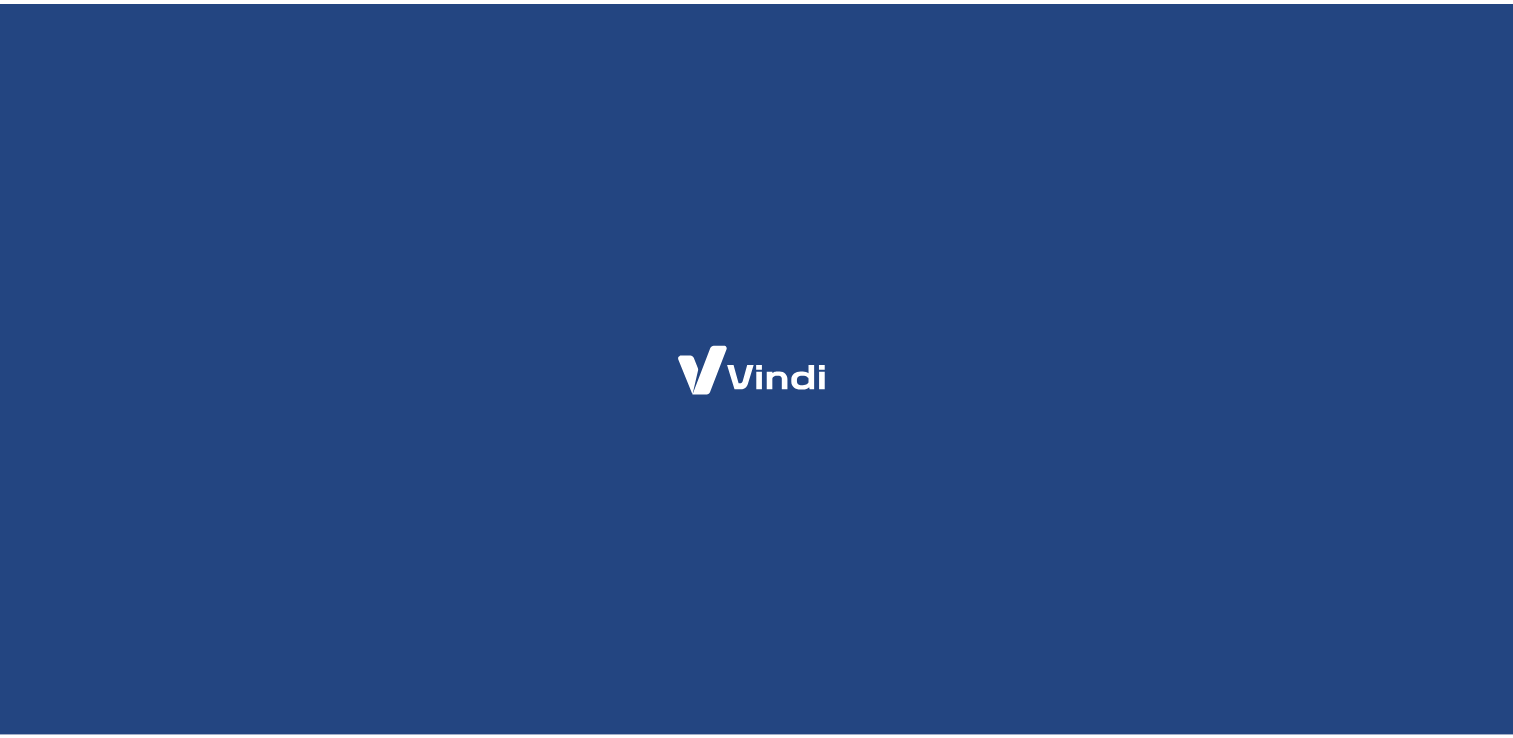 scroll, scrollTop: 0, scrollLeft: 0, axis: both 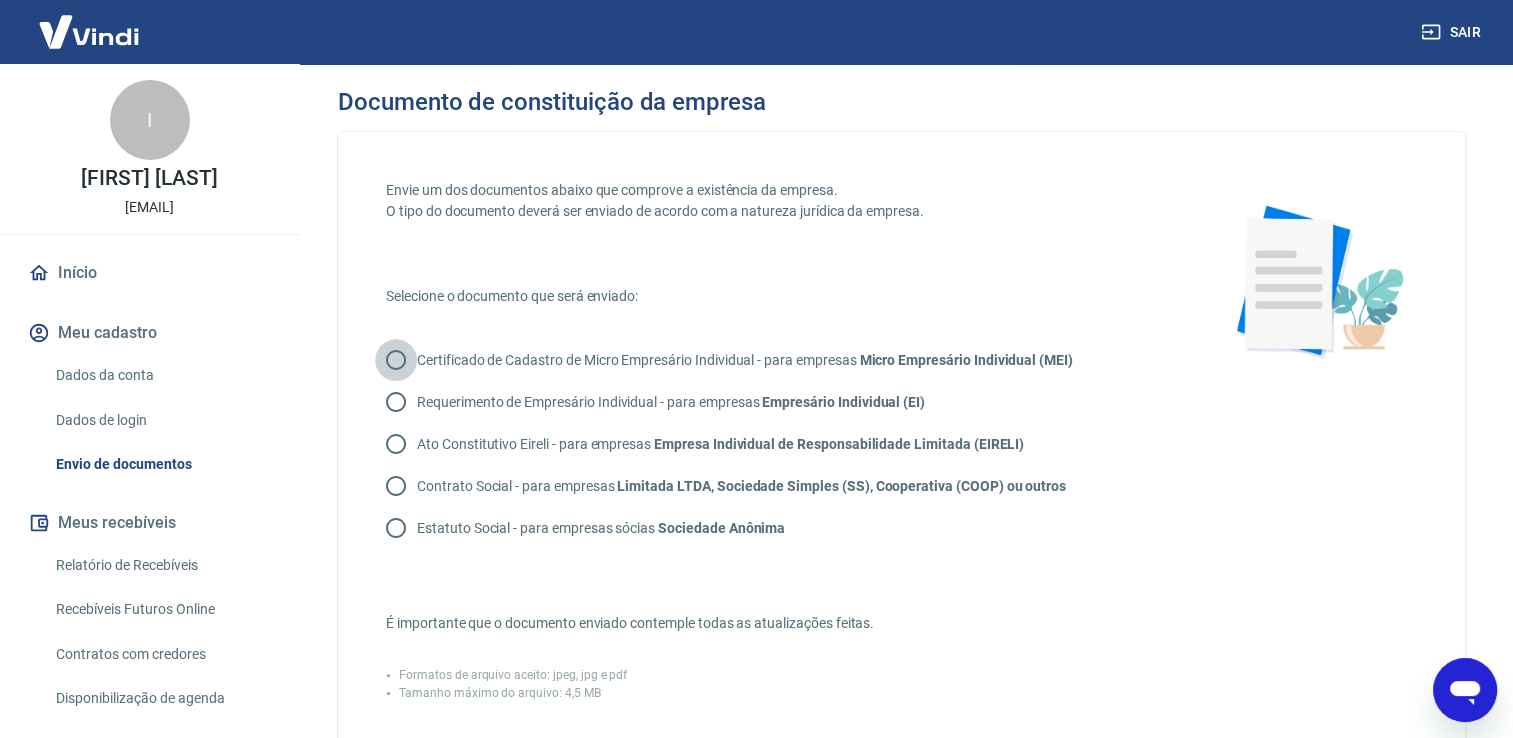 click on "Certificado de Cadastro de Micro Empresário Individual - para empresas   Micro Empresário Individual (MEI)" at bounding box center [396, 360] 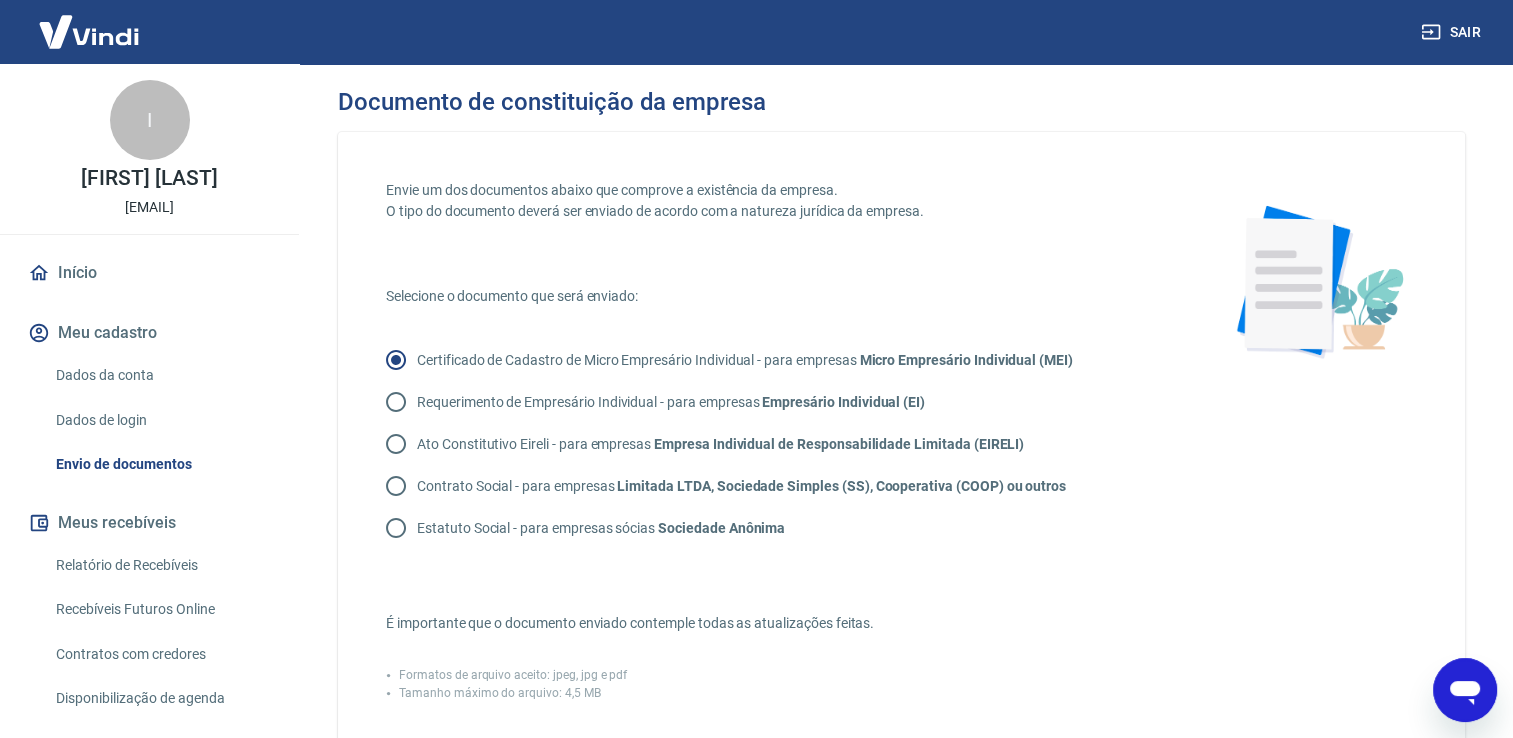 click on "Envie um dos documentos abaixo que comprove a existência da empresa. O tipo do documento deverá ser enviado de acordo com a natureza jurídica da empresa. Selecione o documento que será enviado: Certificado de Cadastro de Micro Empresário Individual - para empresas   Micro Empresário Individual (MEI) Requerimento de Empresário Individual - para empresas   Empresário Individual (EI) Ato Constitutivo Eireli - para empresas   Empresa Individual de Responsabilidade Limitada (EIRELI) Contrato Social - para empresas   Limitada LTDA, Sociedade Simples (SS), Cooperativa (COOP) ou outros Estatuto Social - para empresas sócias   Sociedade Anônima É importante que o documento enviado contemple todas as atualizações feitas. Formatos de arquivo aceito: jpeg, jpg e pdf Tamanho máximo do arquivo: 4,5 MB Adicionar documento Clique para adicionar o documento com todas as páginas" at bounding box center [777, 573] 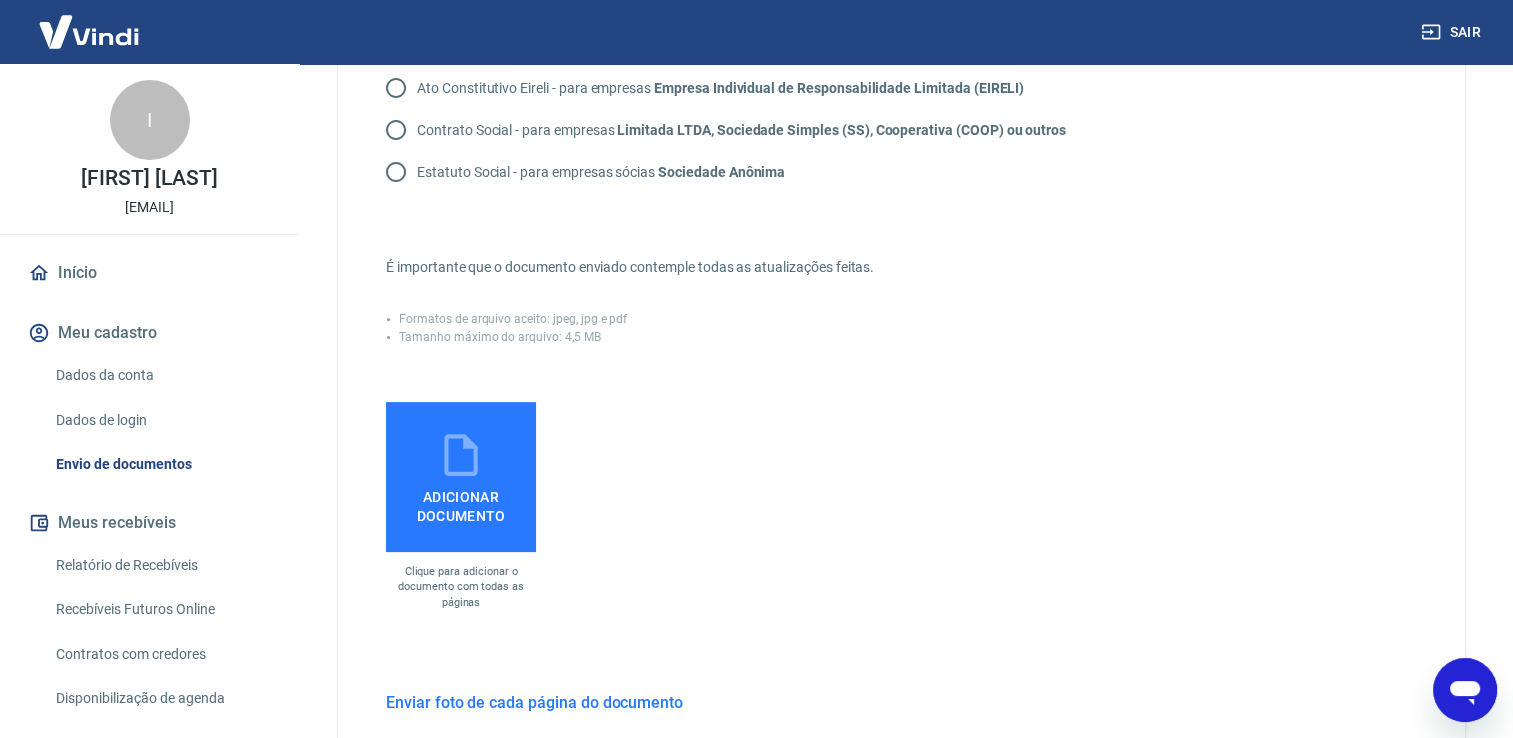 scroll, scrollTop: 360, scrollLeft: 0, axis: vertical 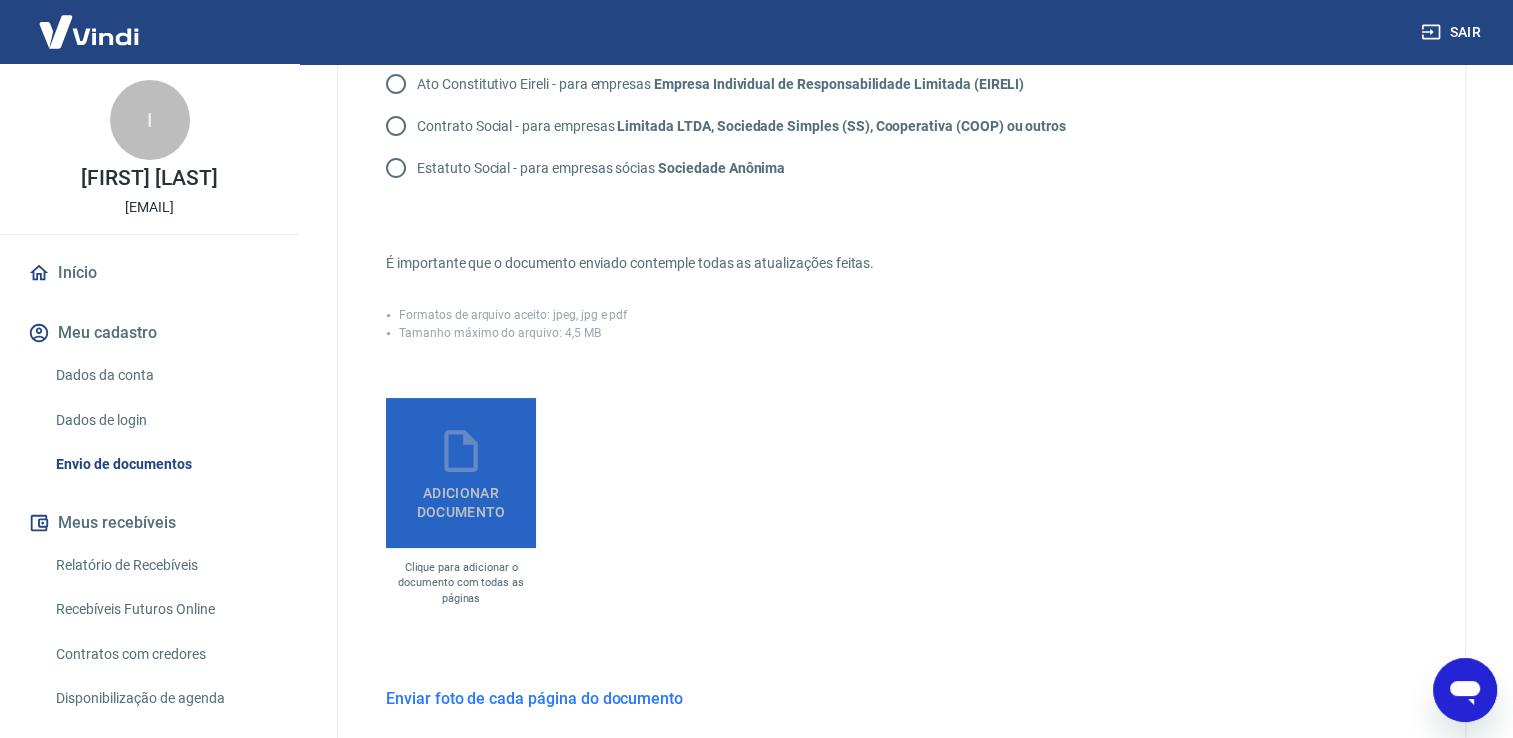 click 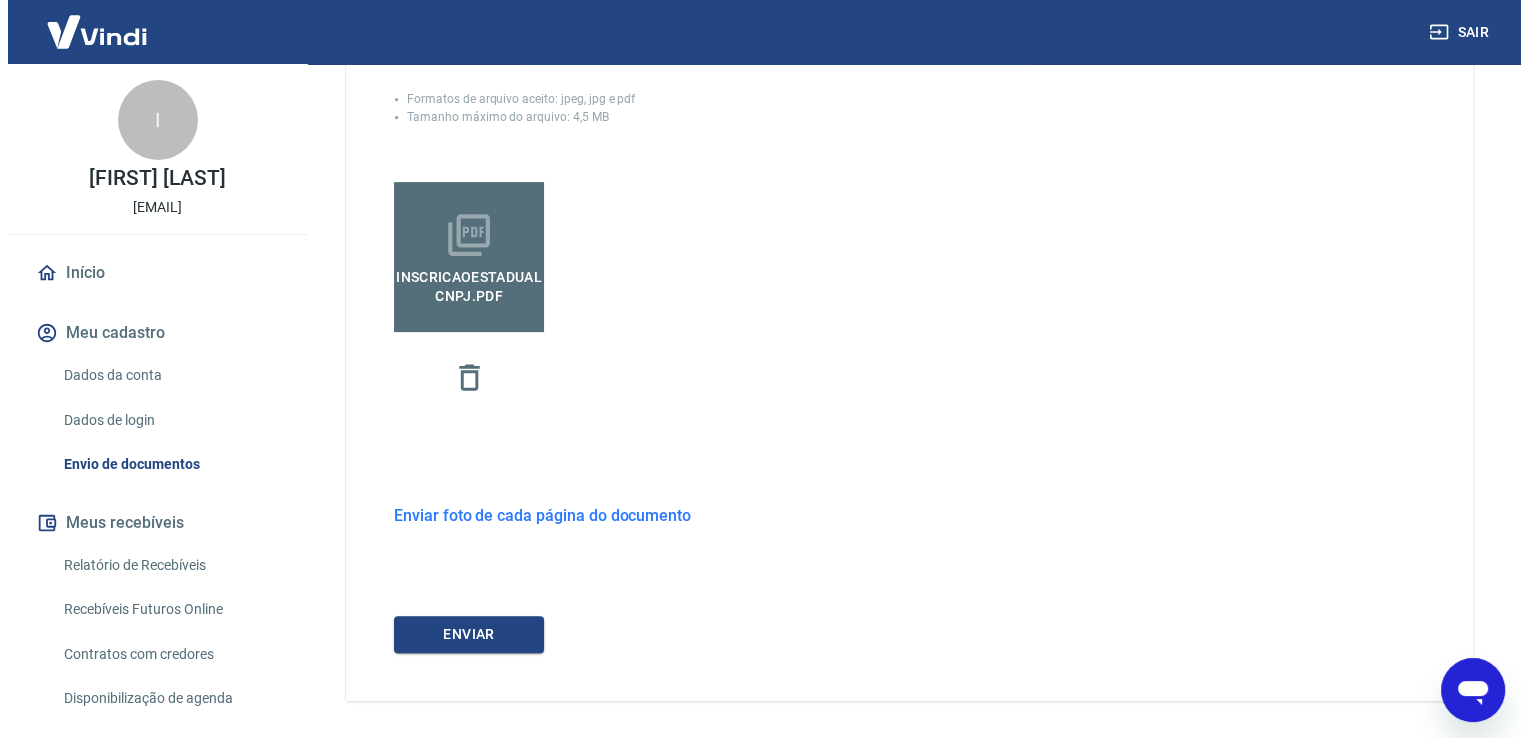 scroll, scrollTop: 601, scrollLeft: 0, axis: vertical 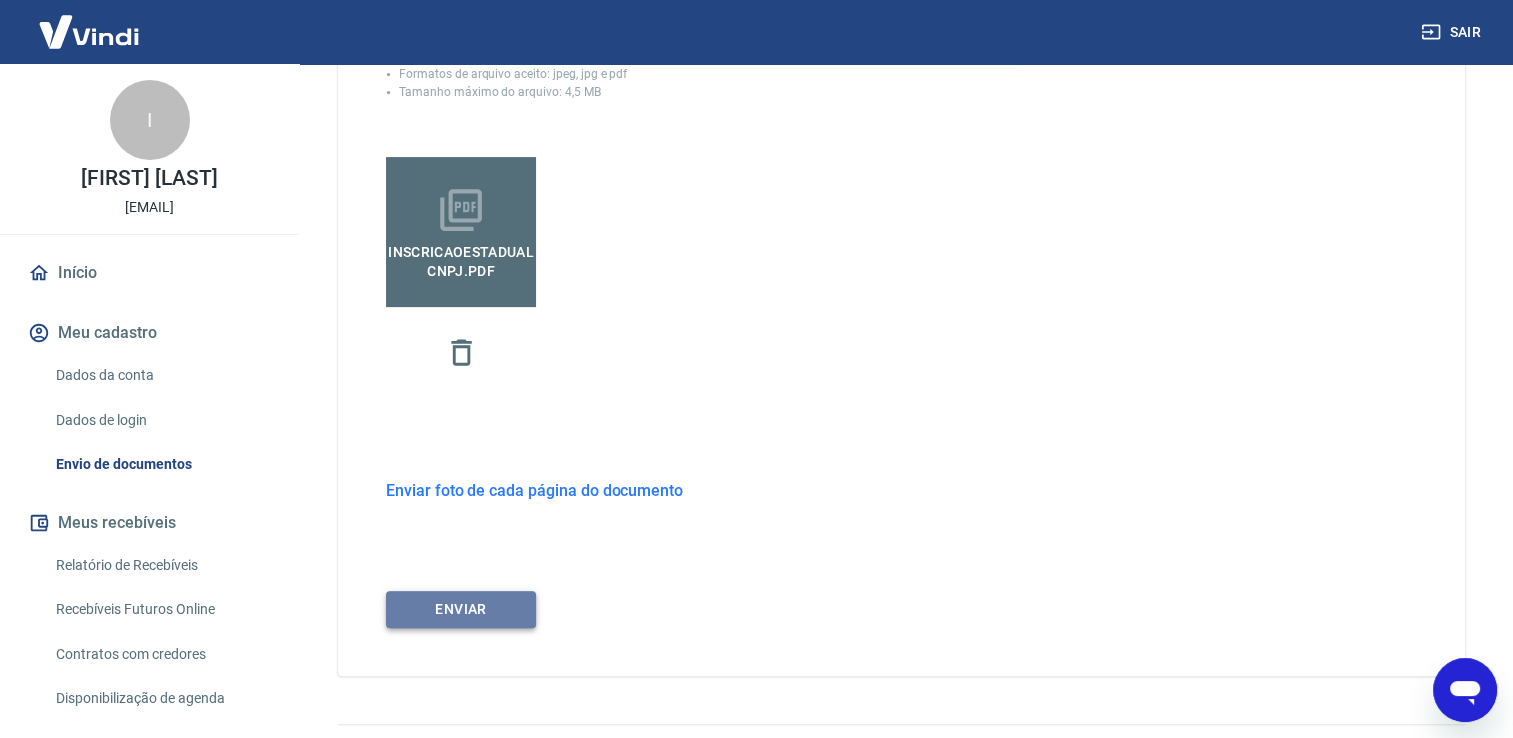 click on "ENVIAR" at bounding box center (461, 609) 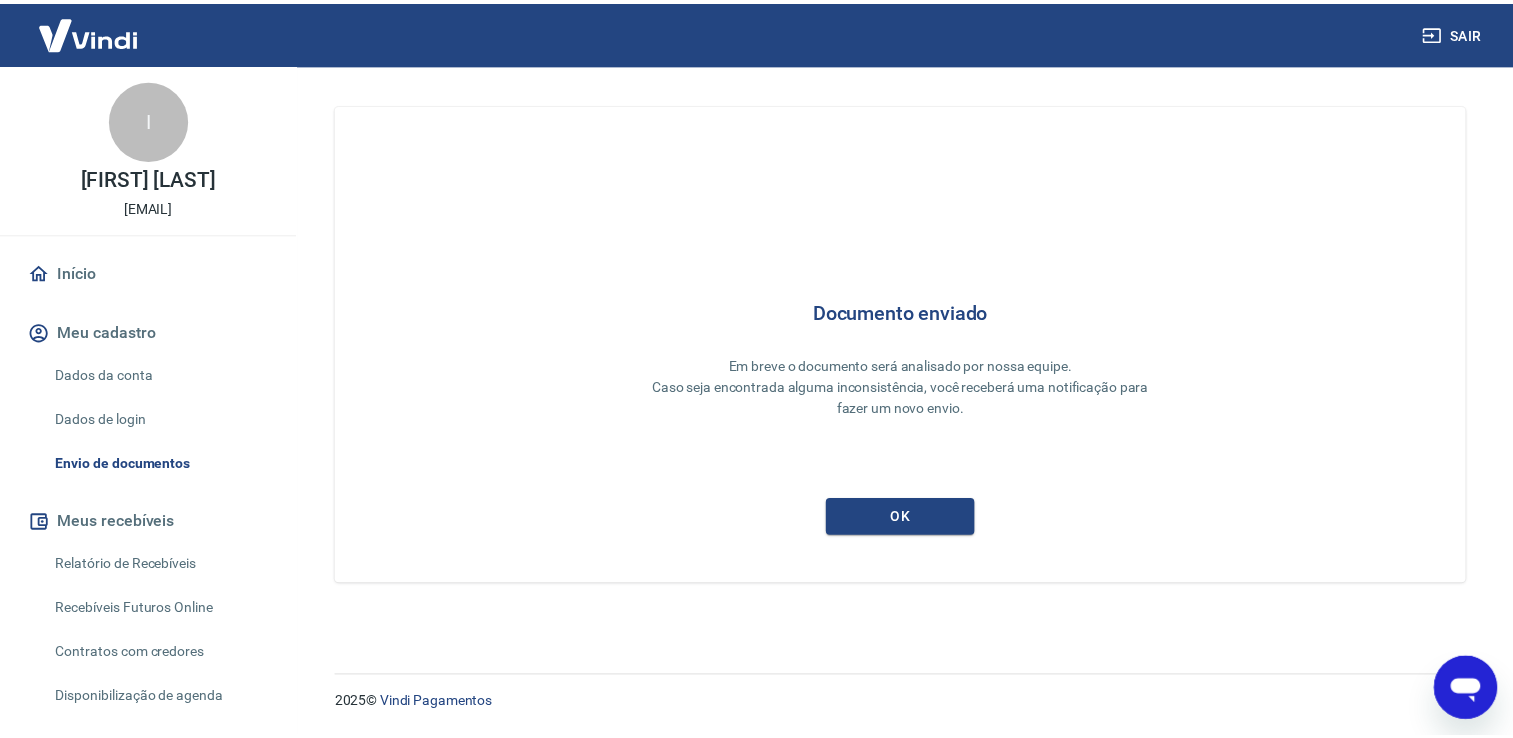 scroll, scrollTop: 0, scrollLeft: 0, axis: both 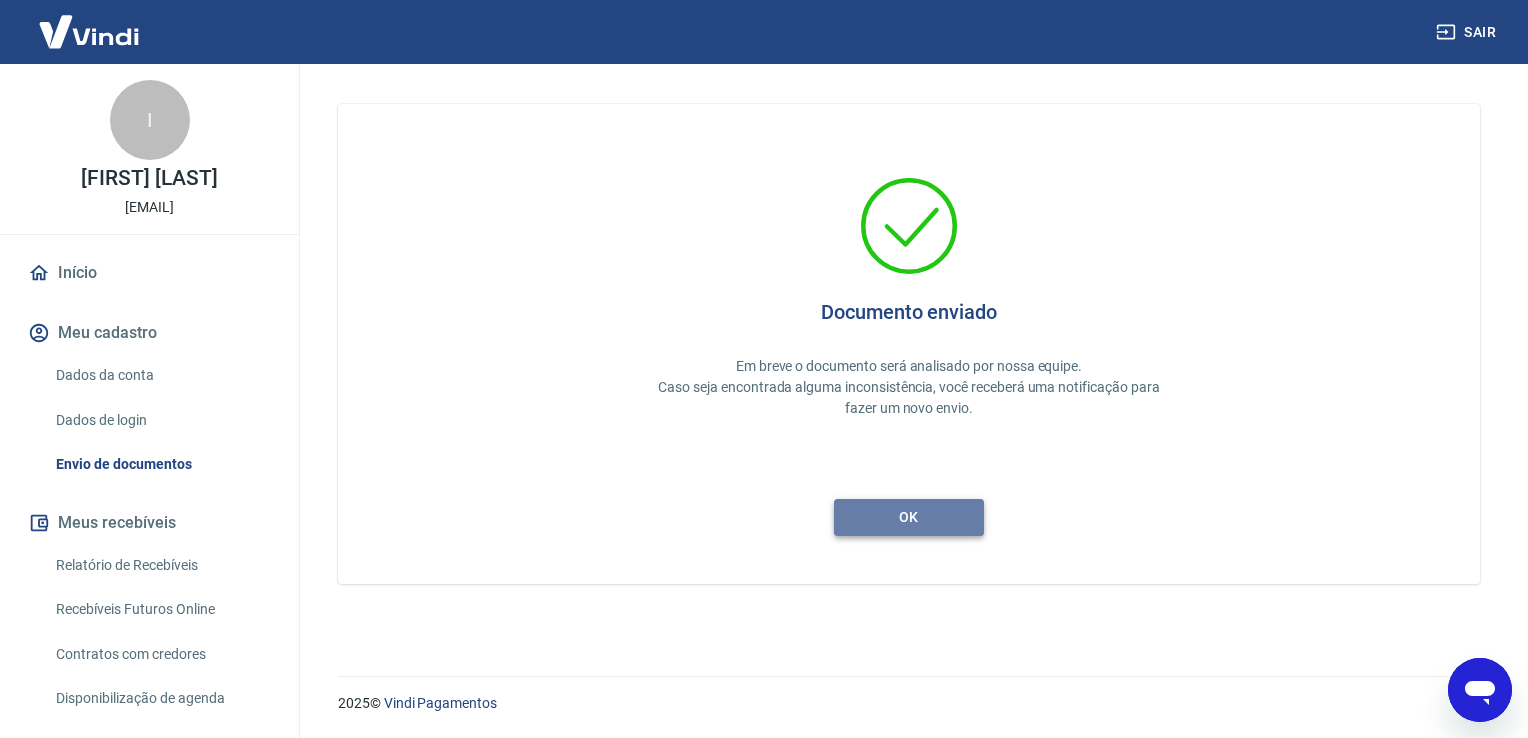 click on "ok" at bounding box center (909, 517) 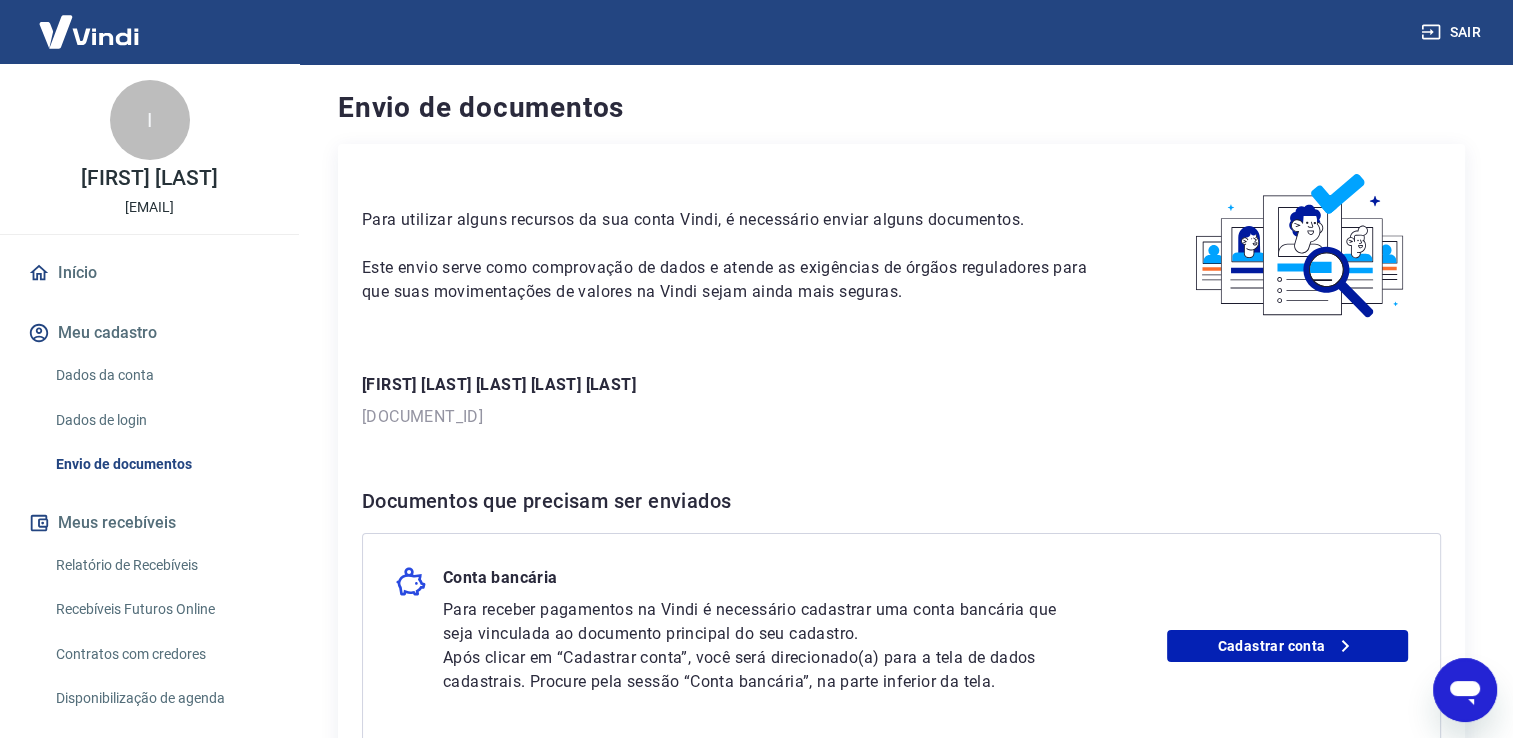 click on "Para utilizar alguns recursos da sua conta Vindi, é necessário enviar alguns documentos. Este envio serve como comprovação de dados e atende as exigências de órgãos reguladores para que suas movimentações de valores na Vindi sejam ainda mais seguras. Isabella Cristina Borges Da Cunha Lima CNPJ 61.913.684/0001-07 Documentos que precisam ser enviados Conta bancária Para receber pagamentos na Vindi é necessário cadastrar uma conta bancária que seja vinculada ao documento principal do seu cadastro. Após clicar em “Cadastrar conta”, você será direcionado(a) para a tela de dados cadastrais. Procure pela sessão “Conta bancária”, na parte inferior da tela. Cadastrar conta Os recursos da conta Vindi estarão disponíveis para utilização após todos os documentos serem enviados e verificados." at bounding box center [901, 491] 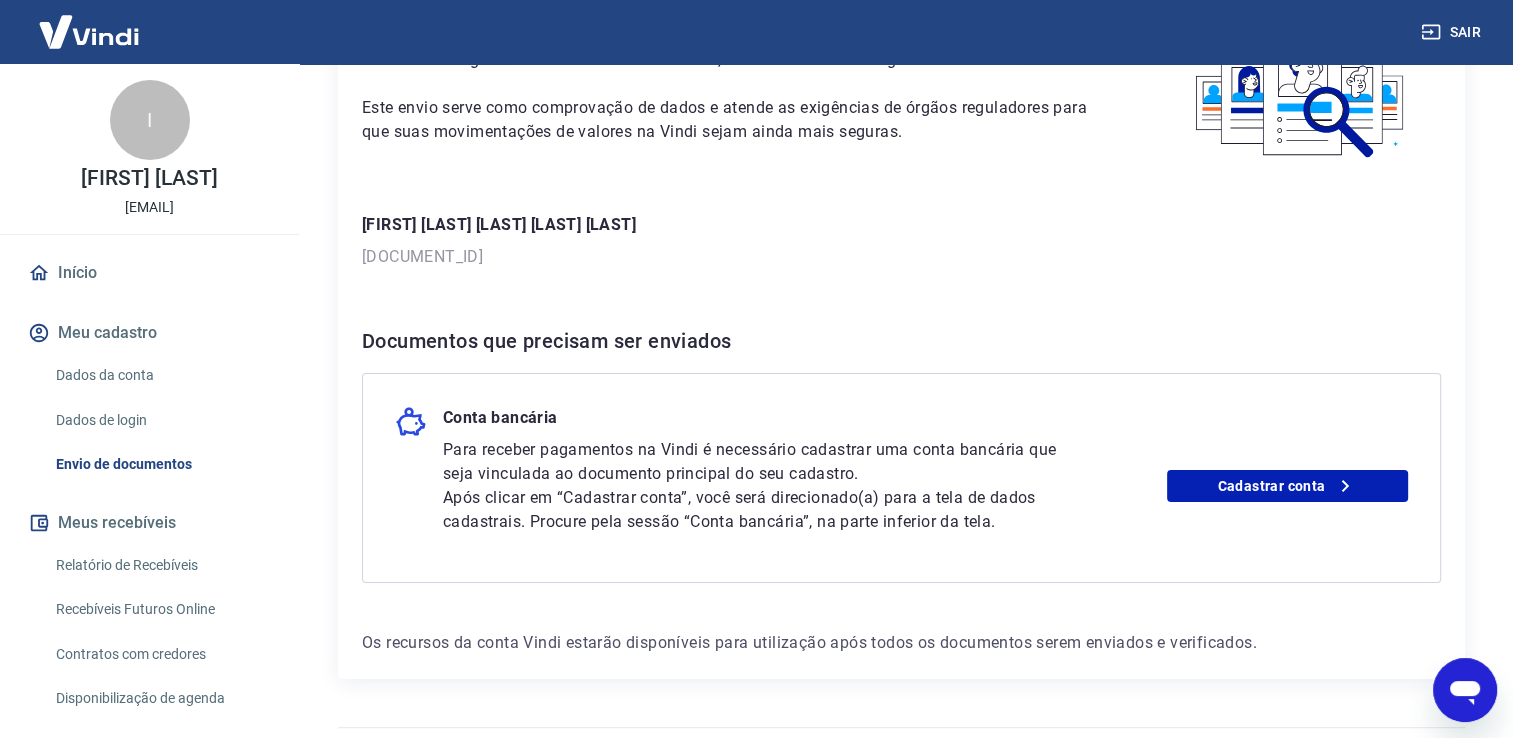 scroll, scrollTop: 200, scrollLeft: 0, axis: vertical 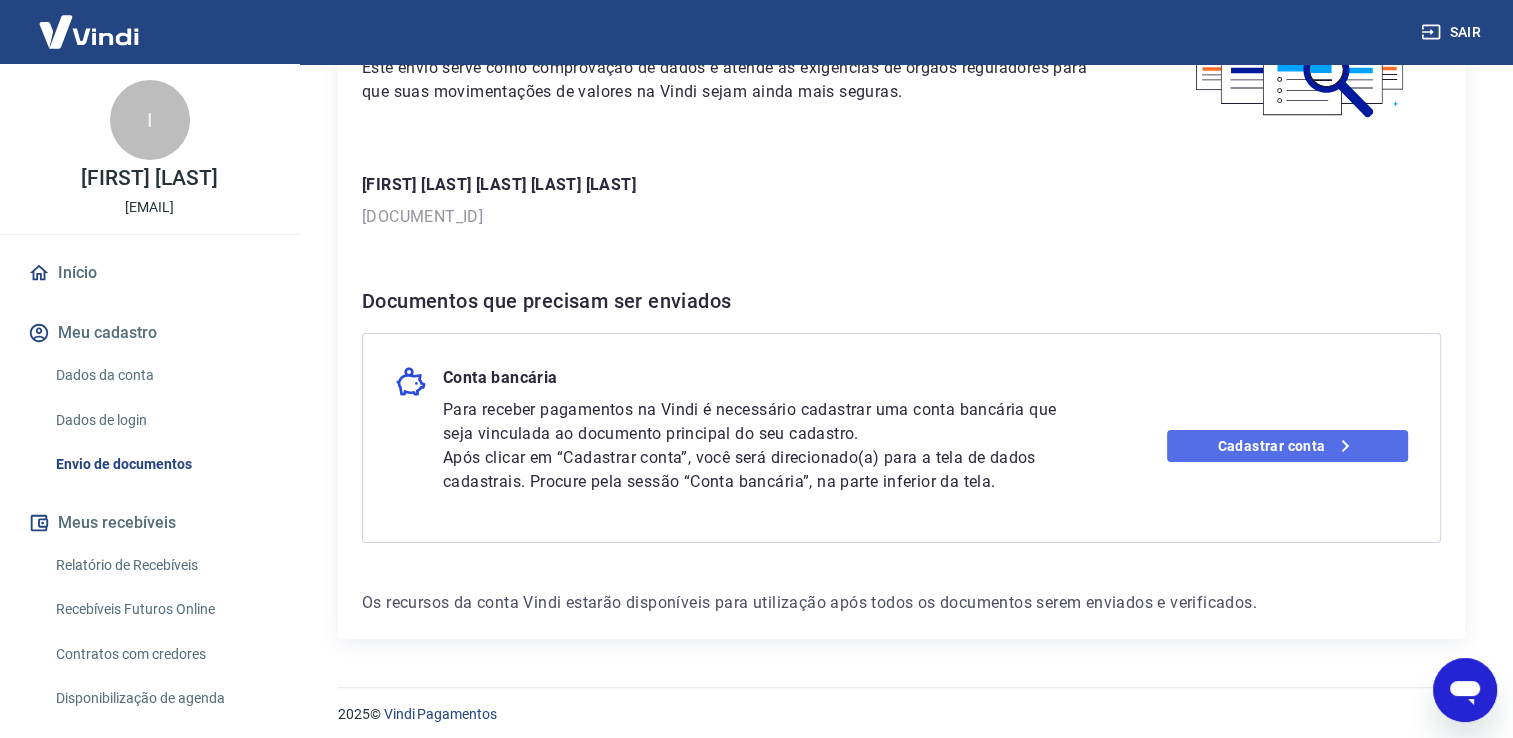 click on "Cadastrar conta" at bounding box center [1287, 446] 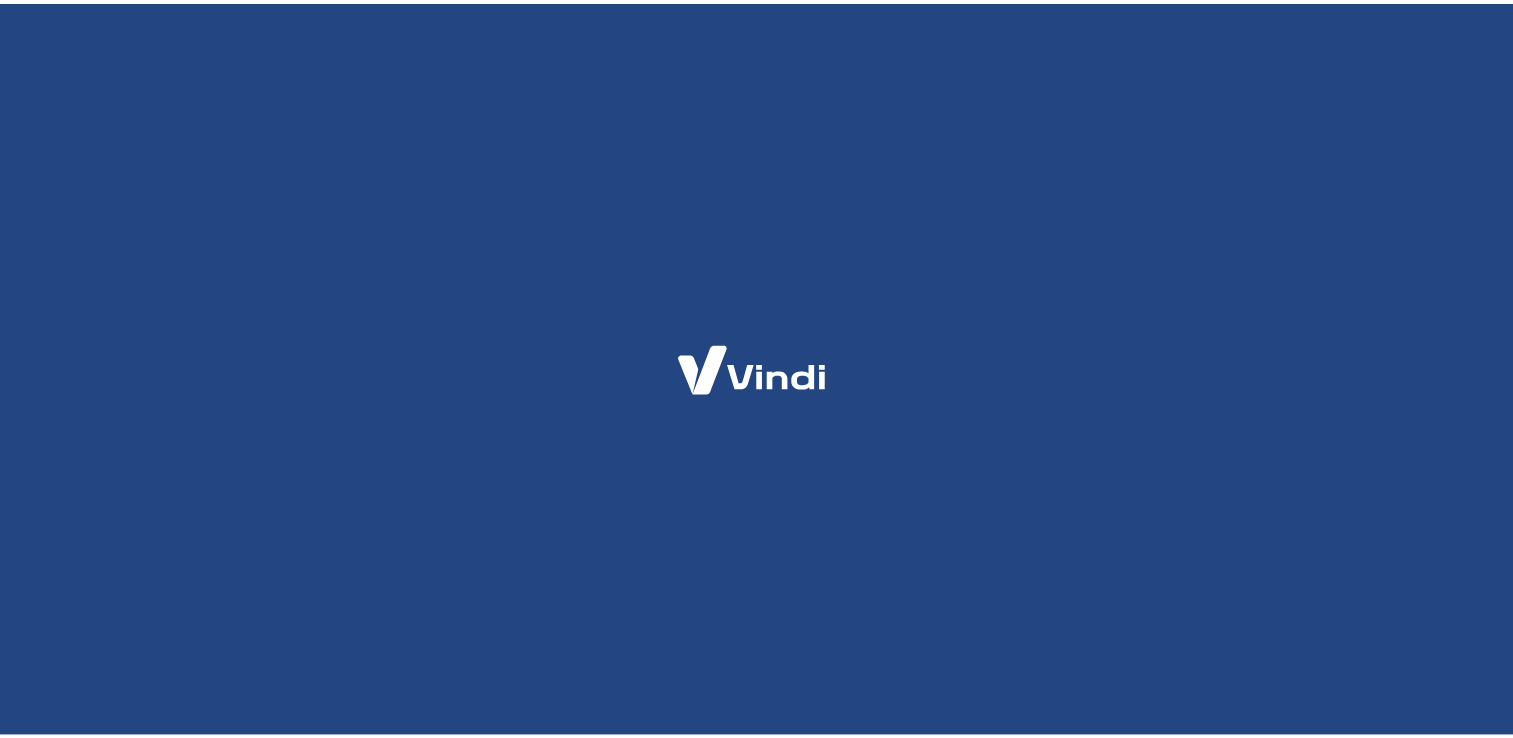 scroll, scrollTop: 0, scrollLeft: 0, axis: both 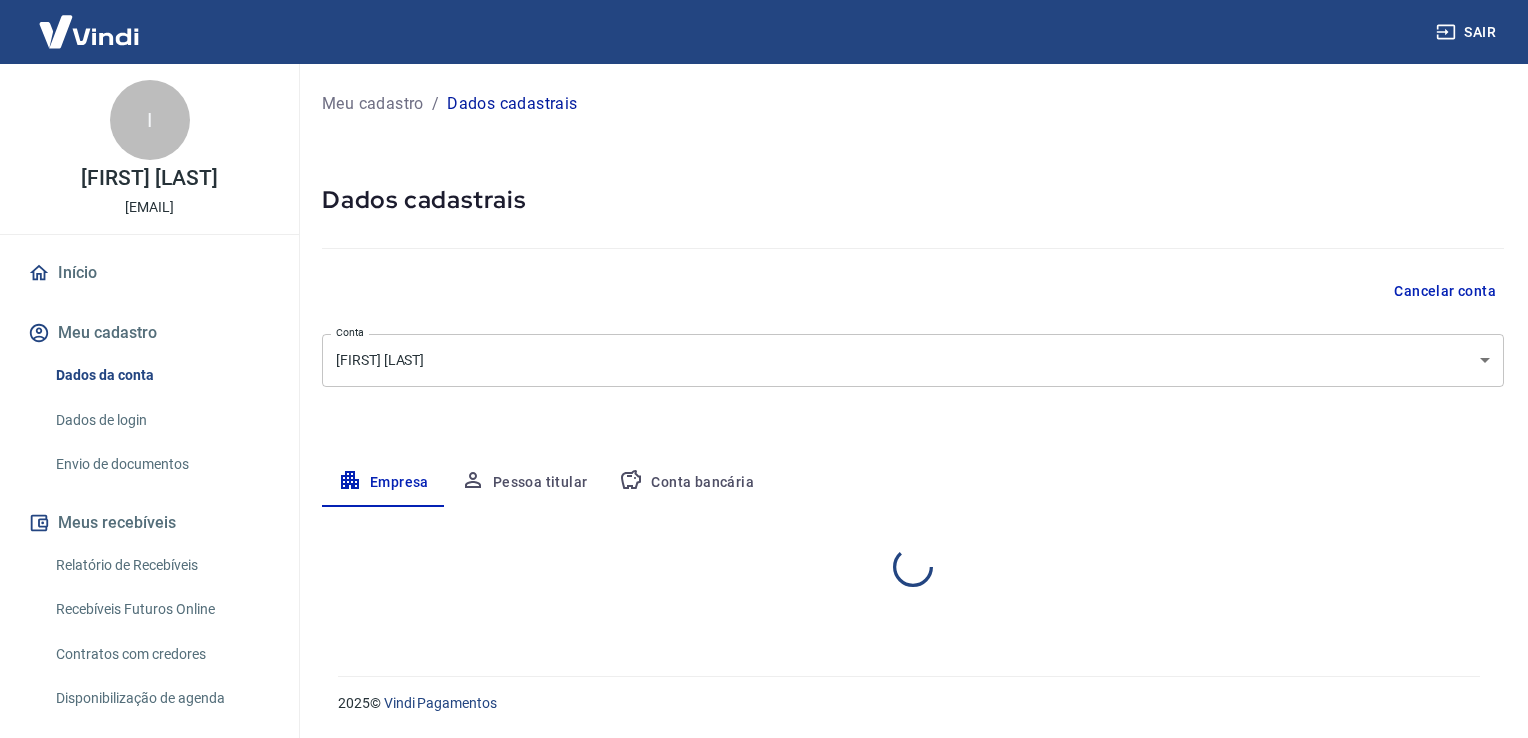 select on "[STATE]" 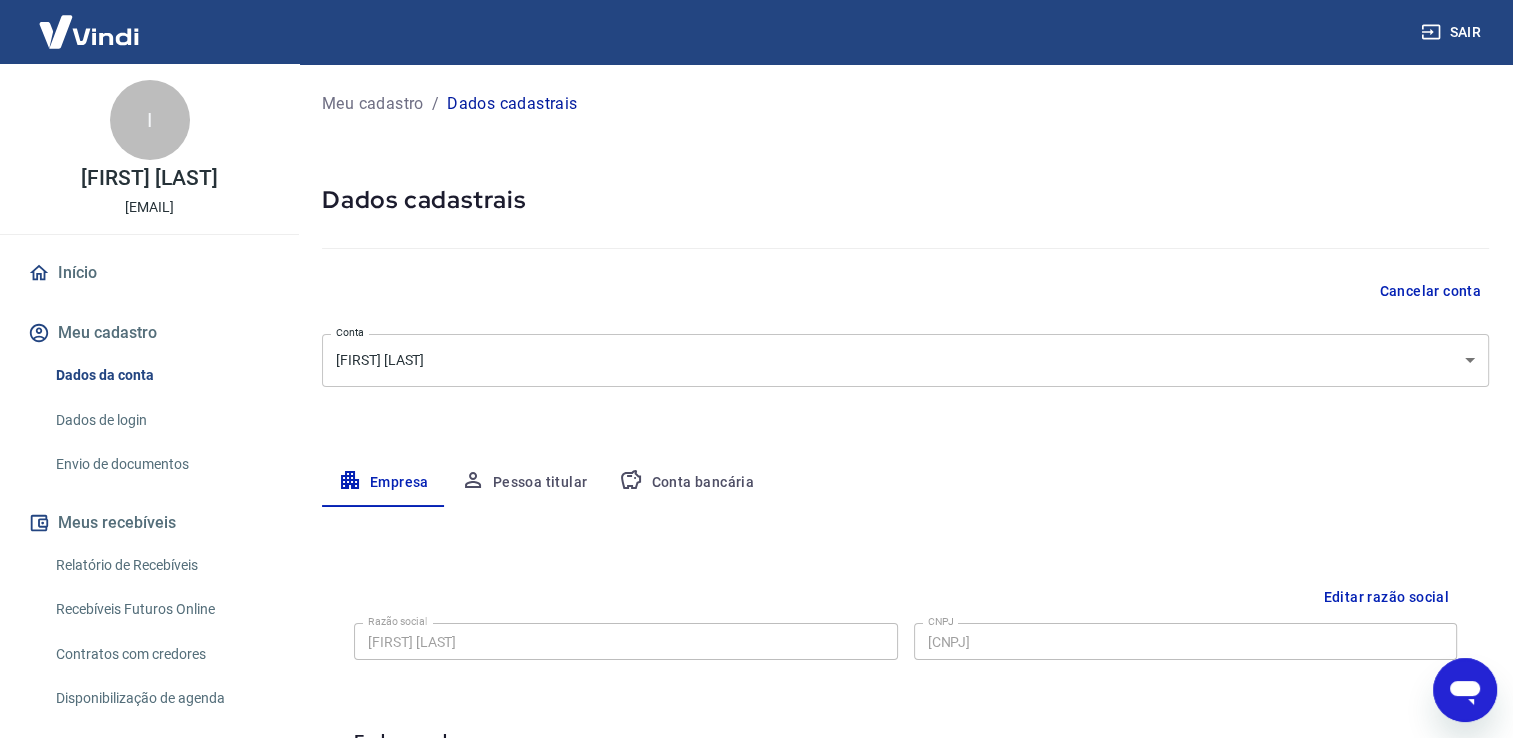 scroll, scrollTop: 0, scrollLeft: 0, axis: both 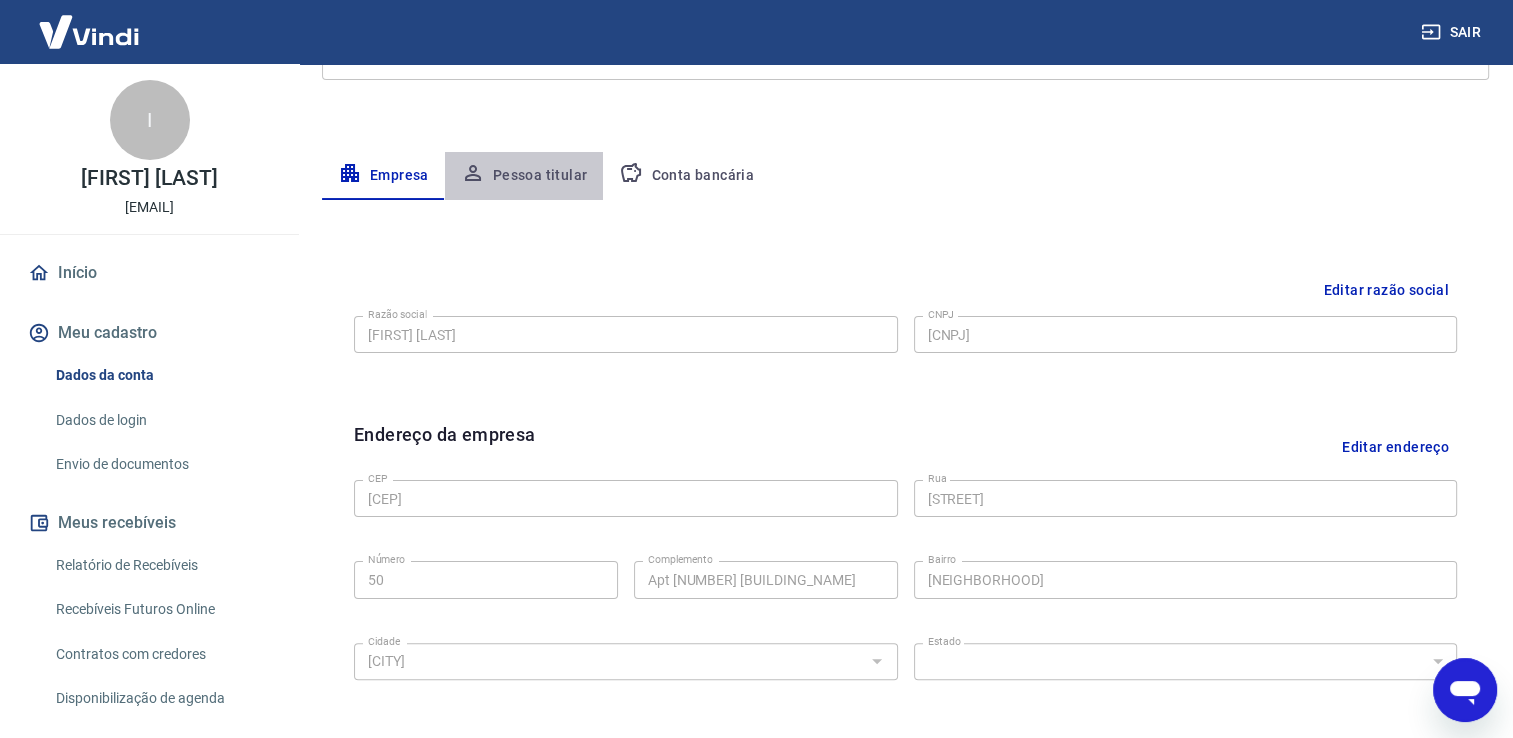 click on "Pessoa titular" at bounding box center [524, 176] 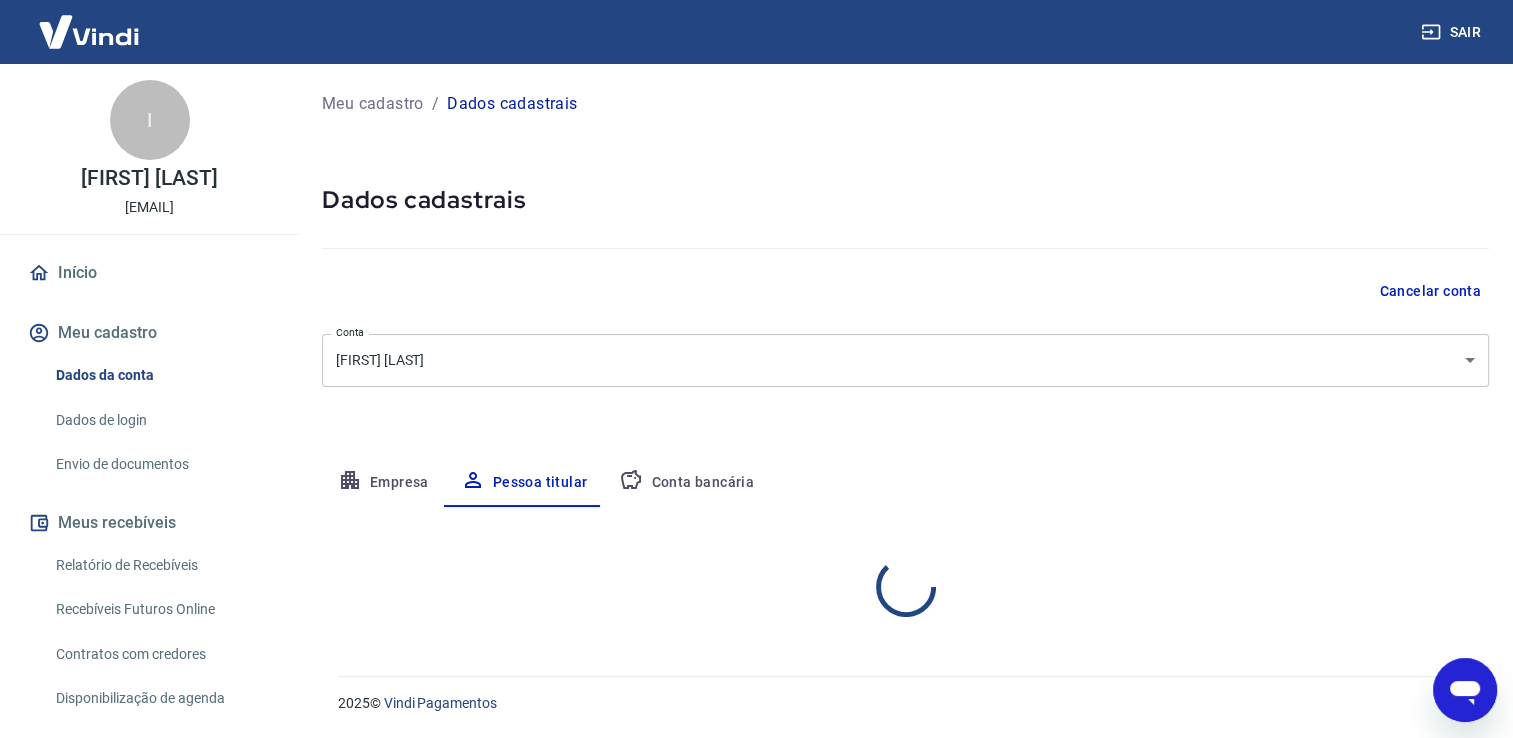 scroll, scrollTop: 0, scrollLeft: 0, axis: both 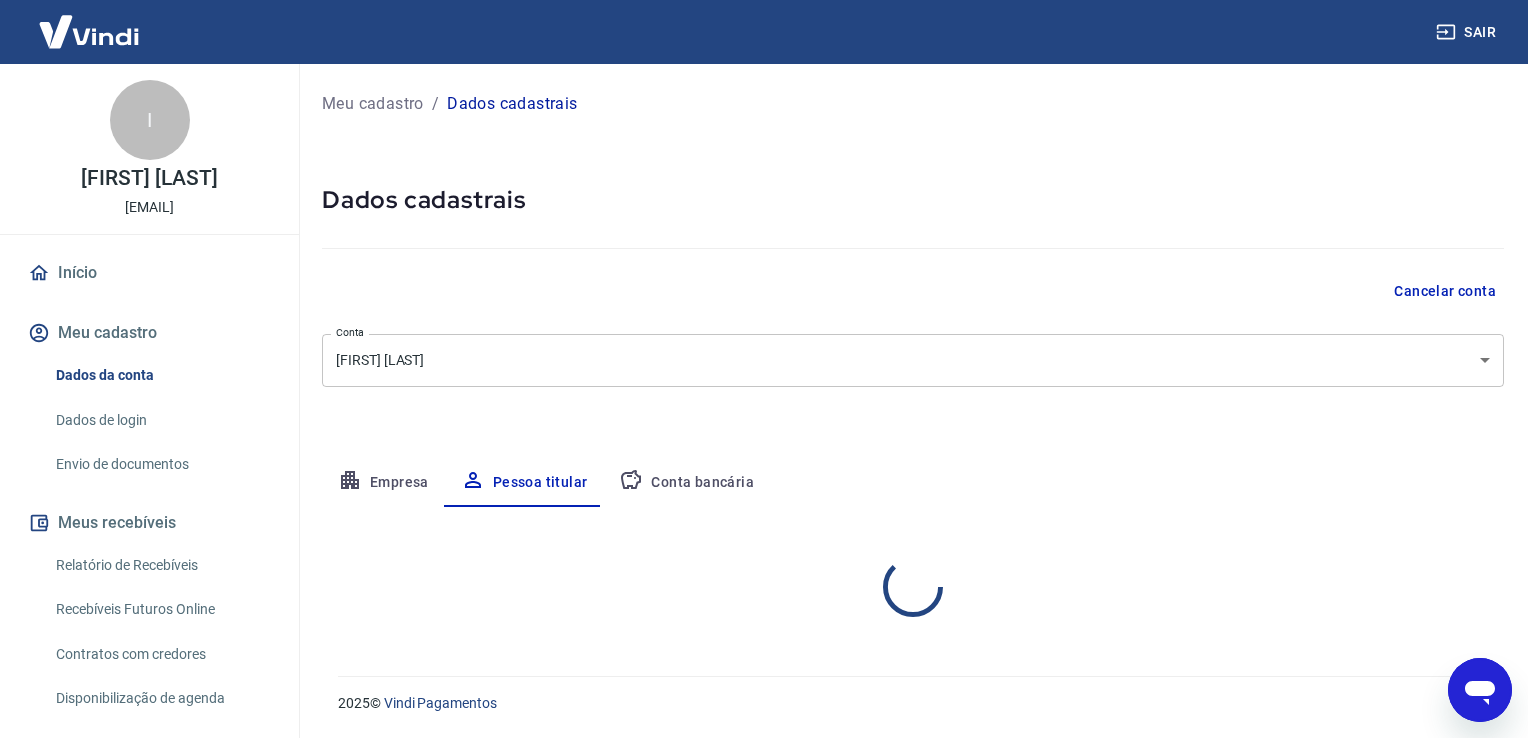 click on "Meu cadastro / Dados cadastrais Dados cadastrais Cancelar conta Conta [FIRST] [LAST] [object Object] Conta Empresa Pessoa titular Conta bancária" at bounding box center (913, 358) 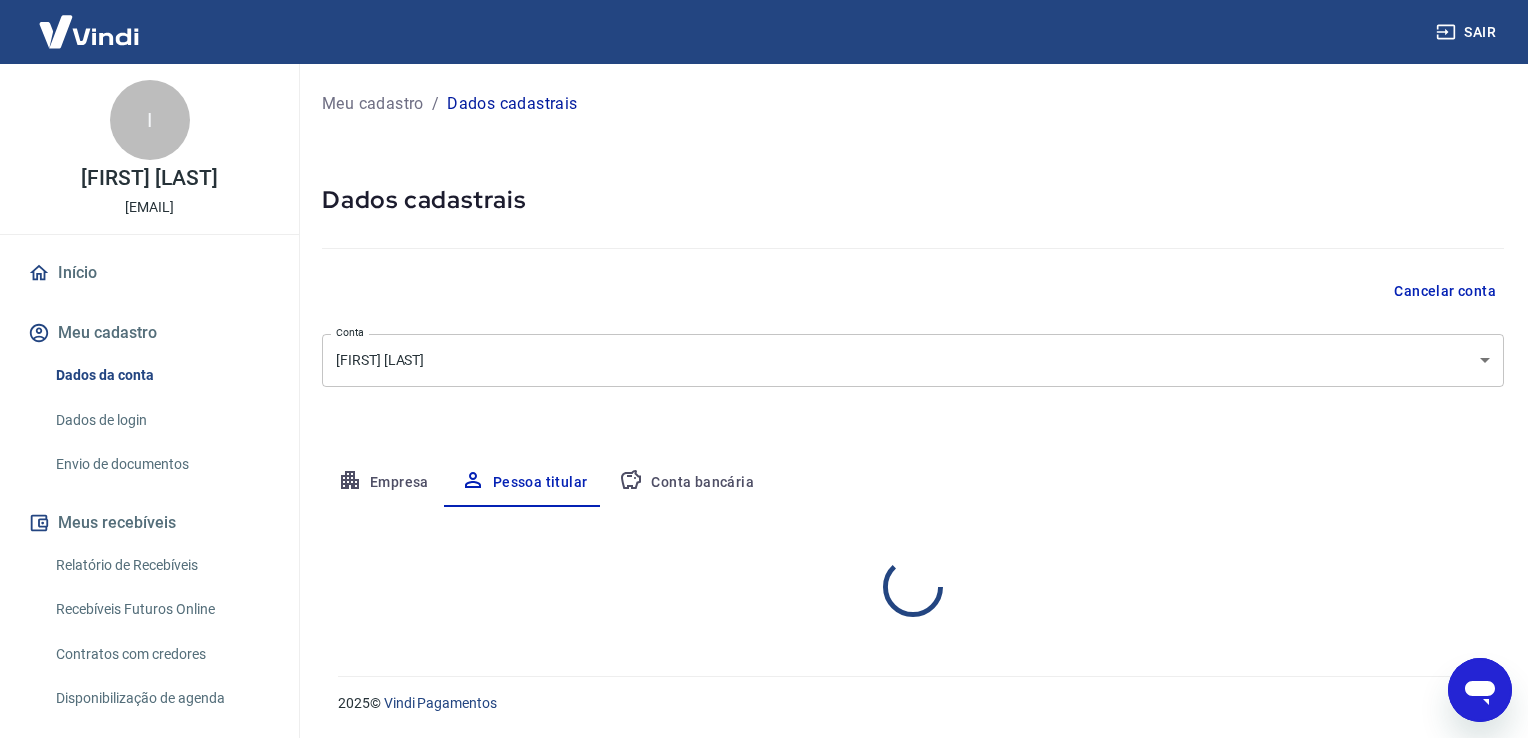 click on "Dados cadastrais" at bounding box center (913, 200) 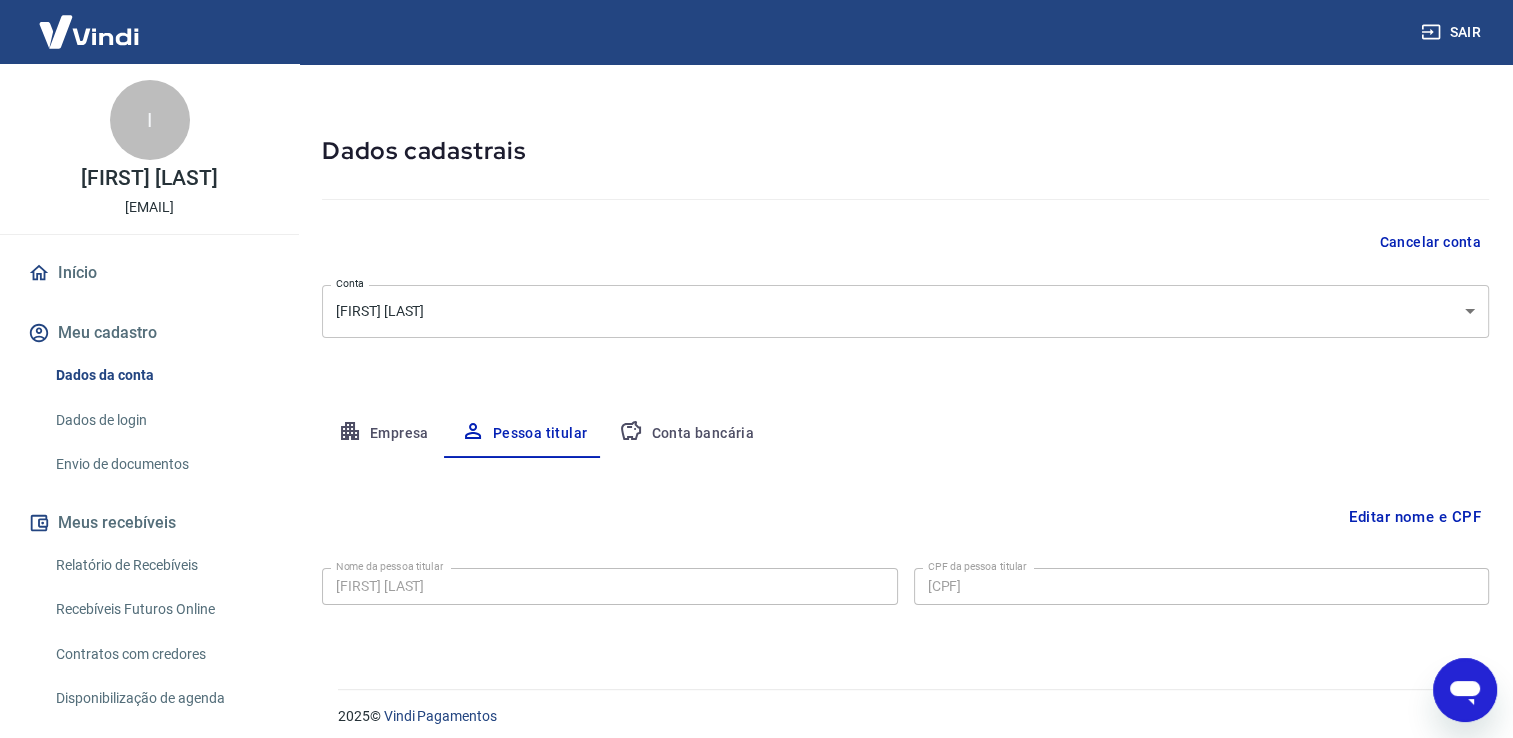 scroll, scrollTop: 60, scrollLeft: 0, axis: vertical 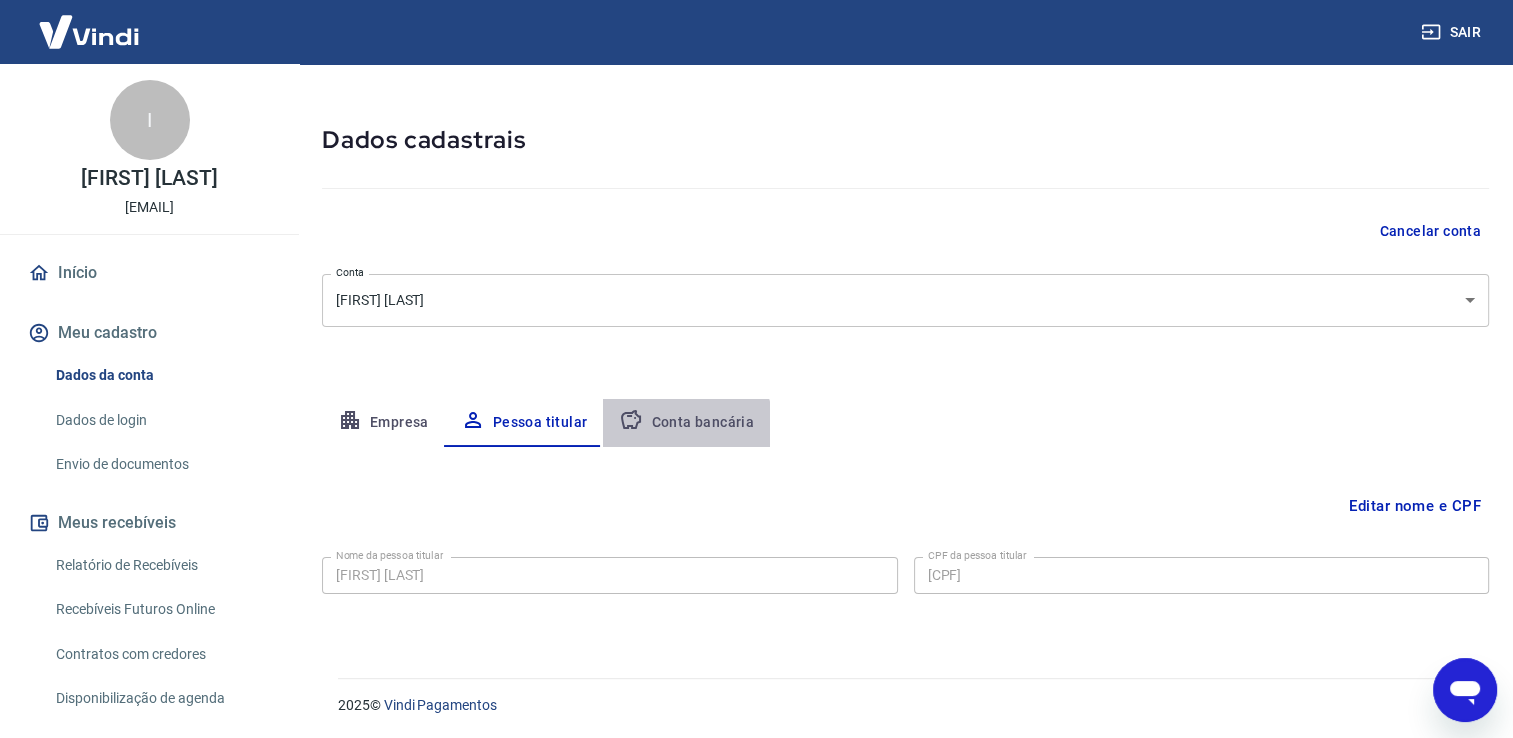 click on "Conta bancária" at bounding box center [686, 423] 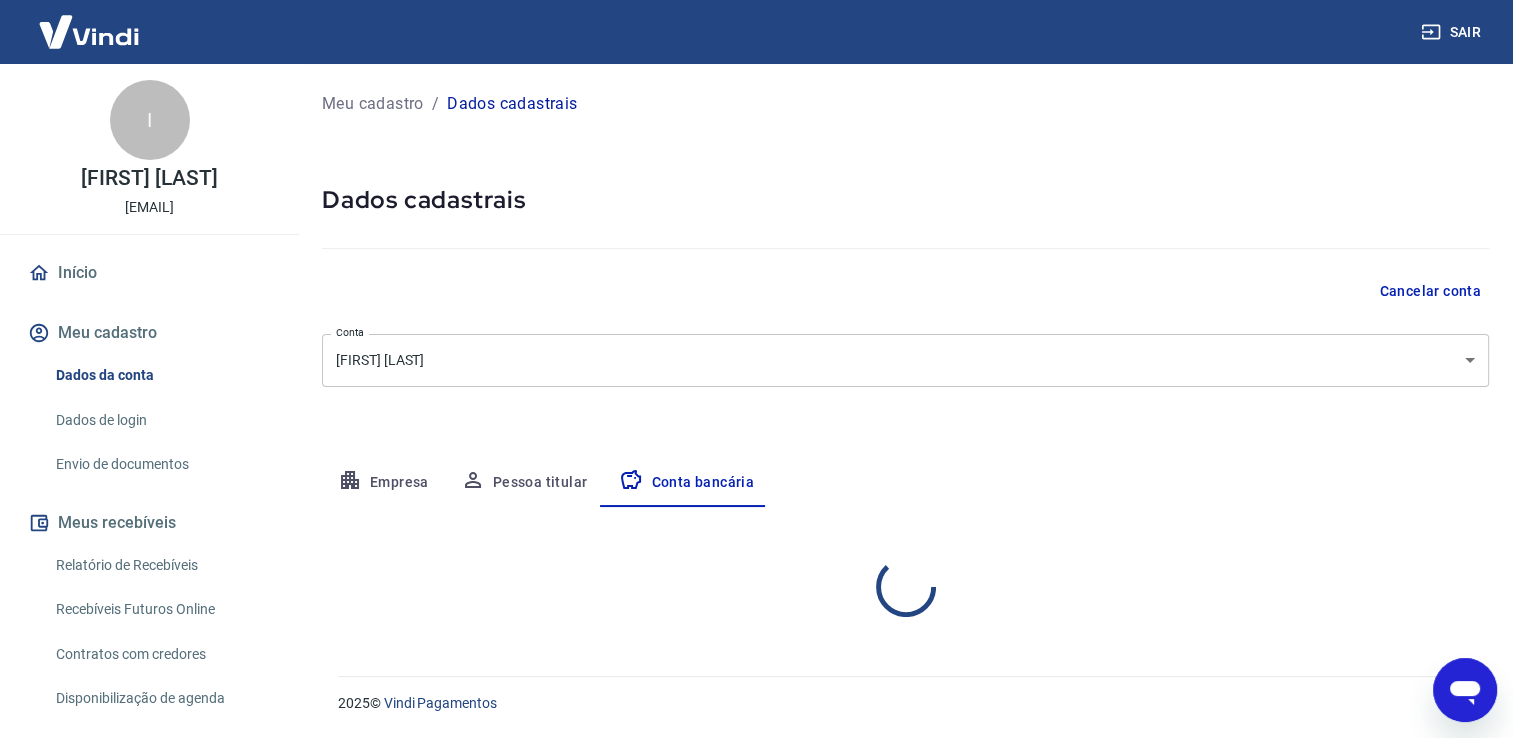 scroll, scrollTop: 0, scrollLeft: 0, axis: both 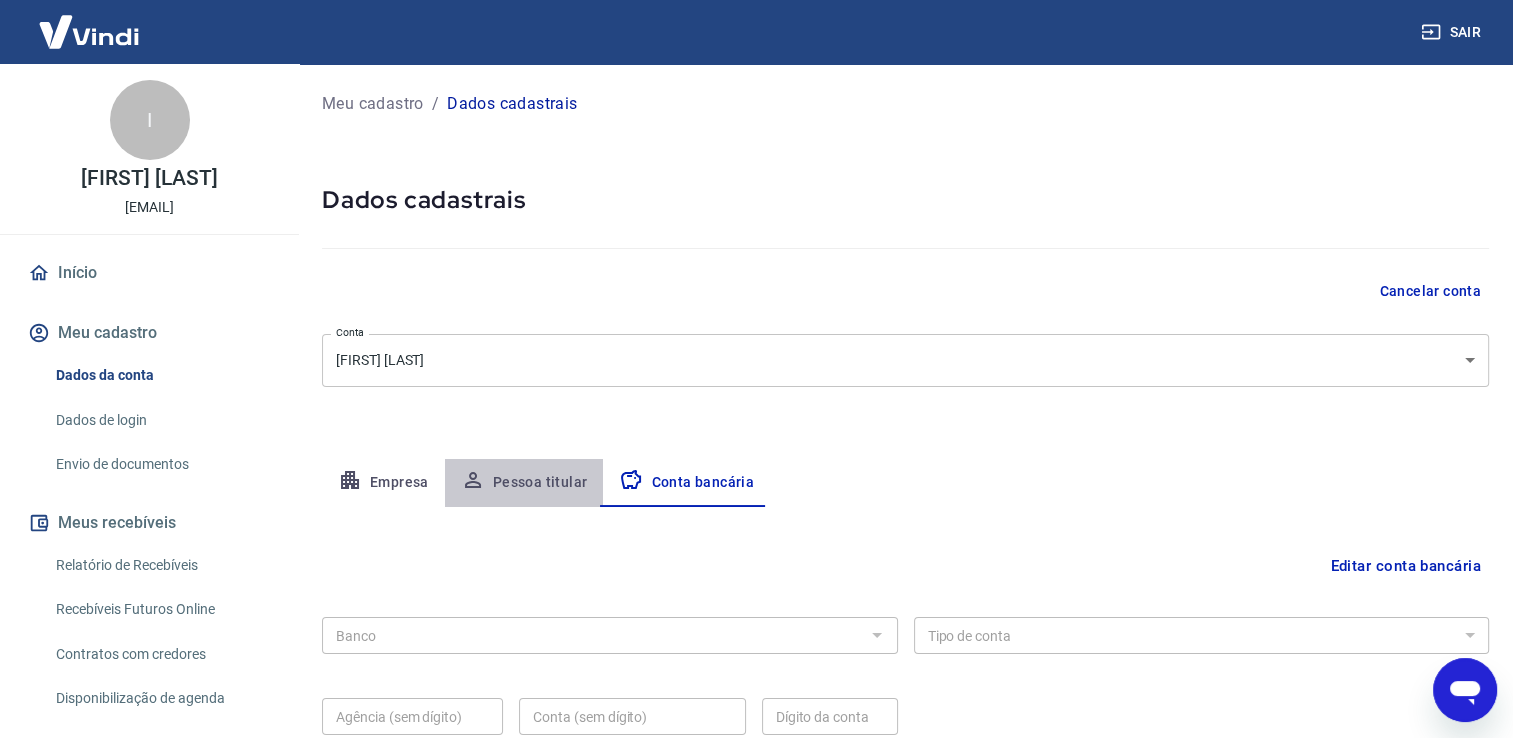 click on "Pessoa titular" at bounding box center [524, 483] 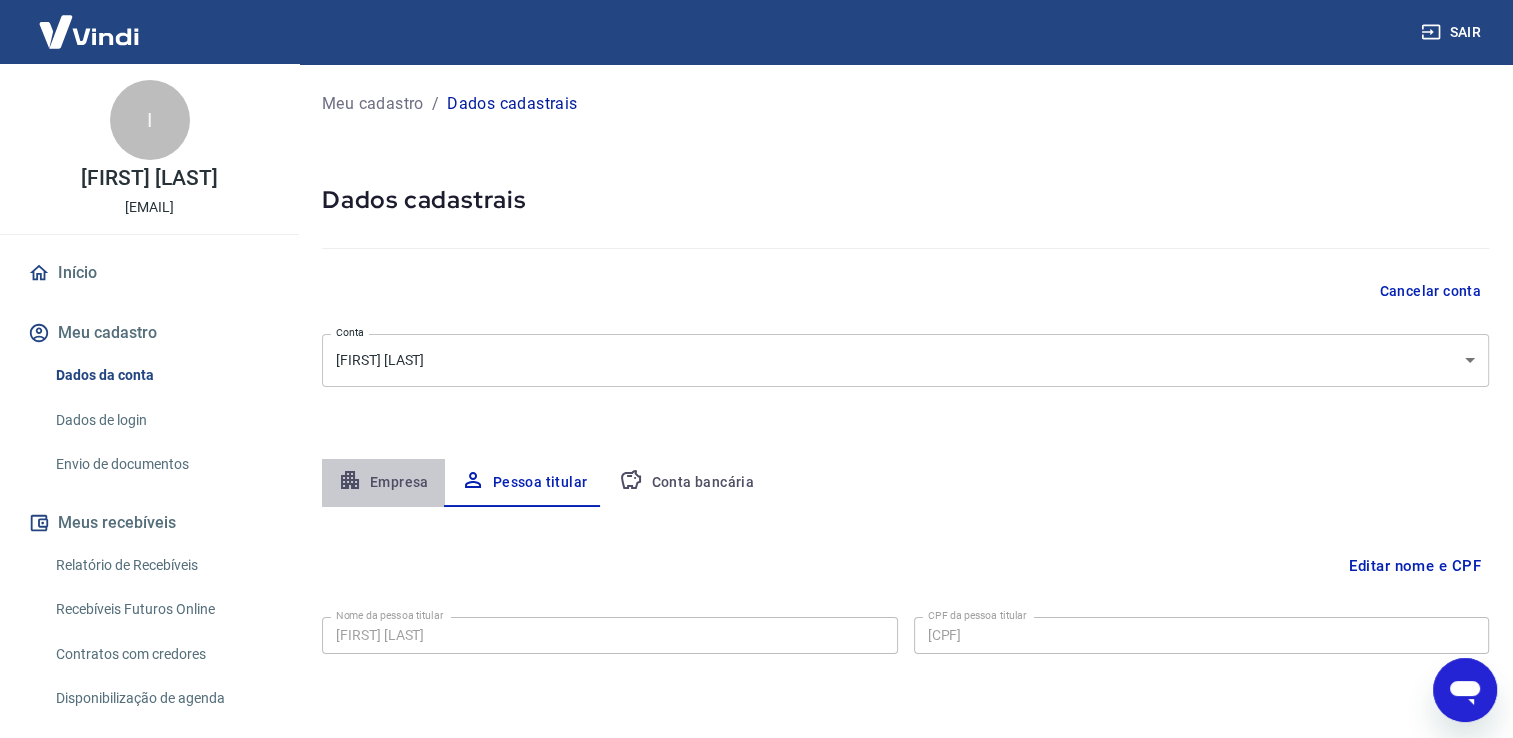 click on "Empresa" at bounding box center (383, 483) 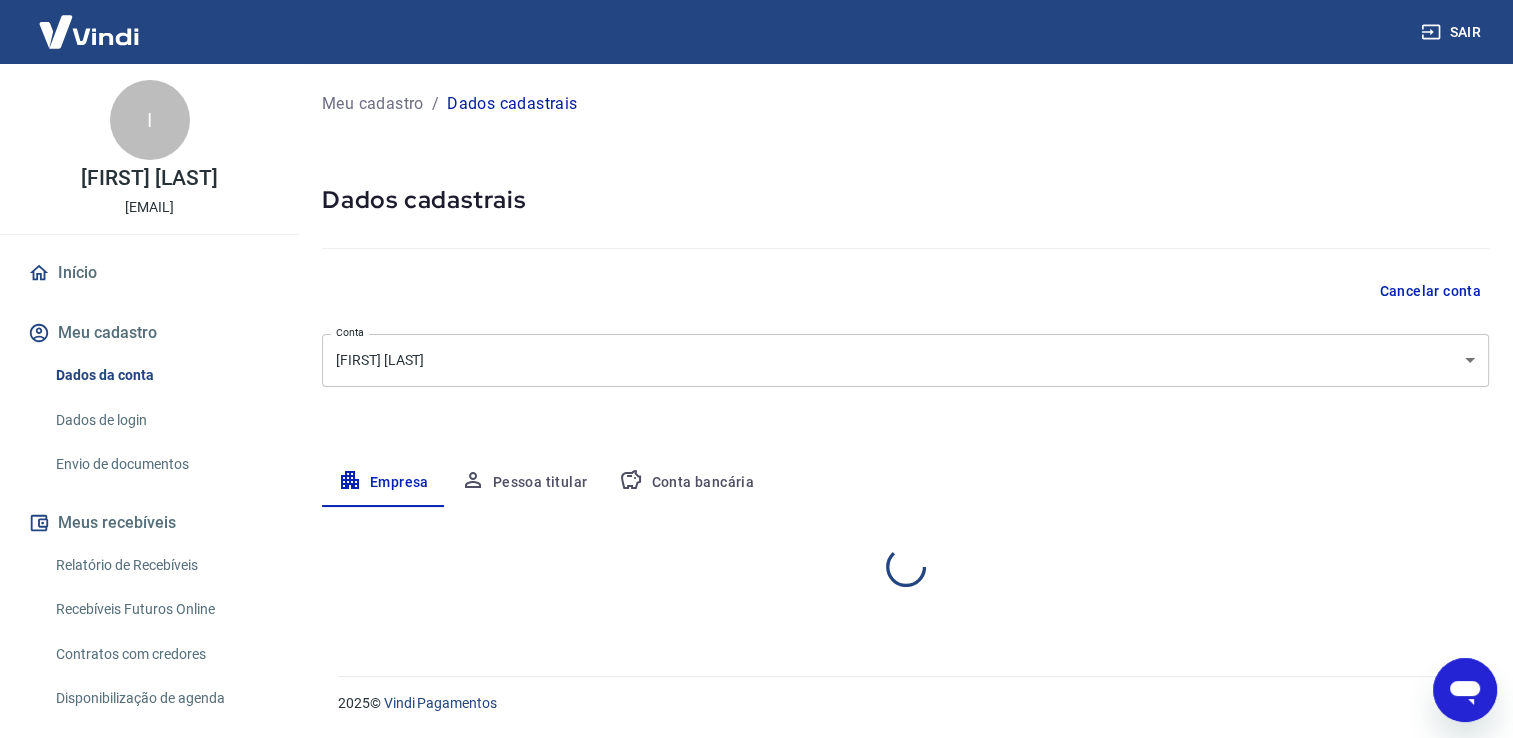 select on "[STATE]" 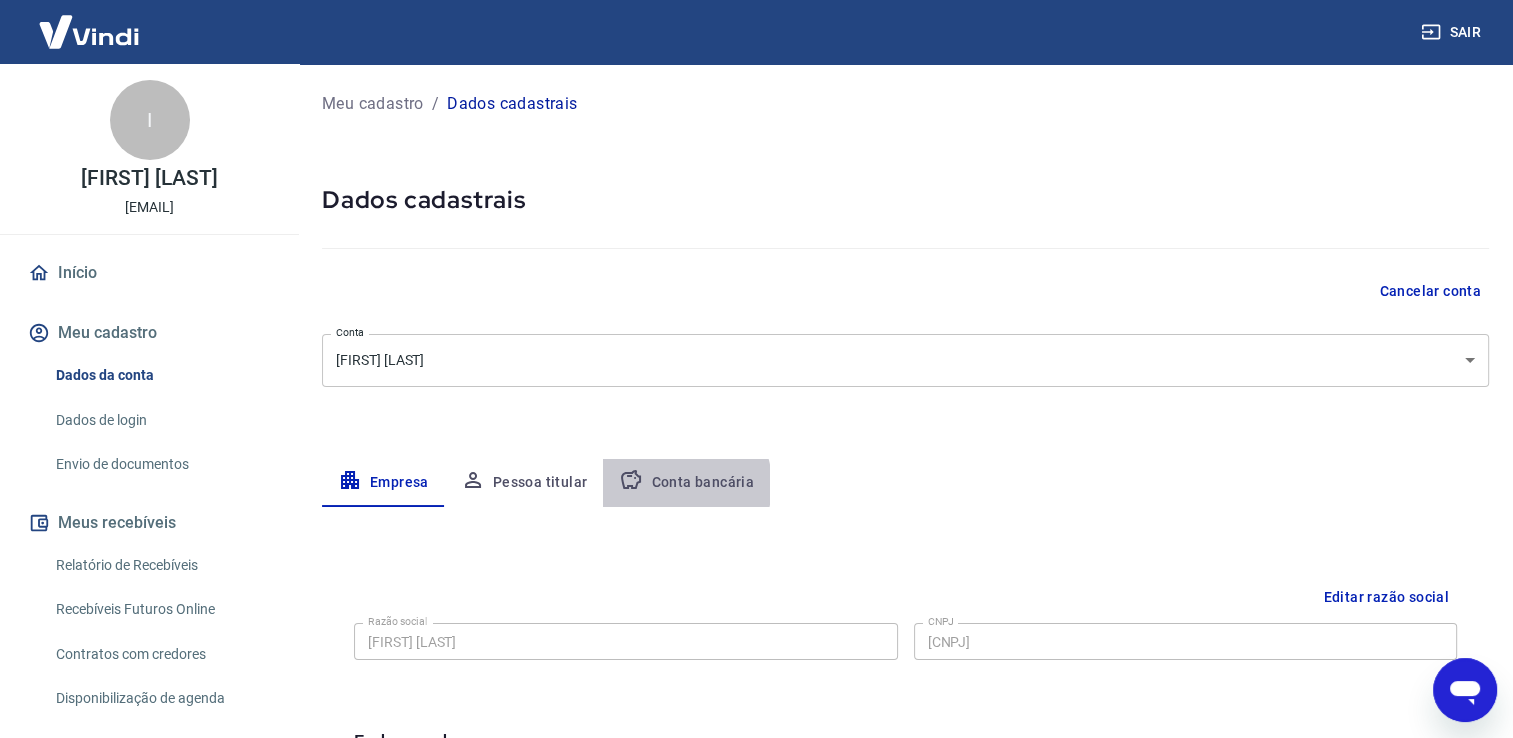 click on "Conta bancária" at bounding box center [686, 483] 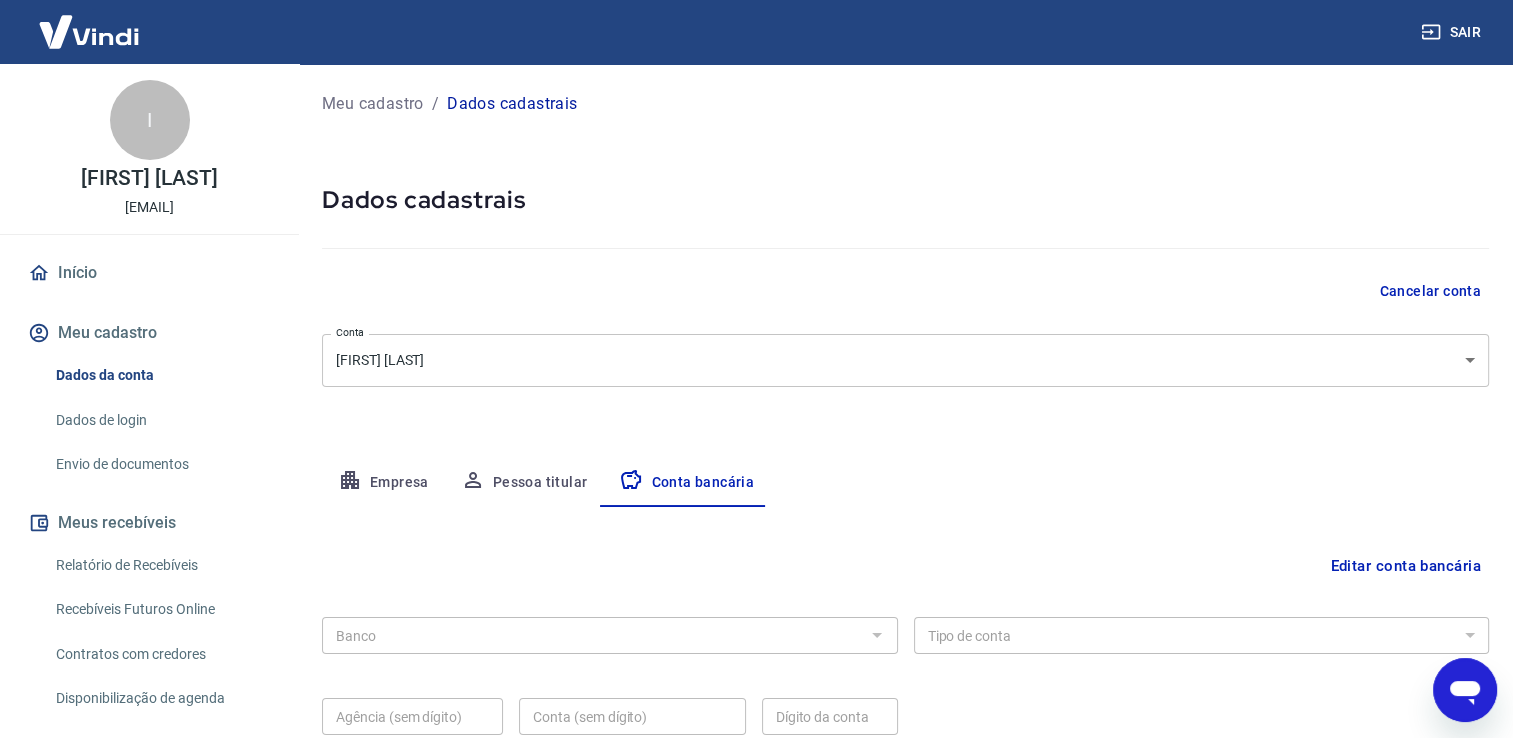 click on "Dados cadastrais" at bounding box center [905, 200] 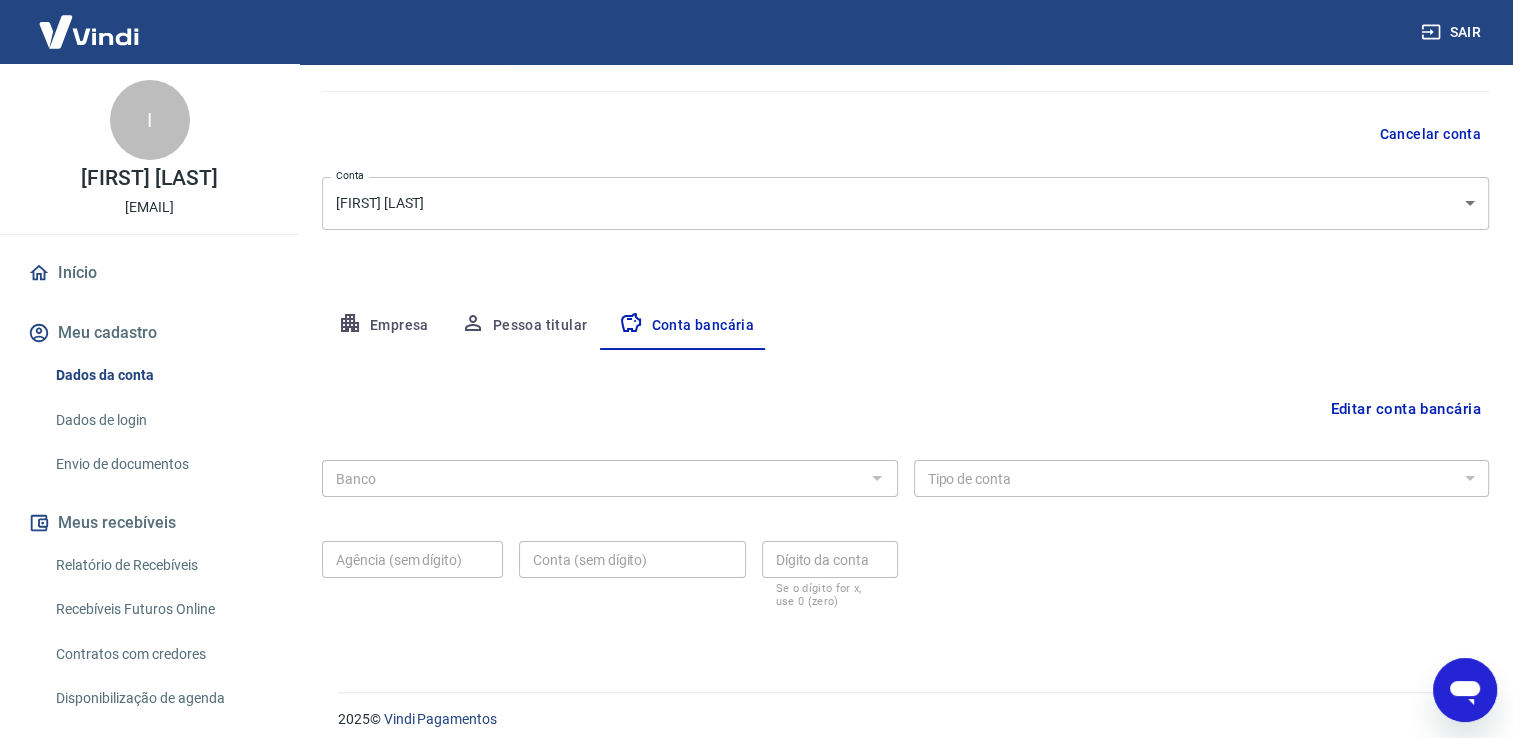 scroll, scrollTop: 172, scrollLeft: 0, axis: vertical 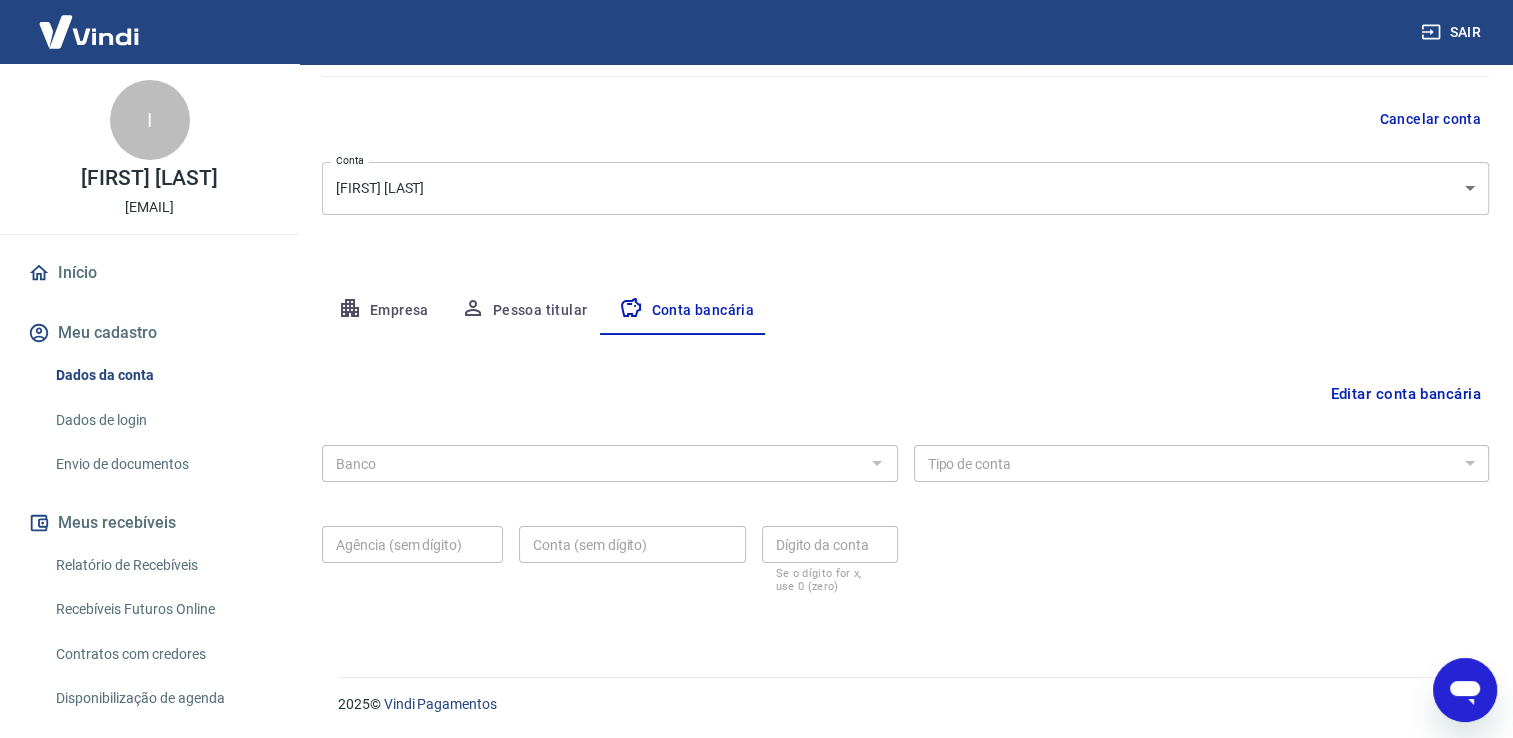 click on "Empresa Pessoa titular Conta bancária" at bounding box center (905, 311) 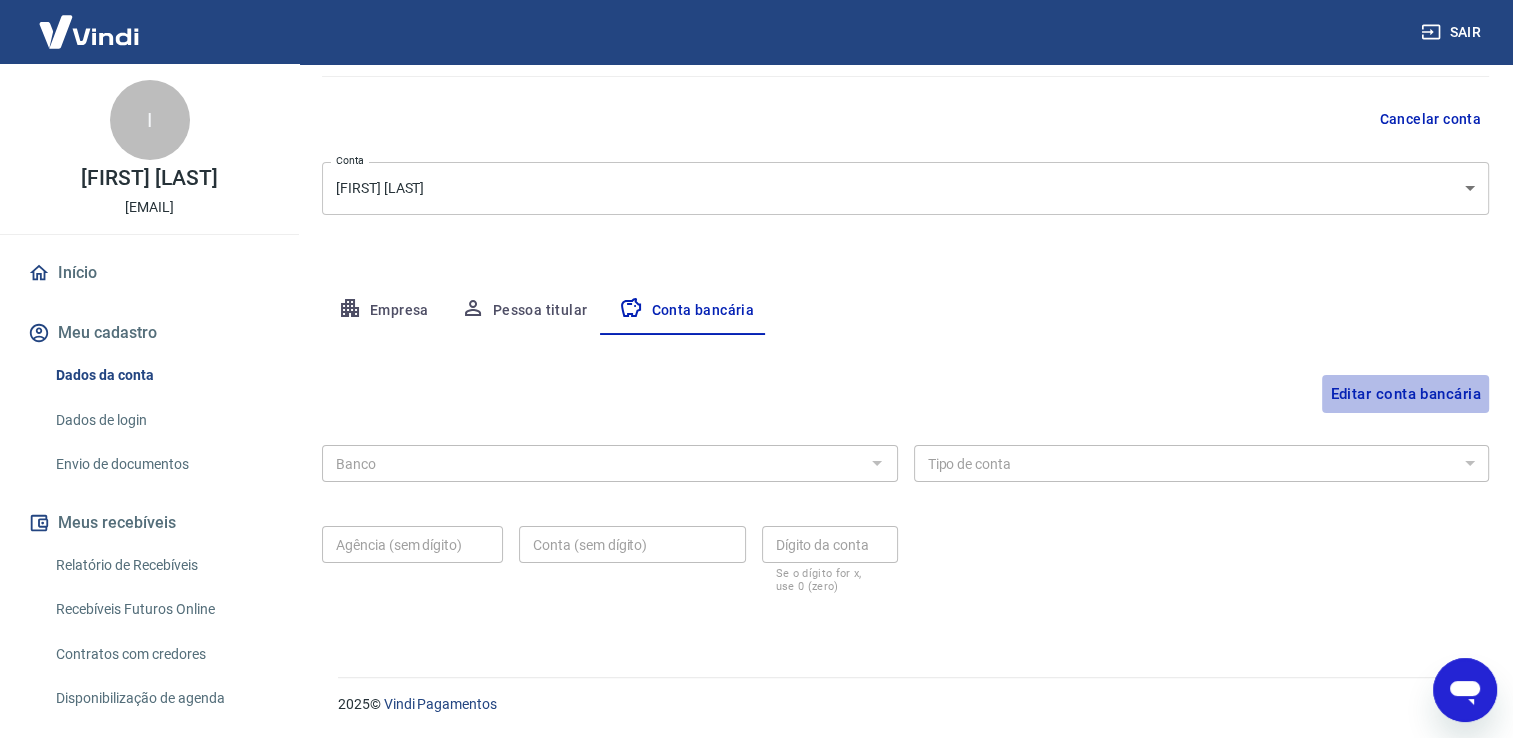click on "Editar conta bancária" at bounding box center [1405, 394] 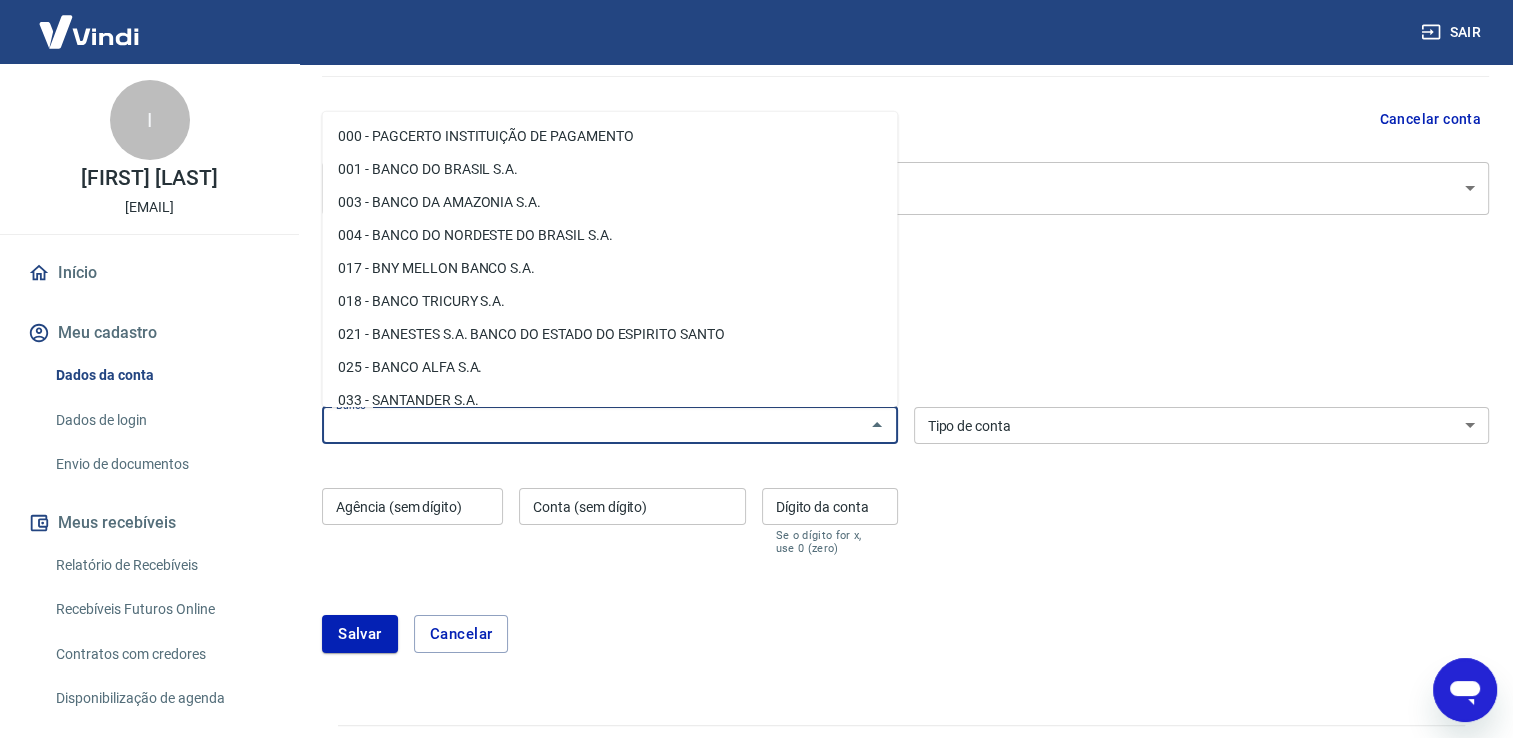 click on "Banco" at bounding box center [593, 425] 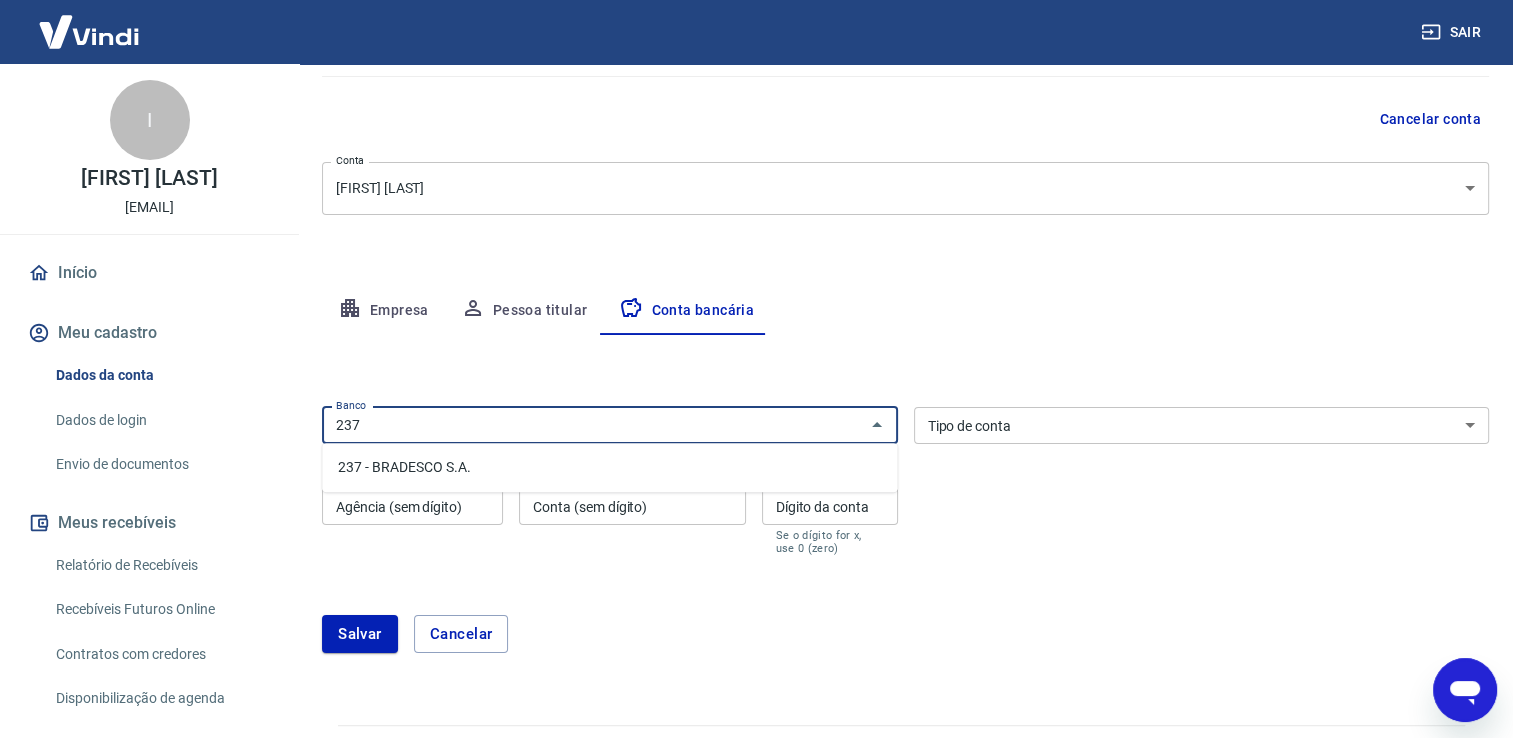 click on "237 - BRADESCO S.A." at bounding box center [609, 467] 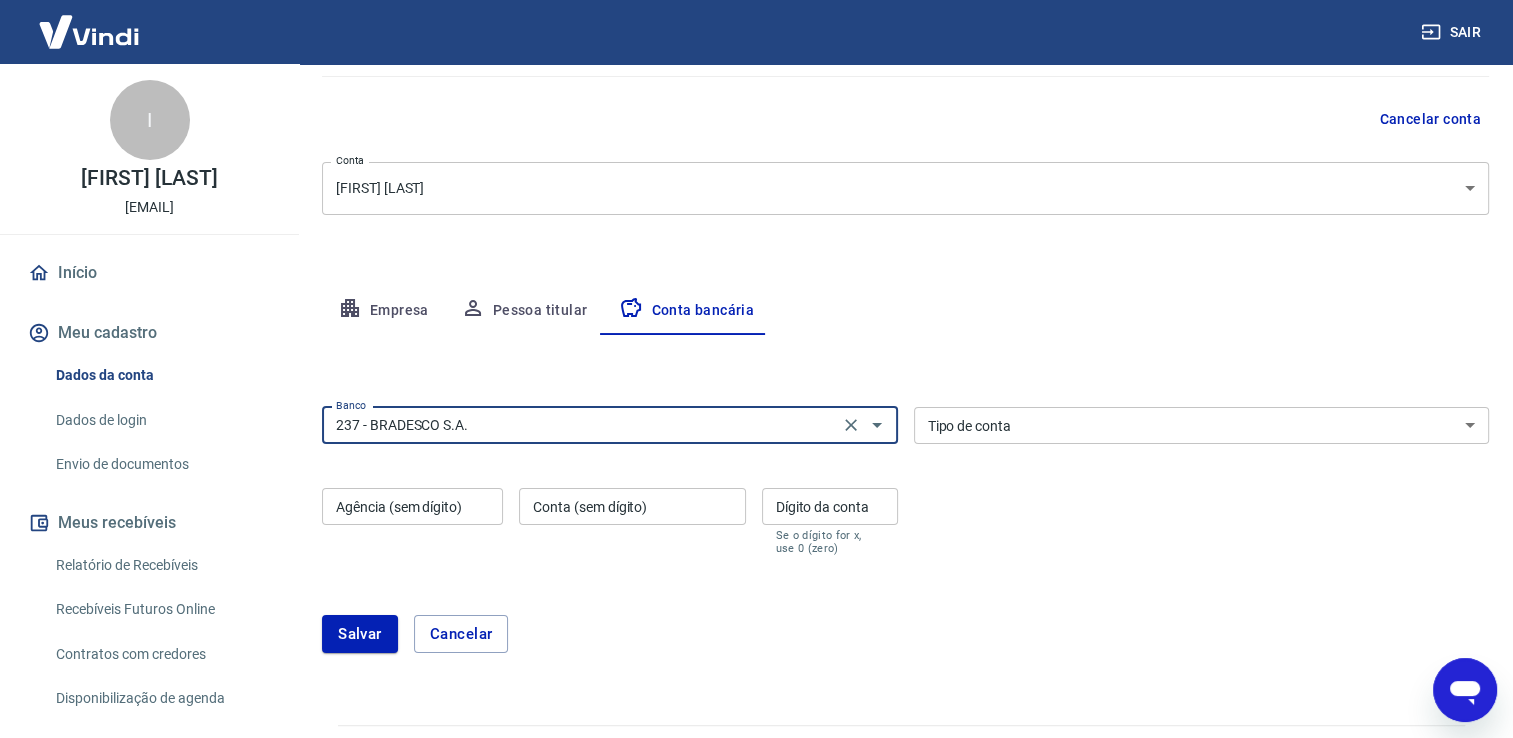 type on "237 - BRADESCO S.A." 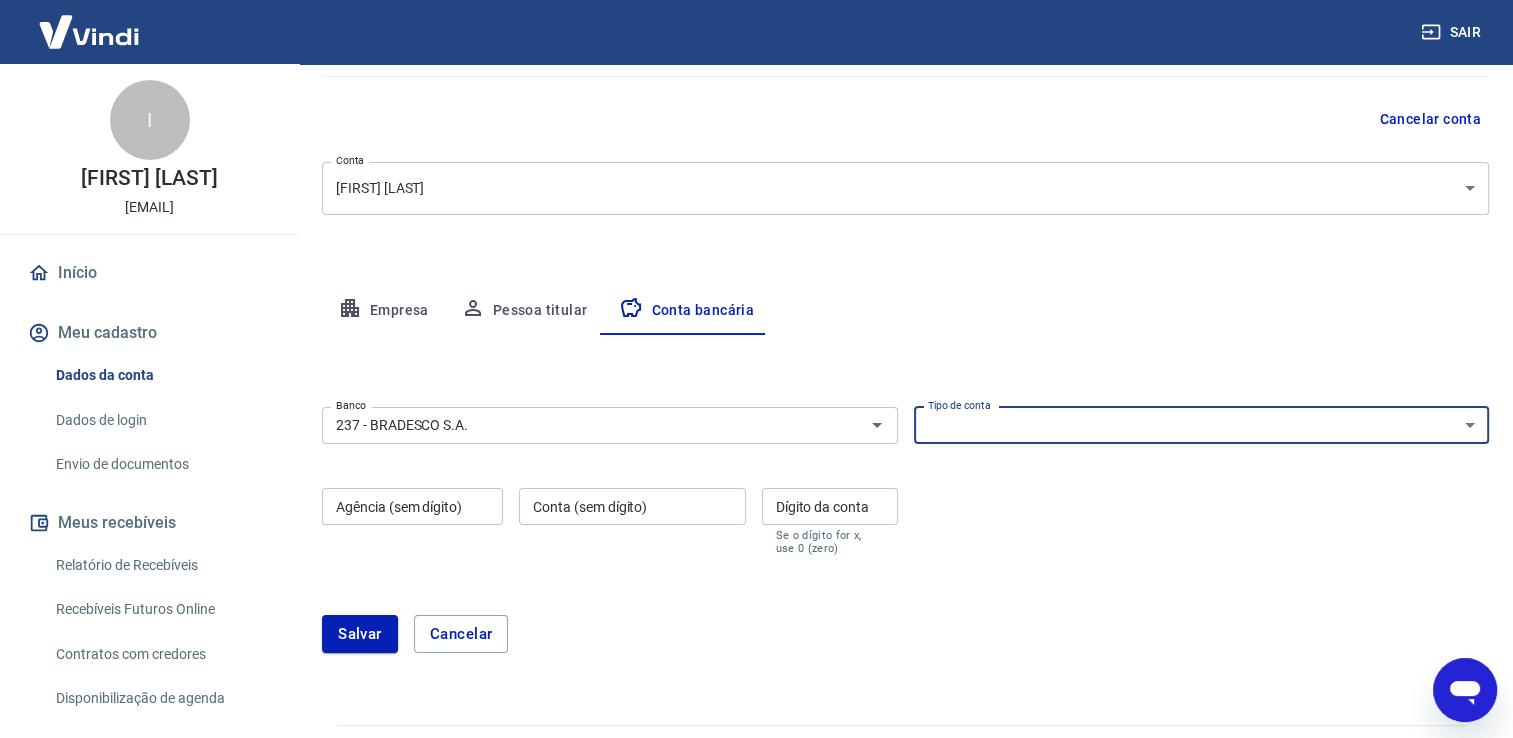click on "Conta Corrente Conta Poupança" at bounding box center [1202, 425] 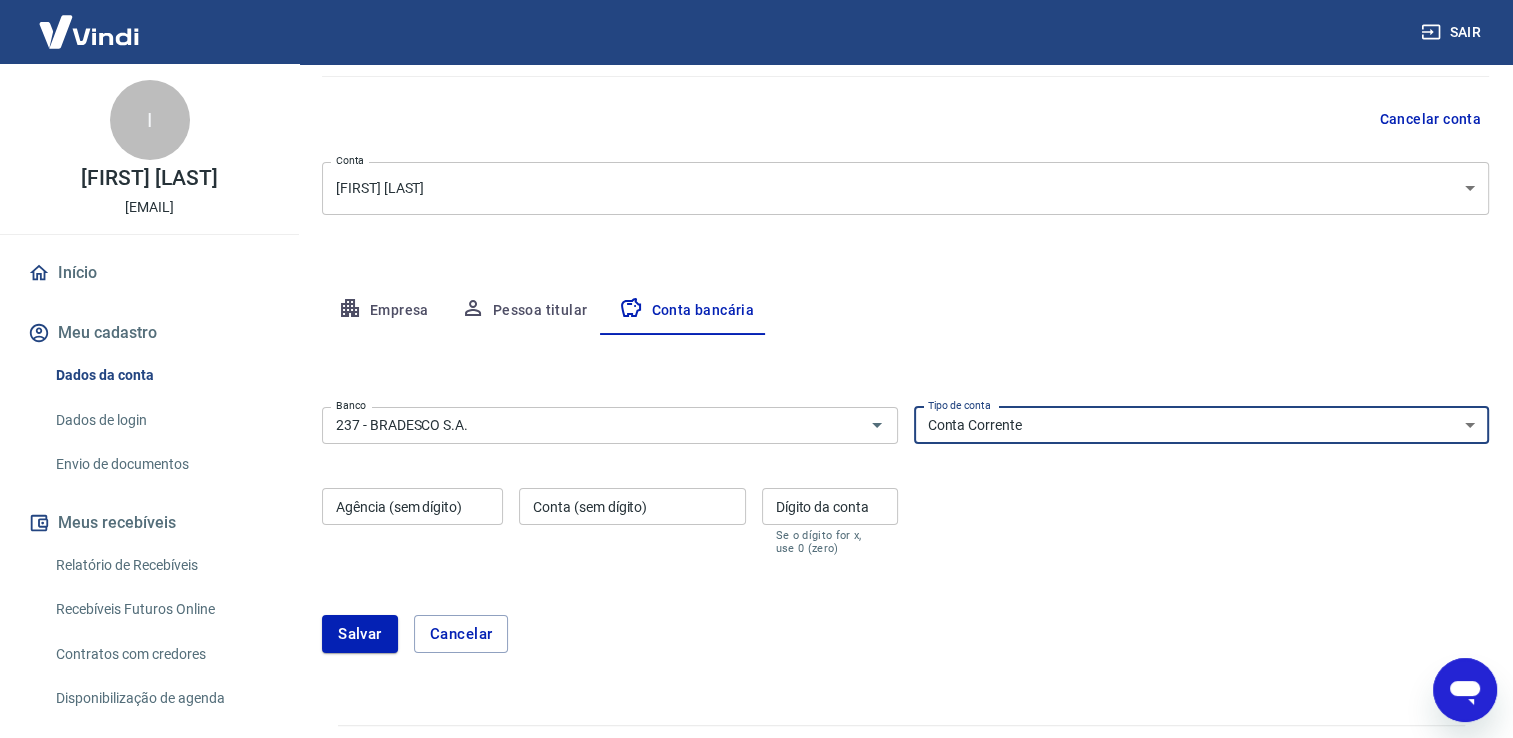 click on "Conta Corrente Conta Poupança" at bounding box center (1202, 425) 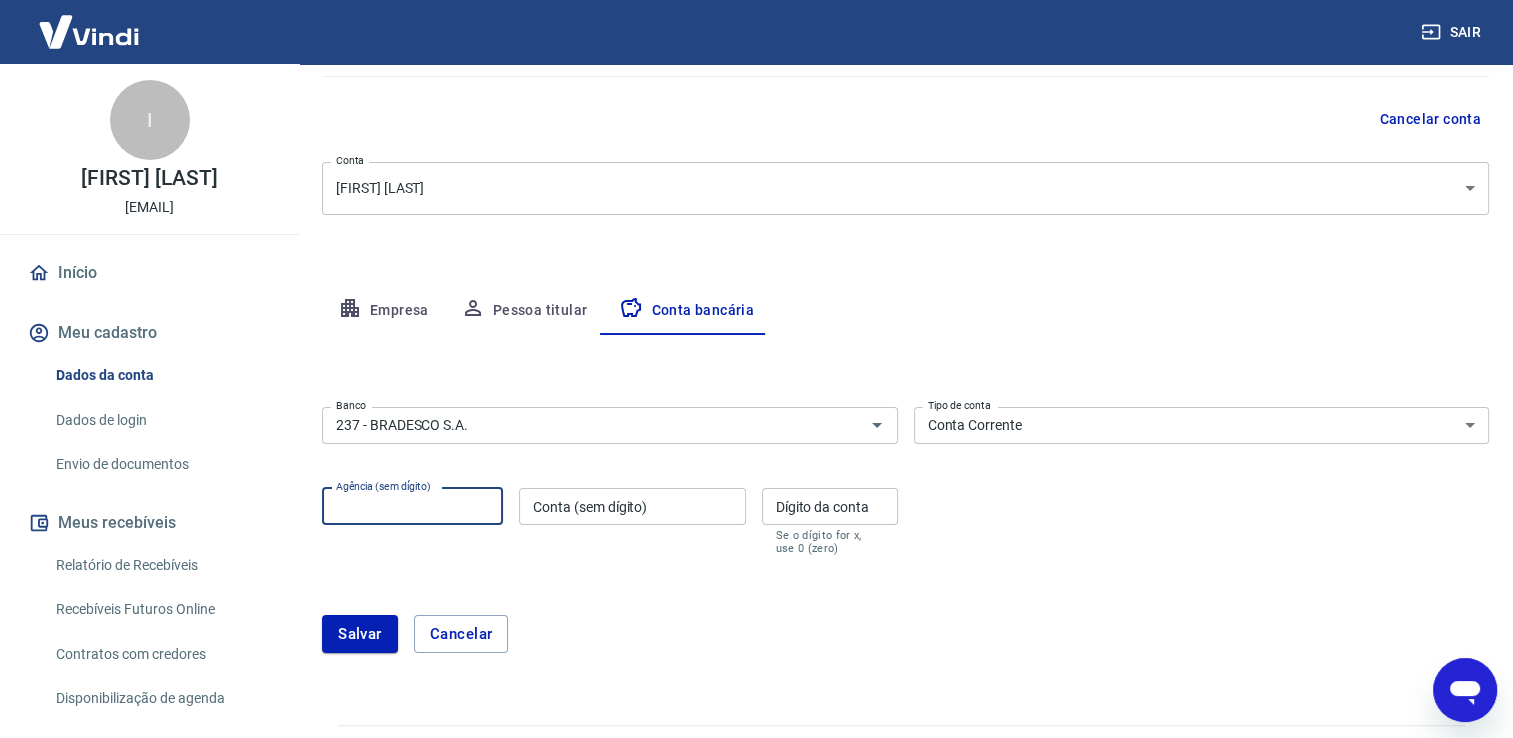 click on "Agência (sem dígito)" at bounding box center [412, 506] 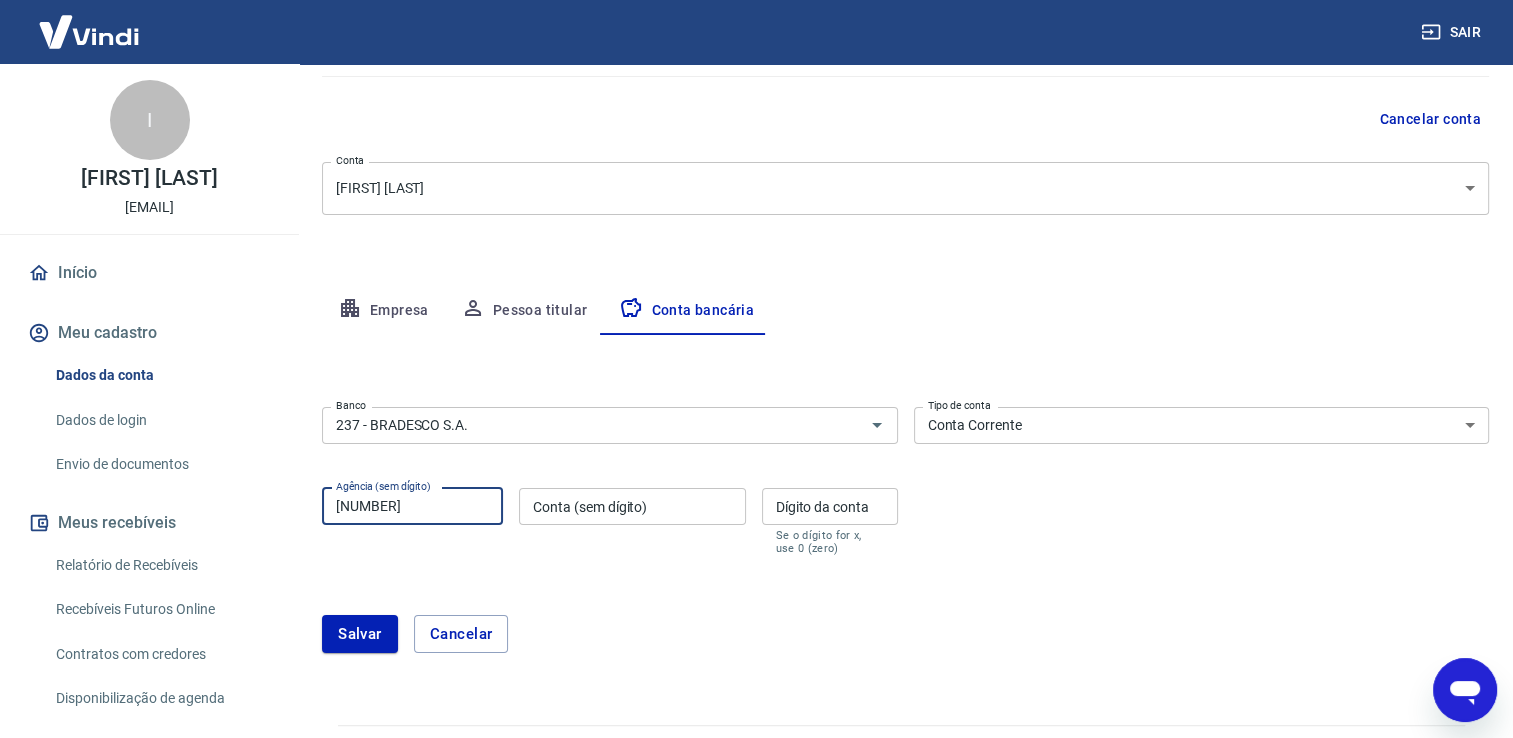 type on "[NUMBER]" 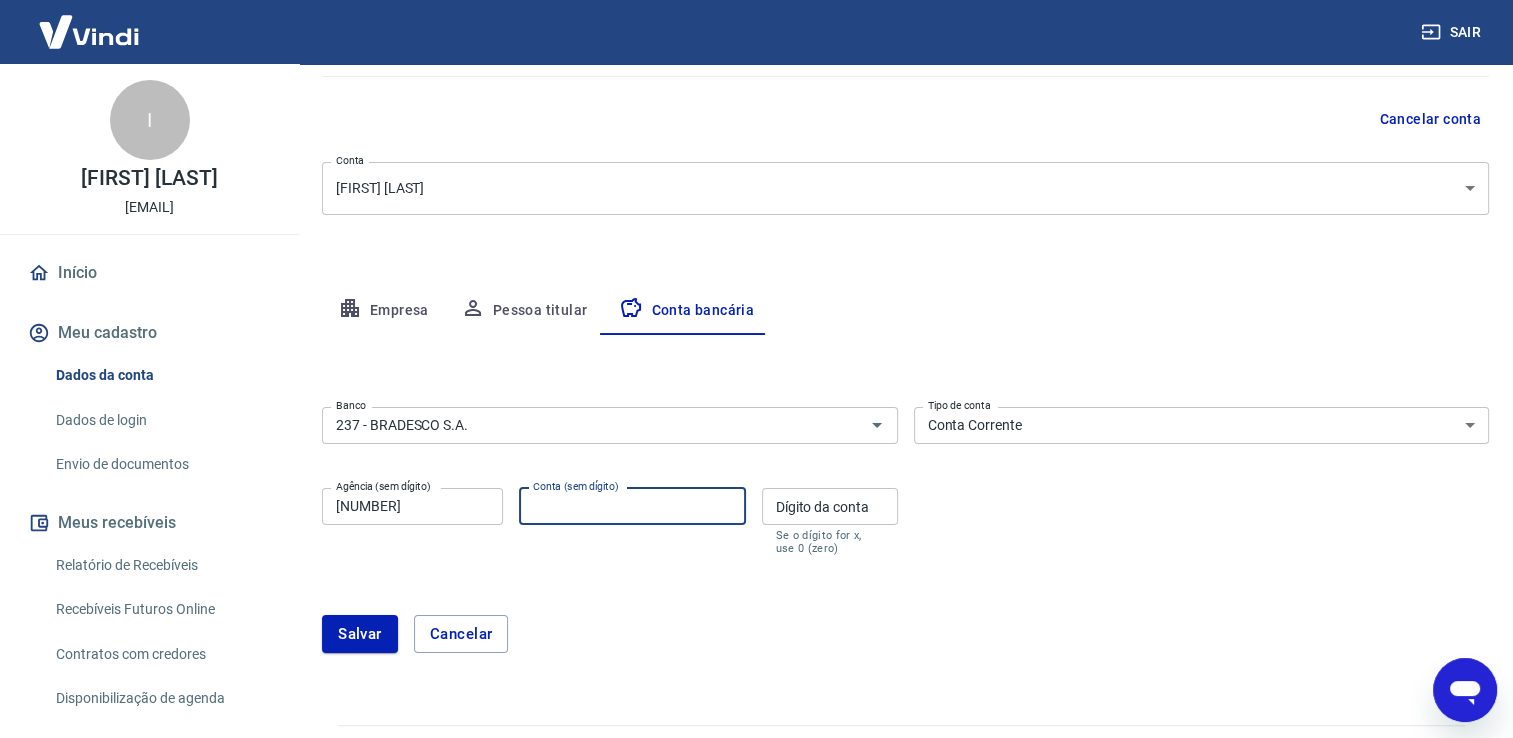 click on "Conta (sem dígito)" at bounding box center [632, 506] 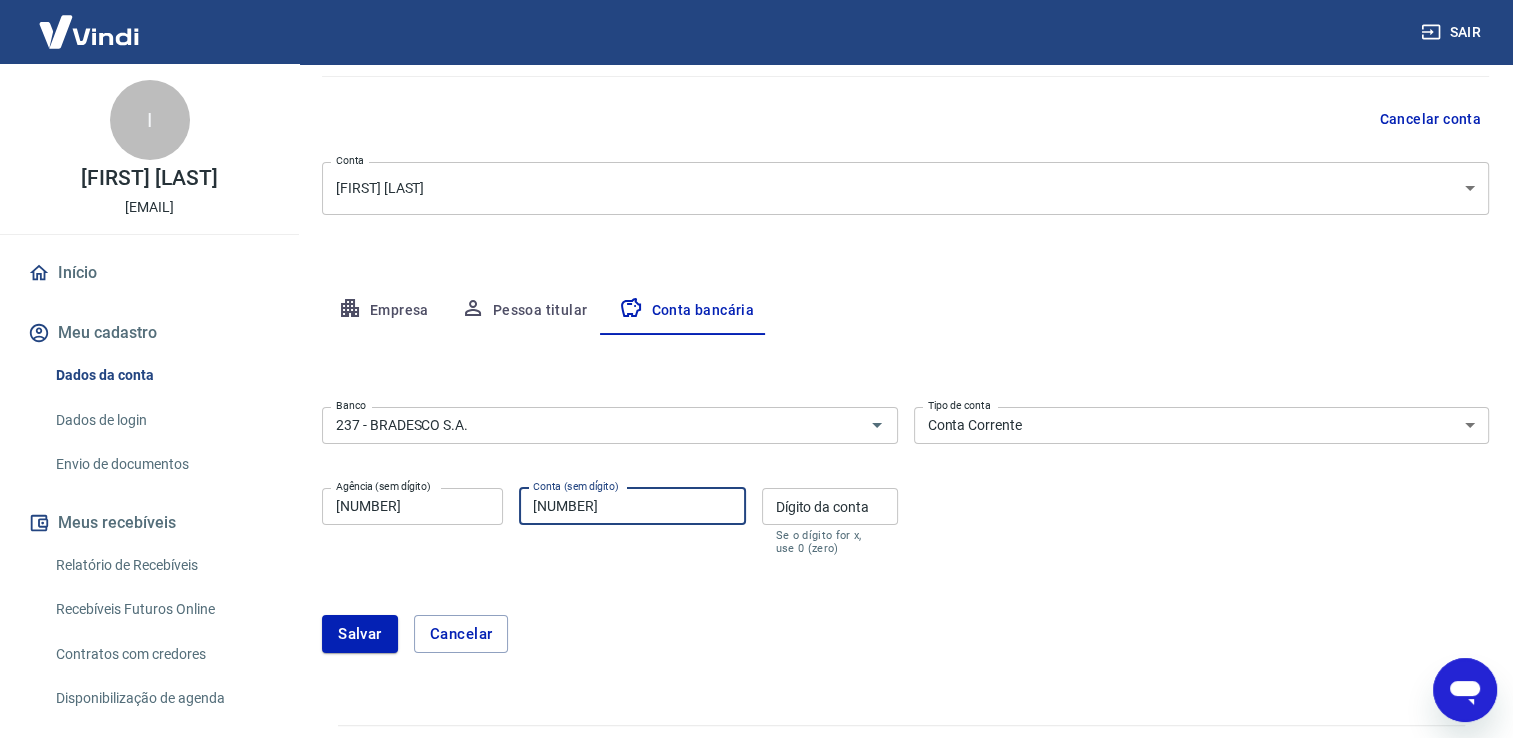 type on "[NUMBER]" 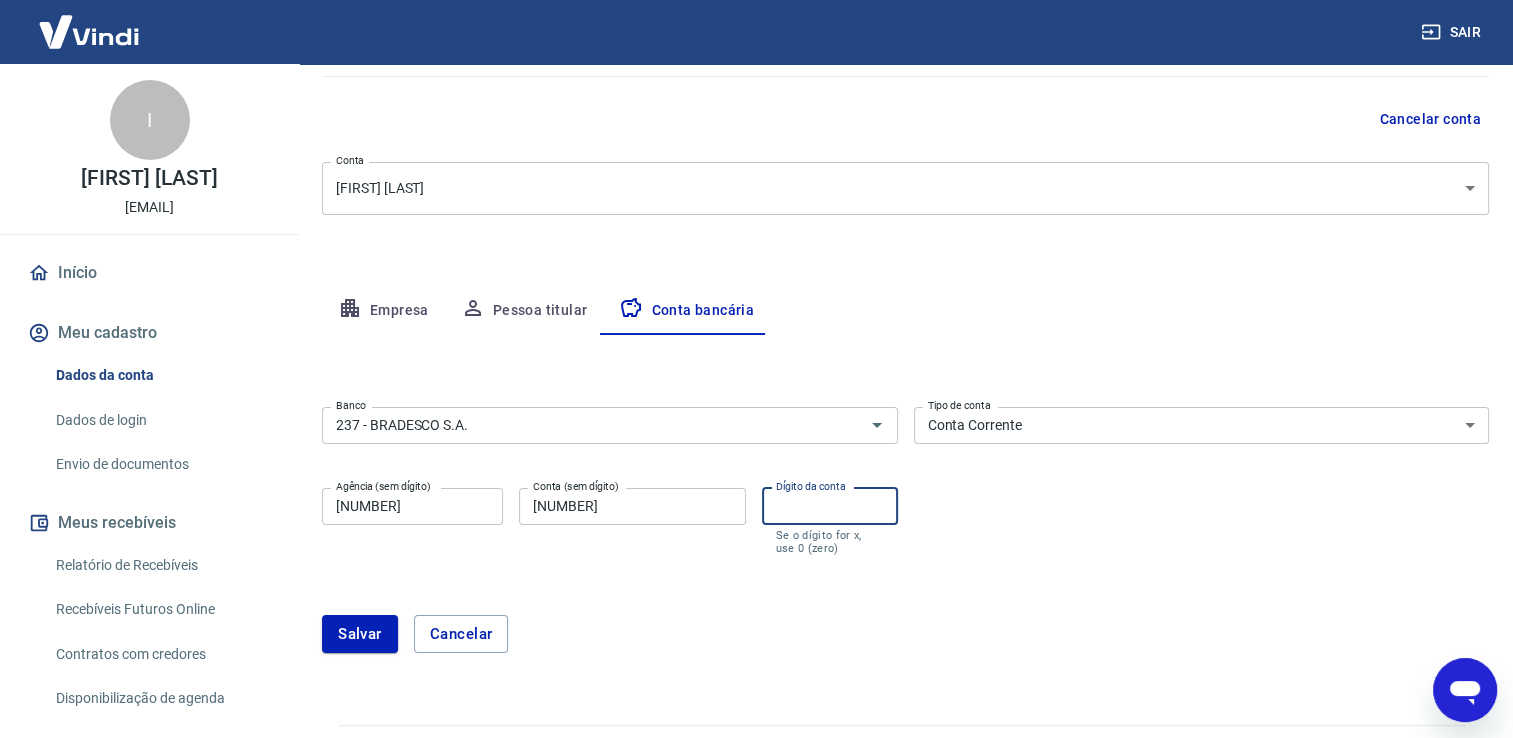 click on "Dígito da conta" at bounding box center [830, 506] 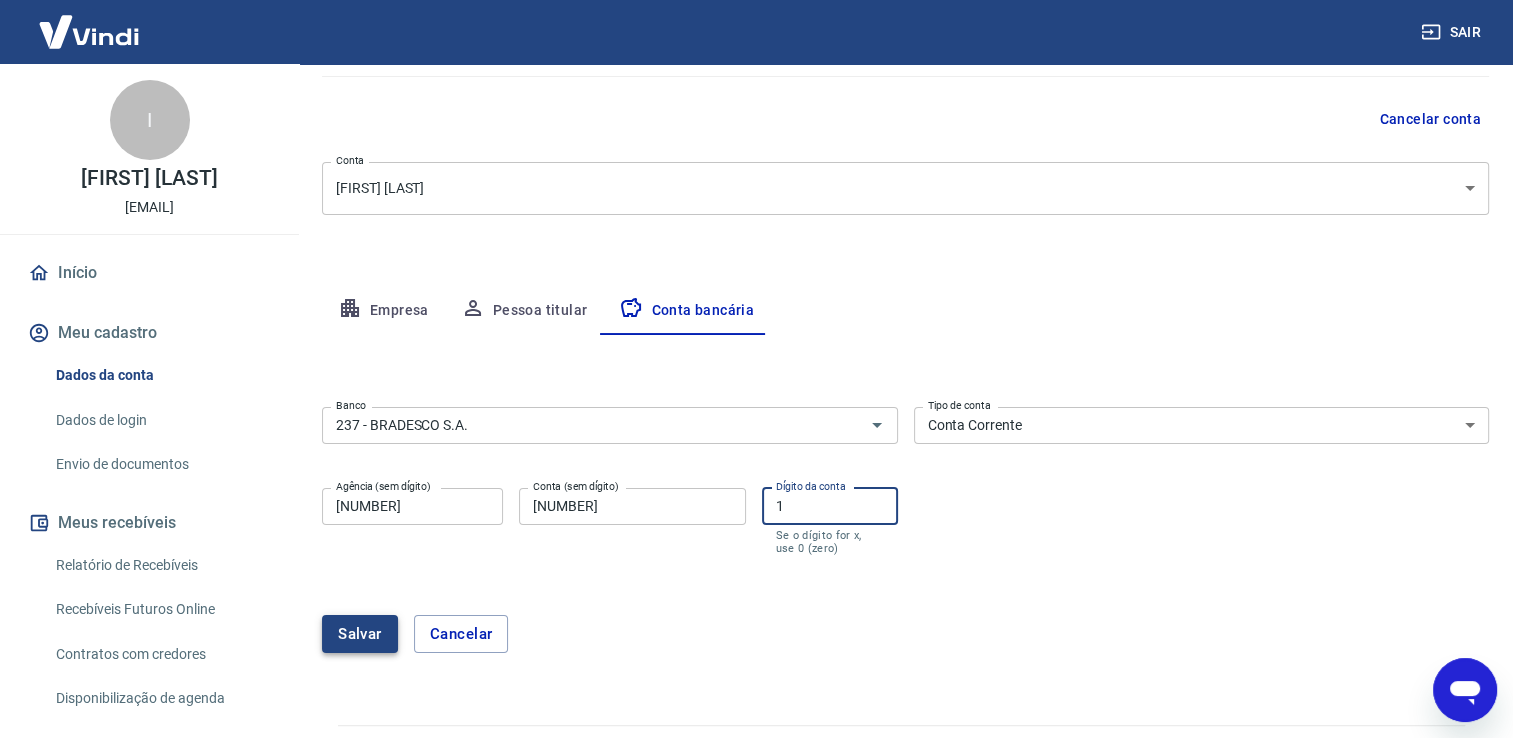type on "1" 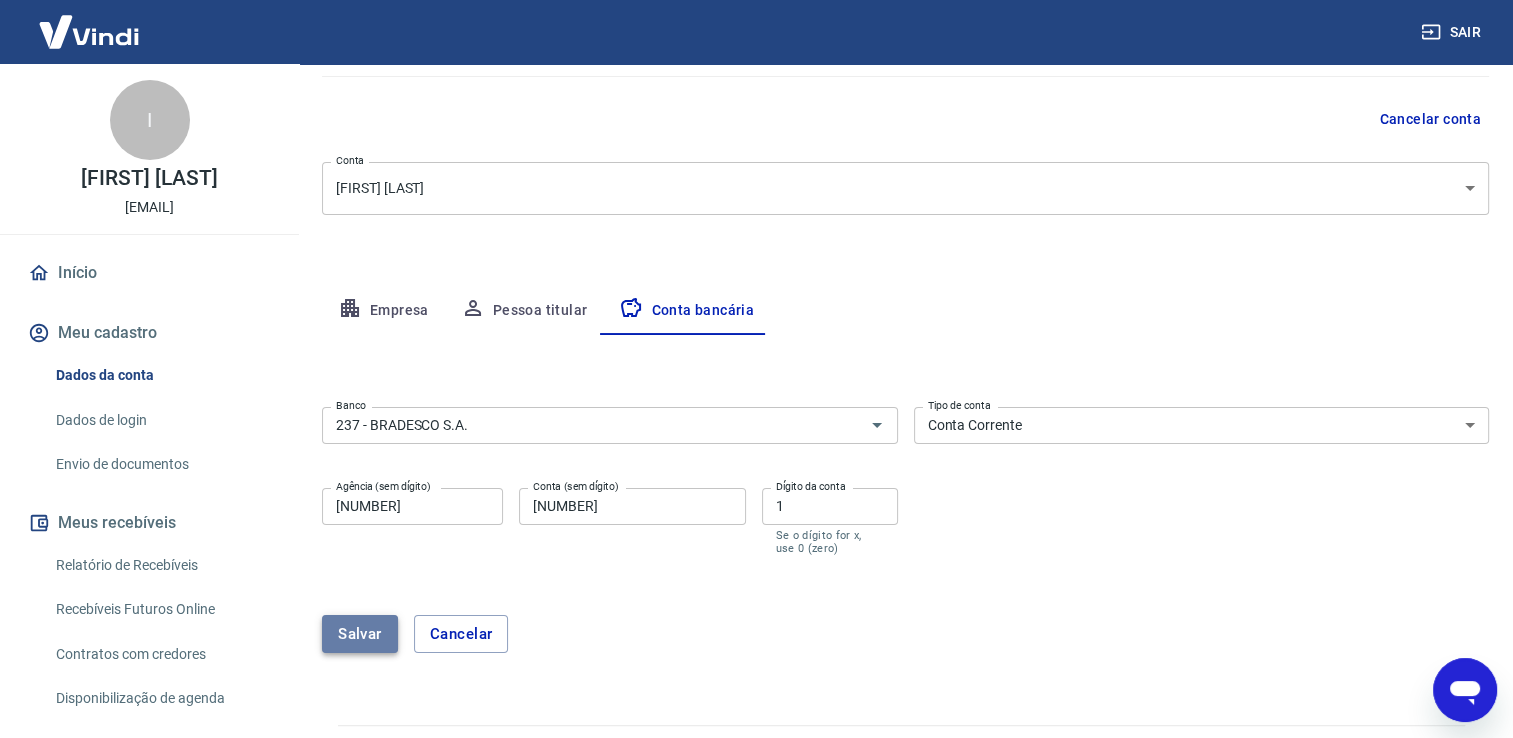 click on "Salvar" at bounding box center [360, 634] 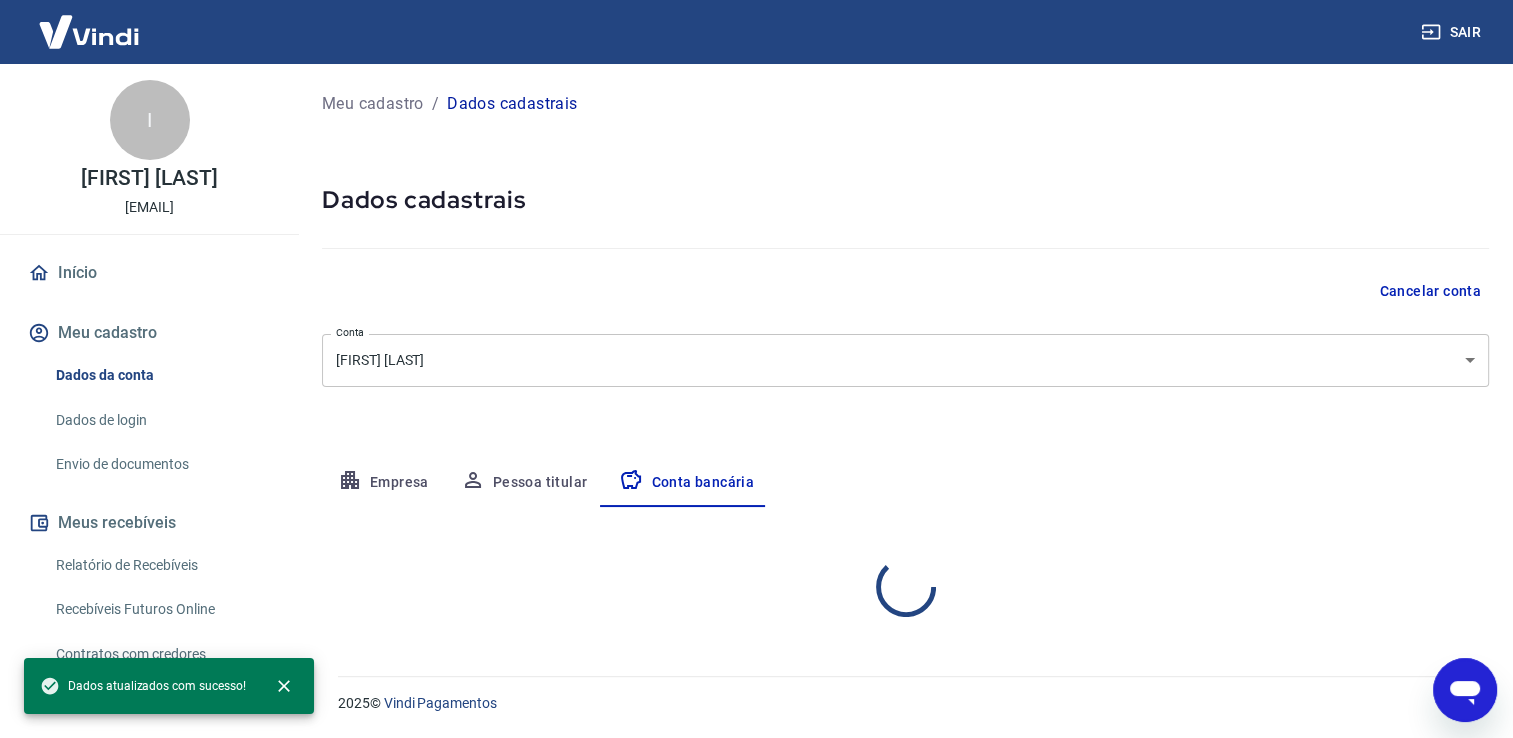 scroll, scrollTop: 0, scrollLeft: 0, axis: both 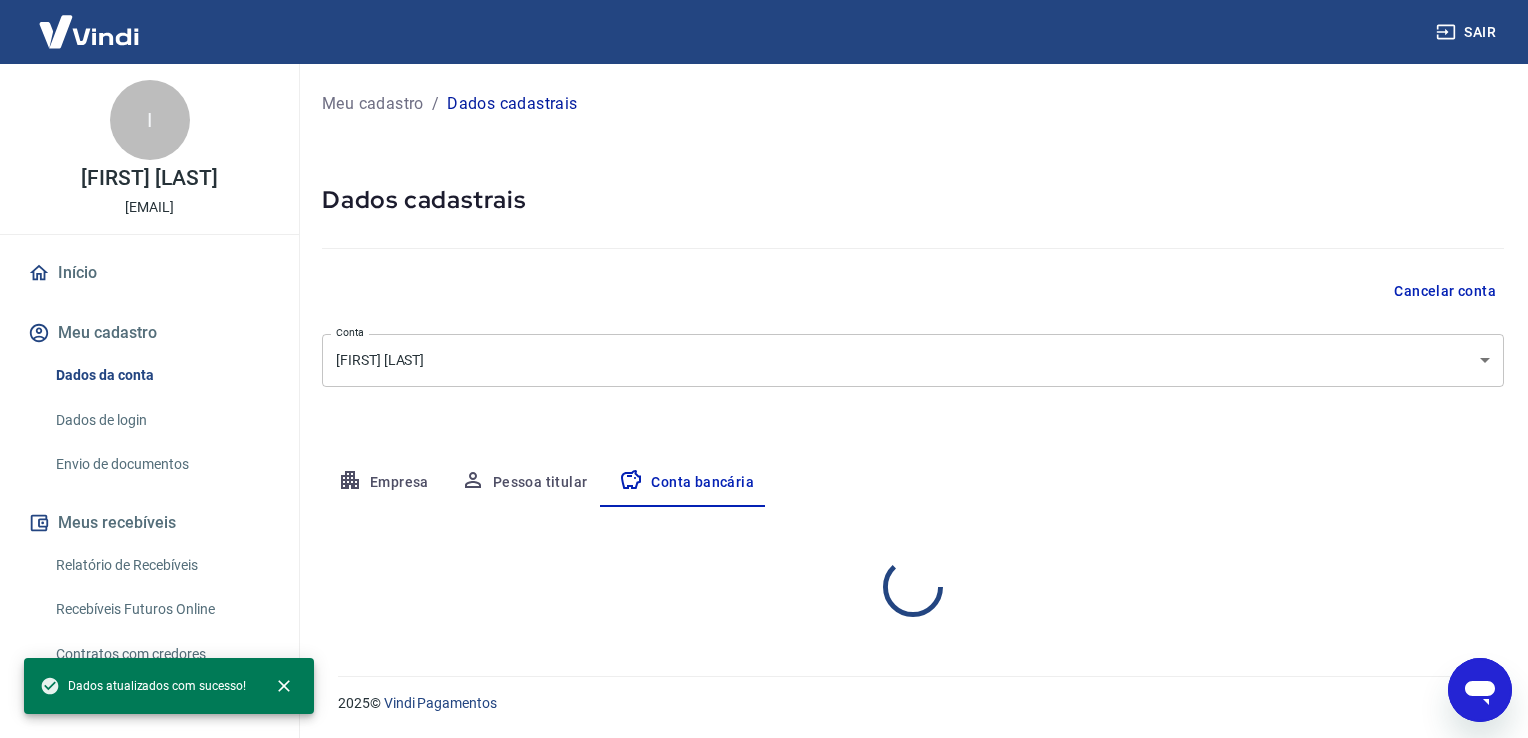 select on "1" 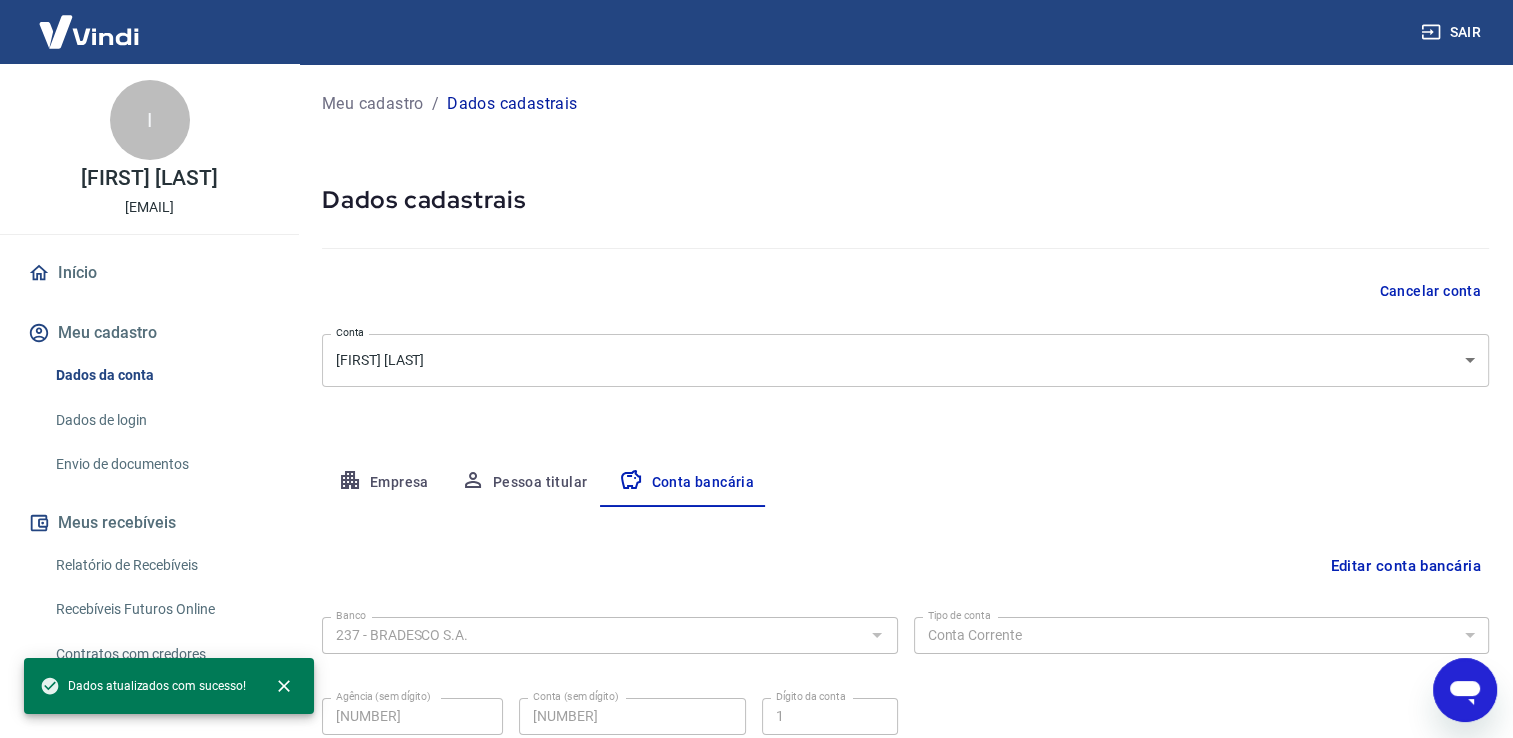 click at bounding box center (905, 244) 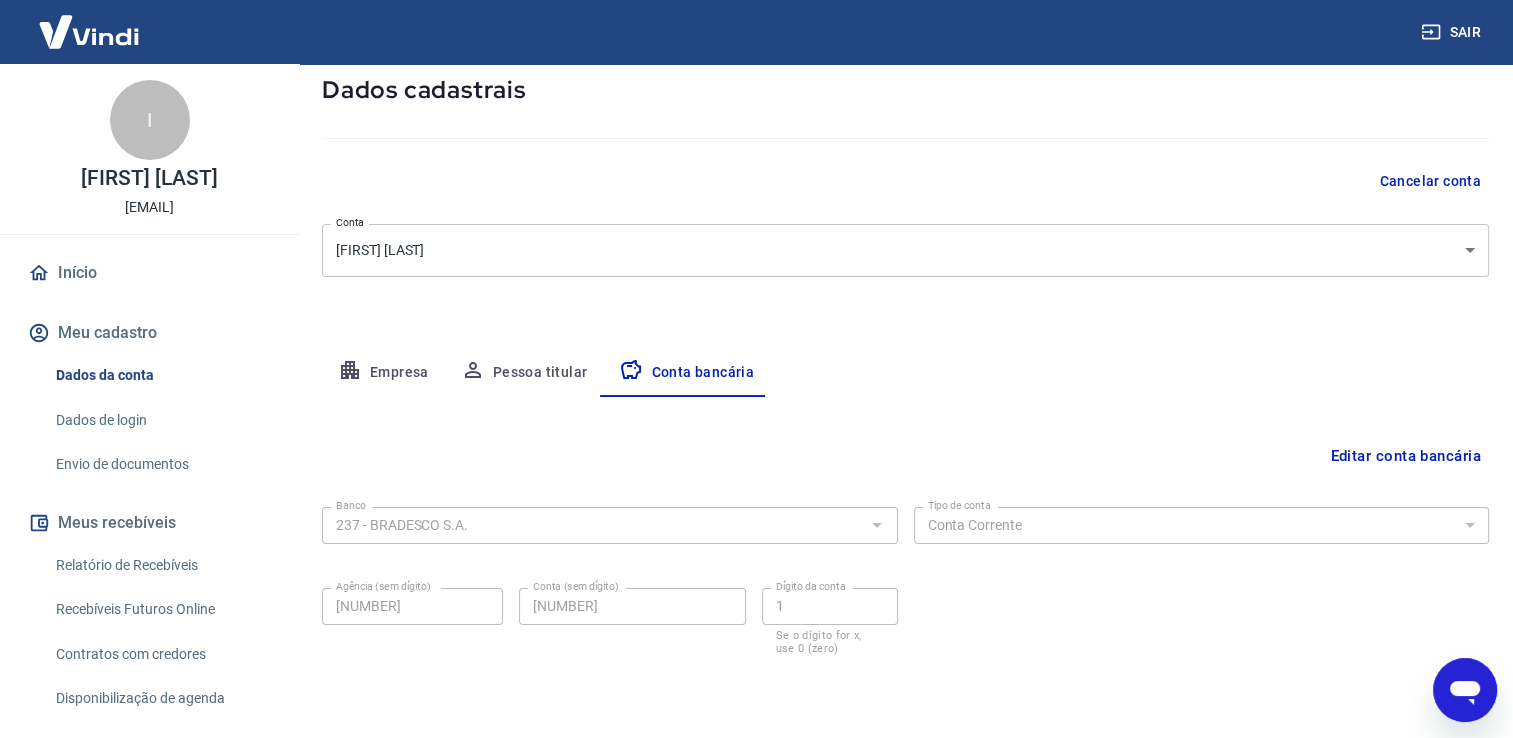 scroll, scrollTop: 172, scrollLeft: 0, axis: vertical 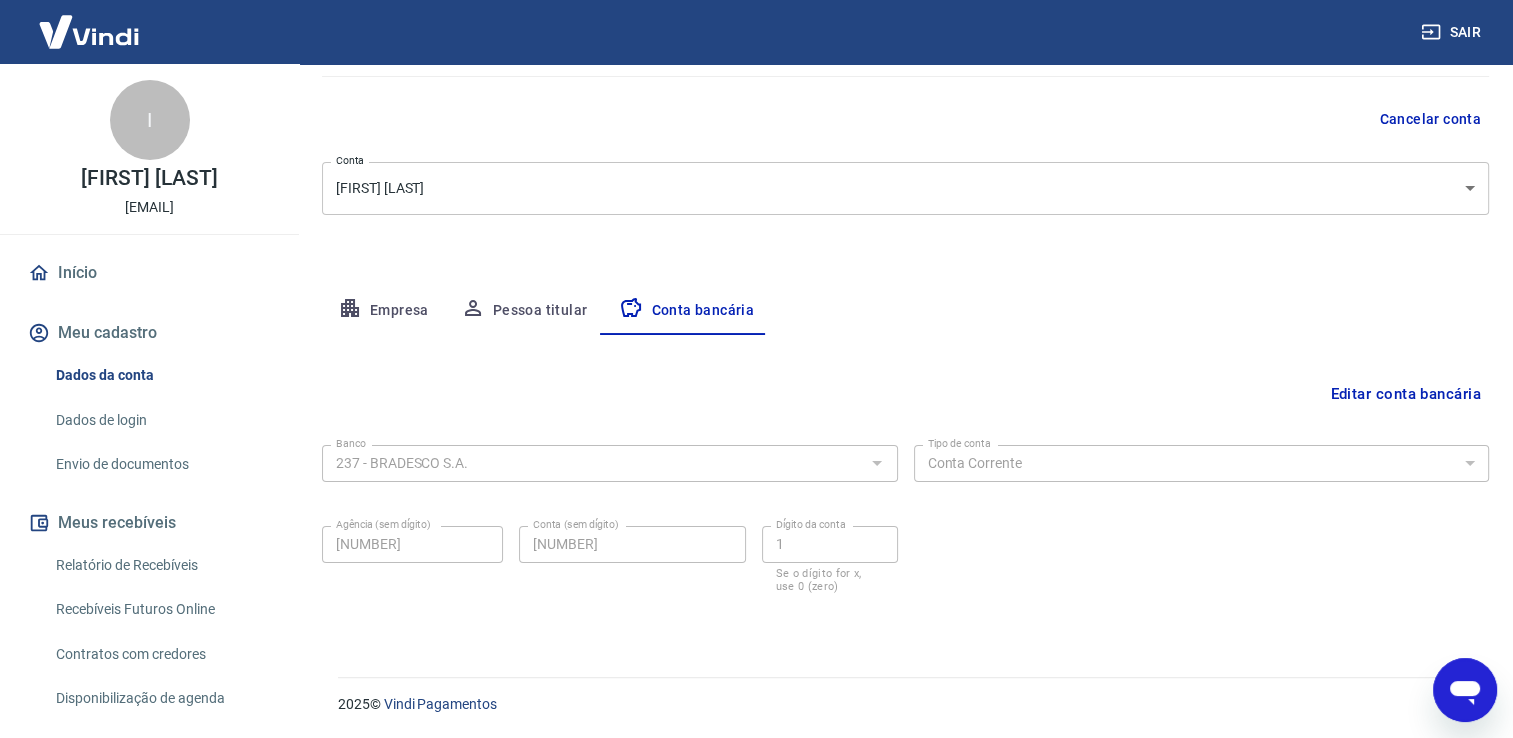 click 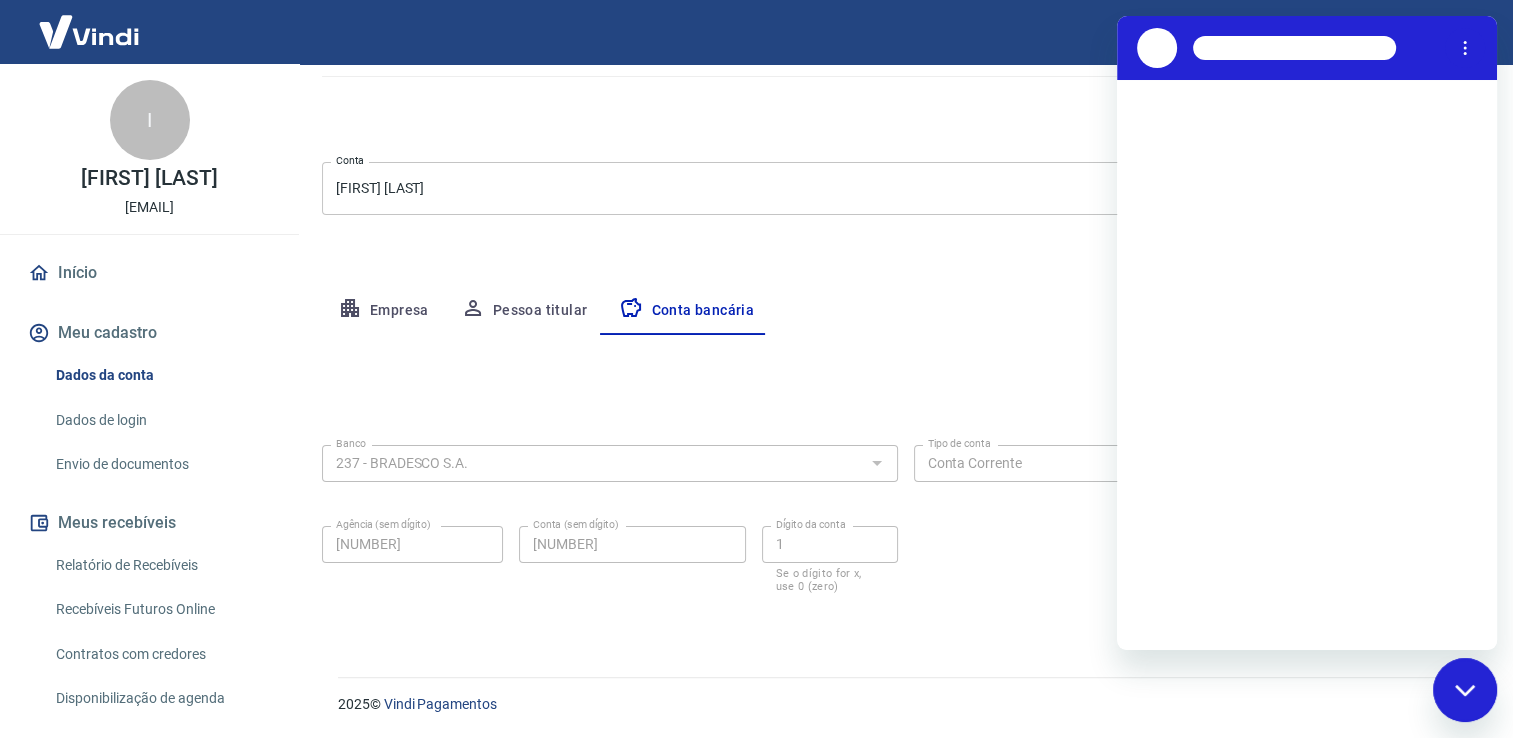 scroll, scrollTop: 0, scrollLeft: 0, axis: both 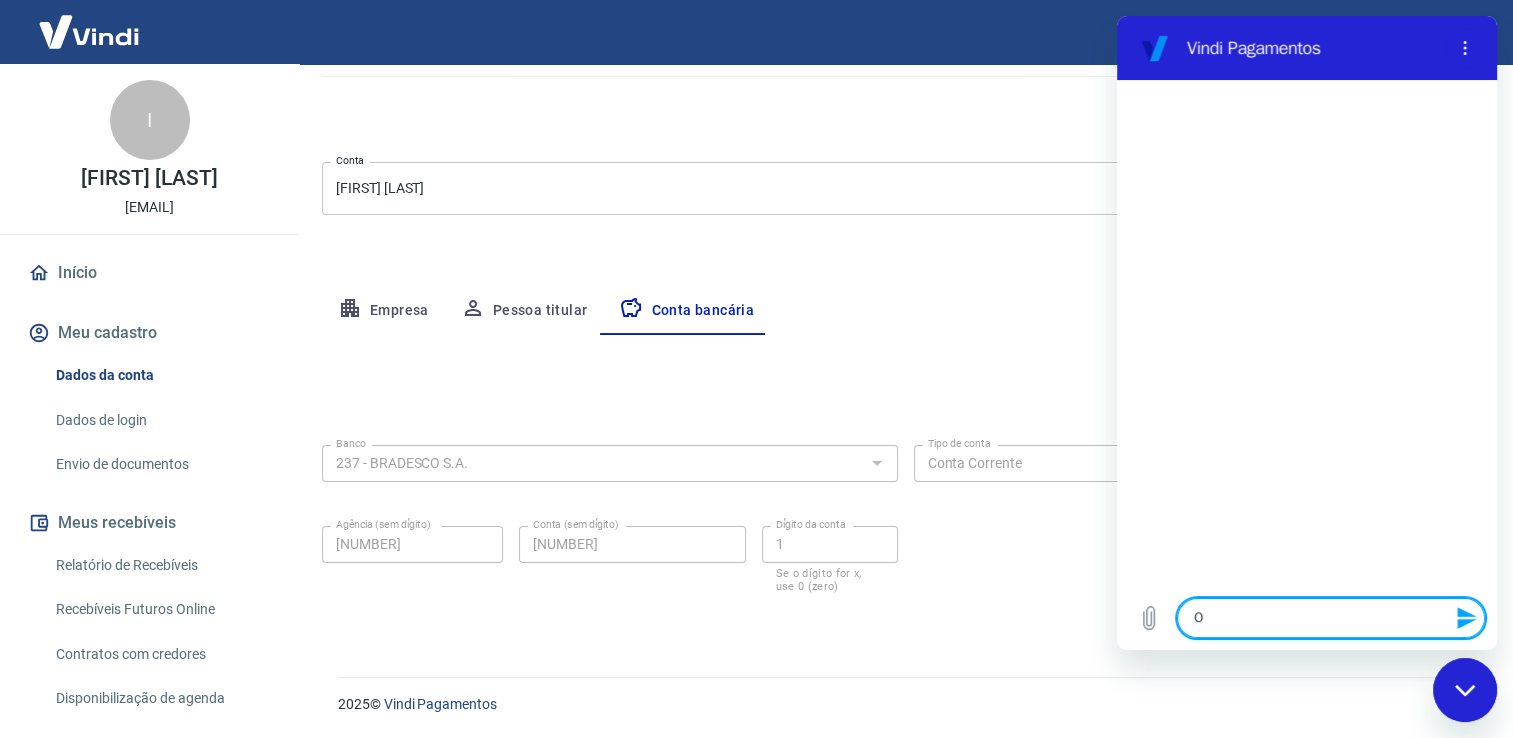 type on "O" 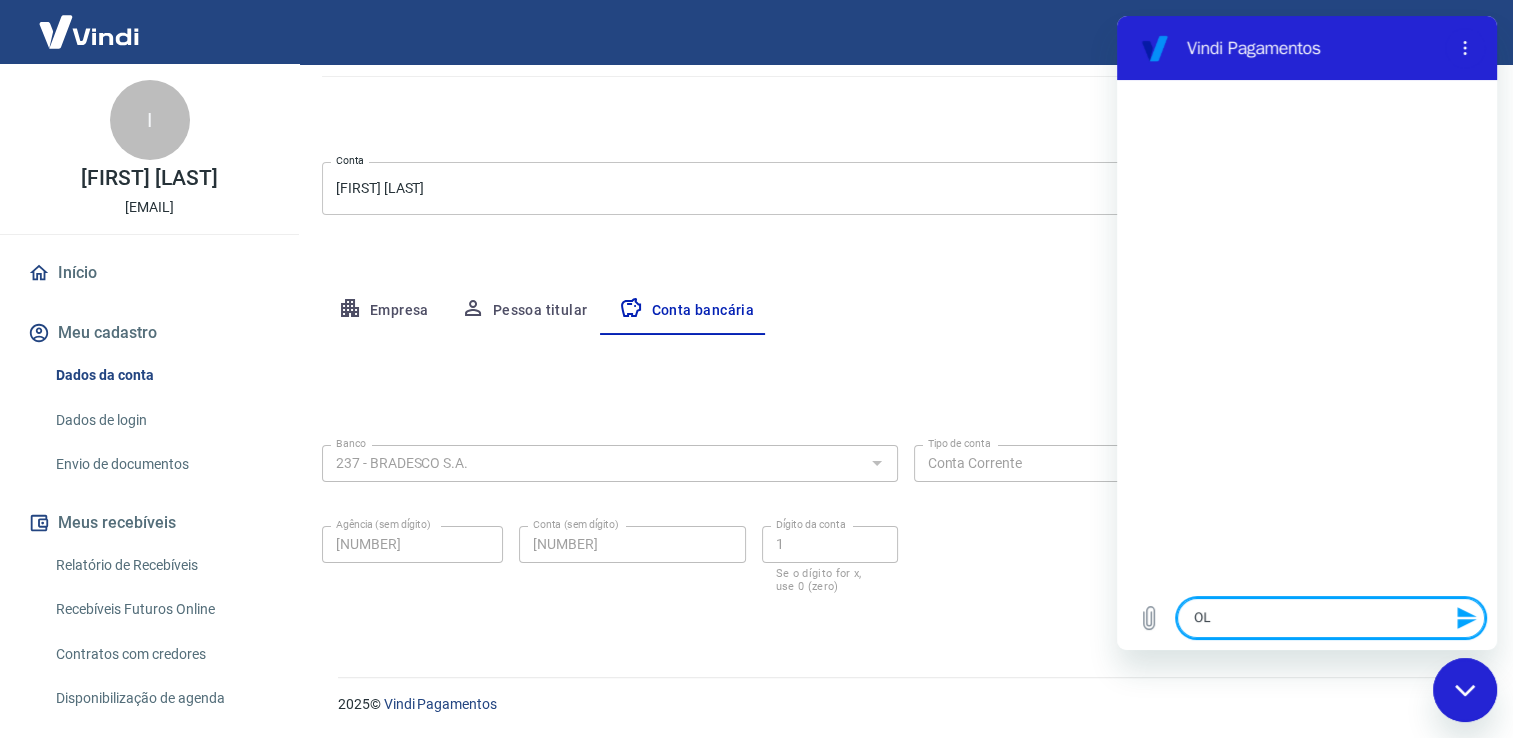 type on "OL+" 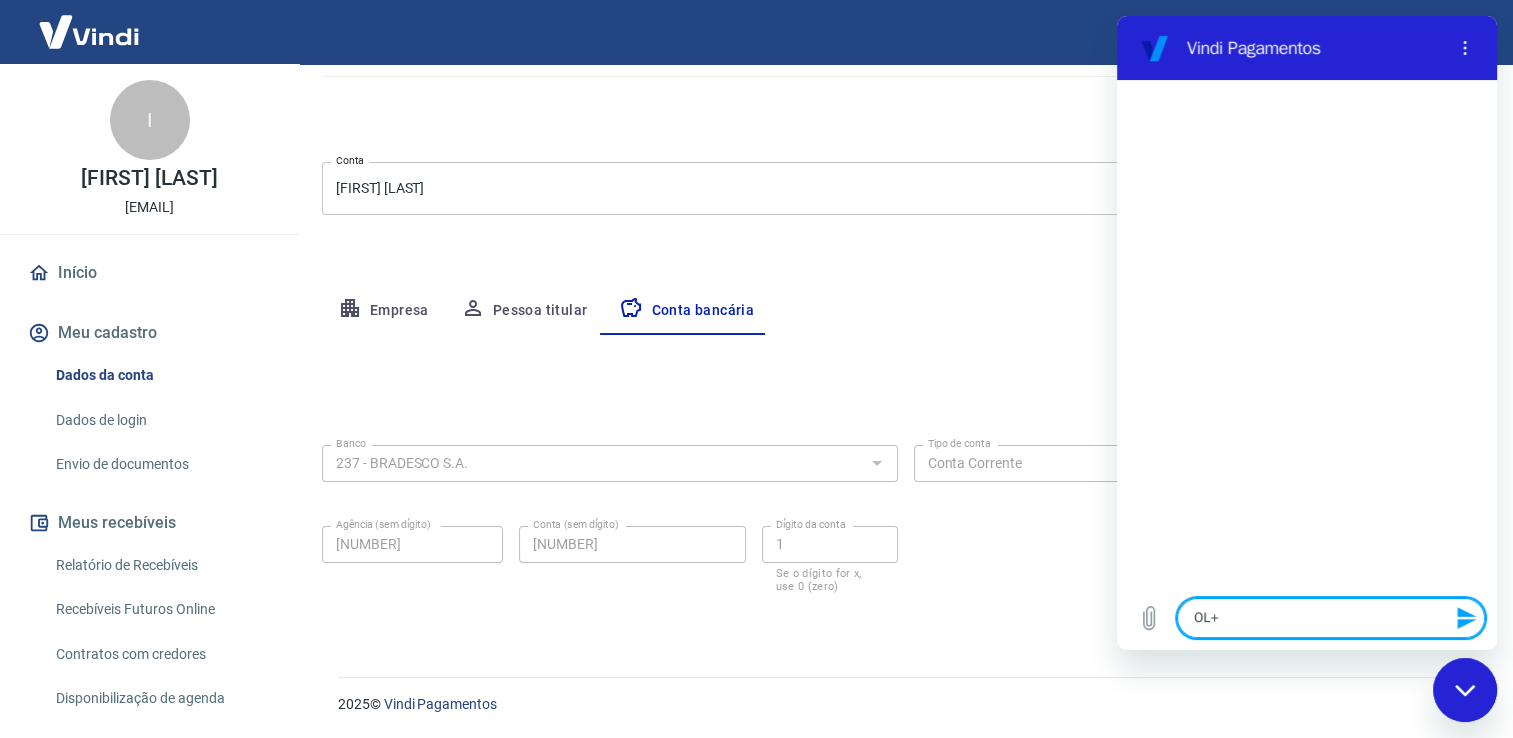 type on "OL" 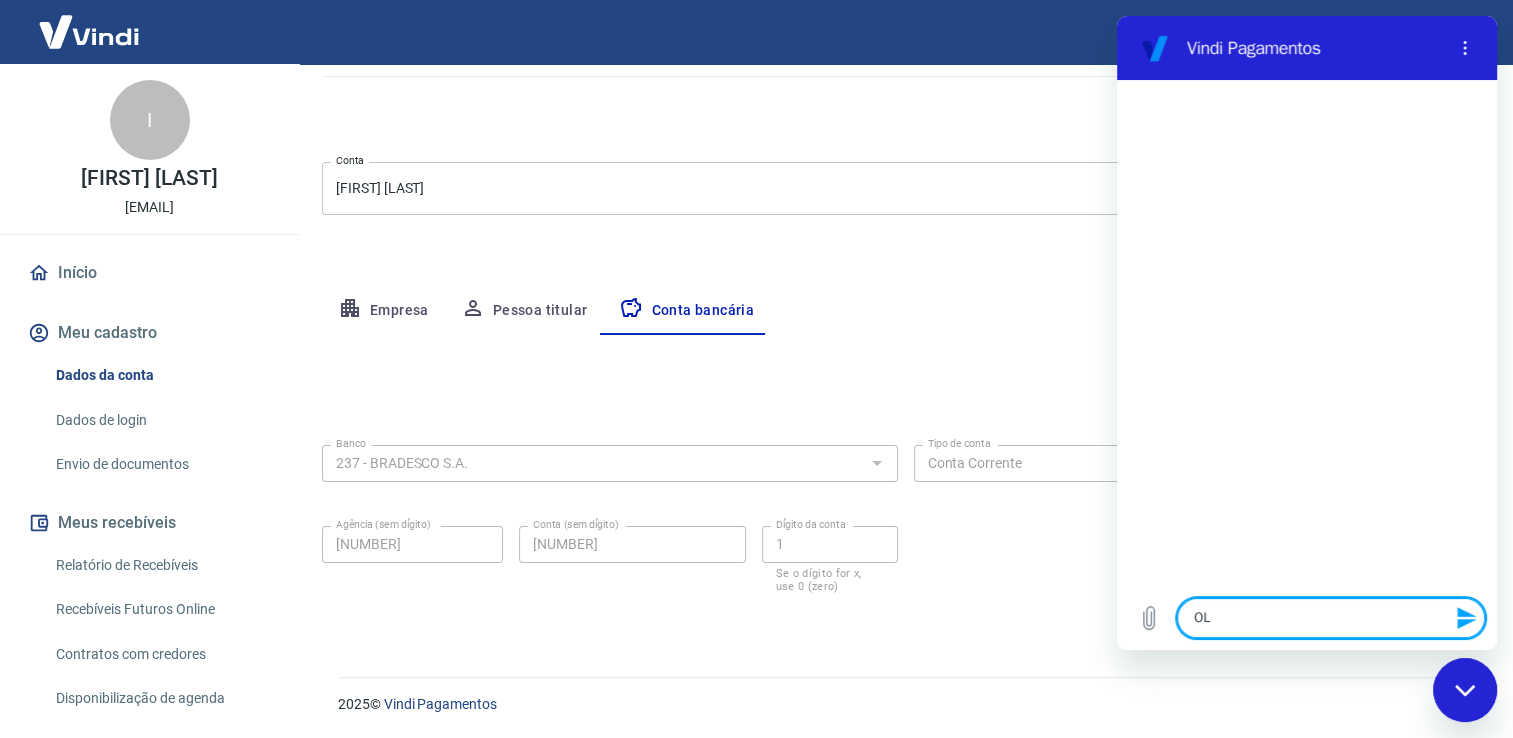 type on "O" 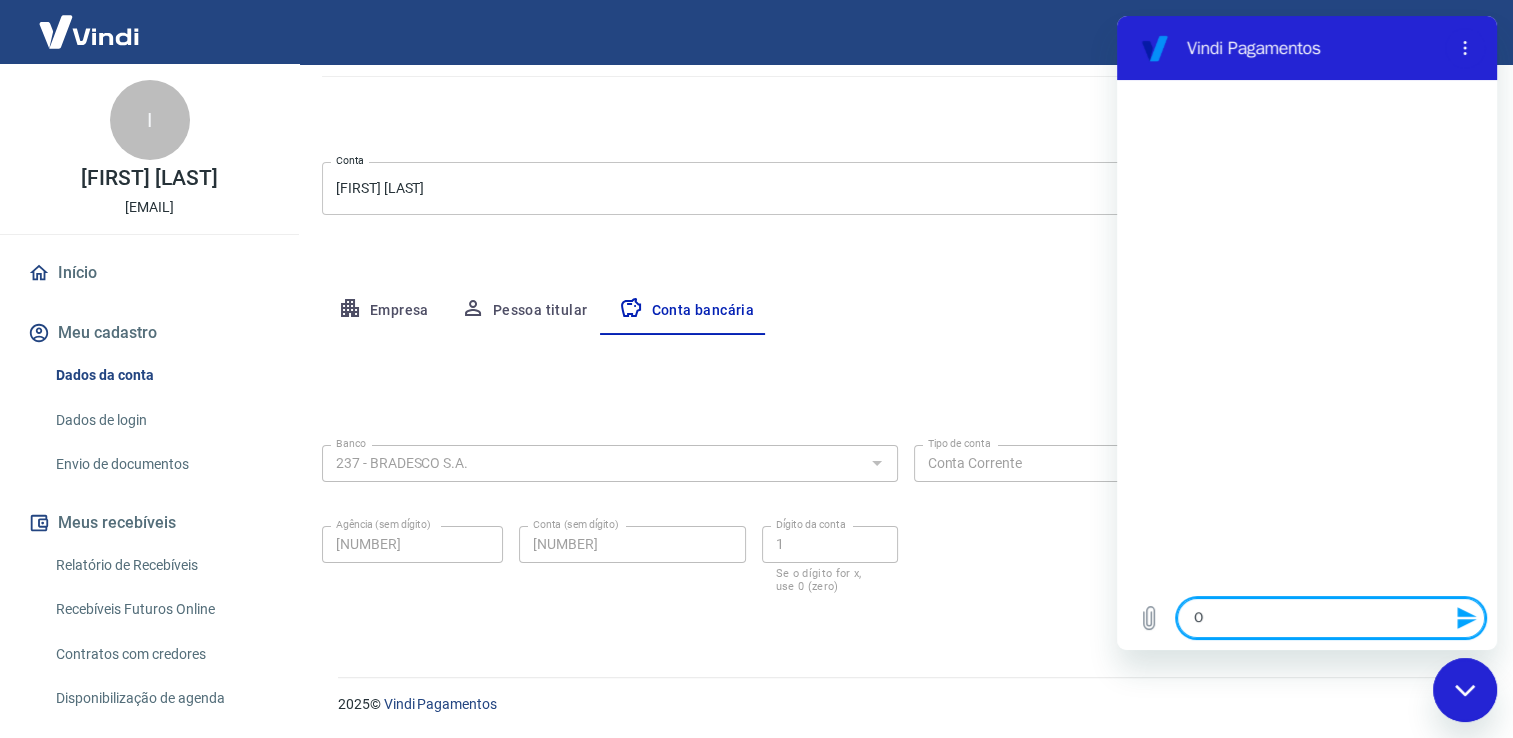 type on "x" 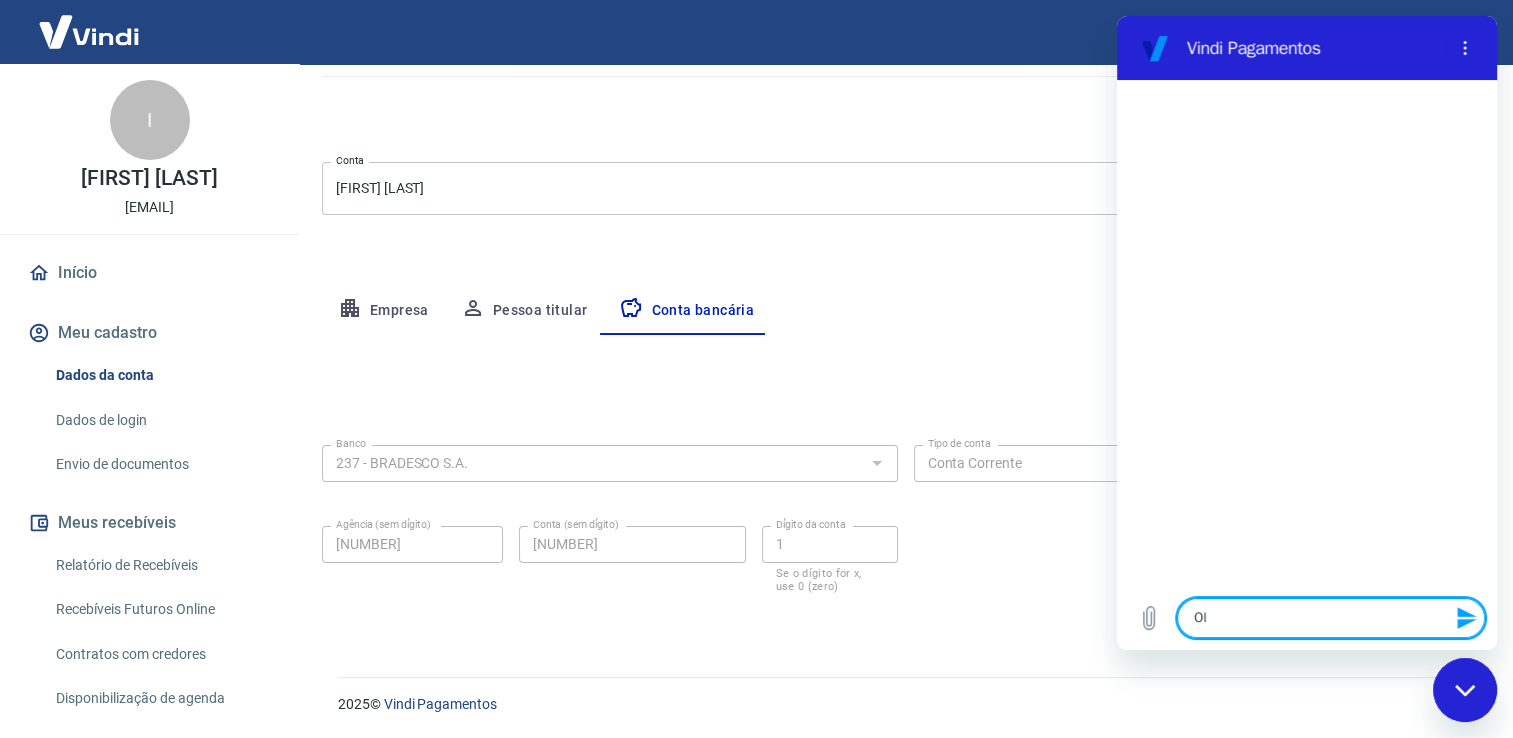 type on "Olá" 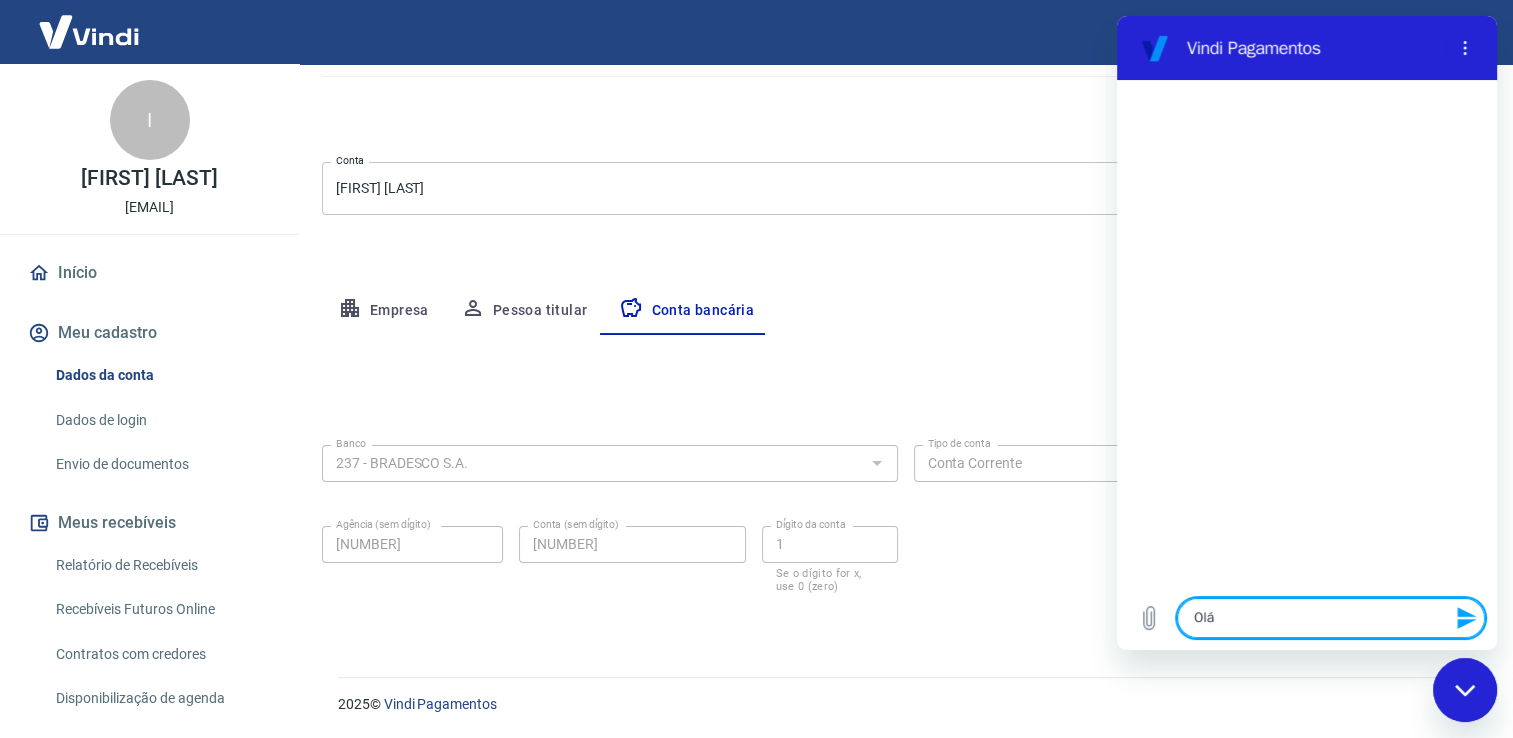 type on "Olá" 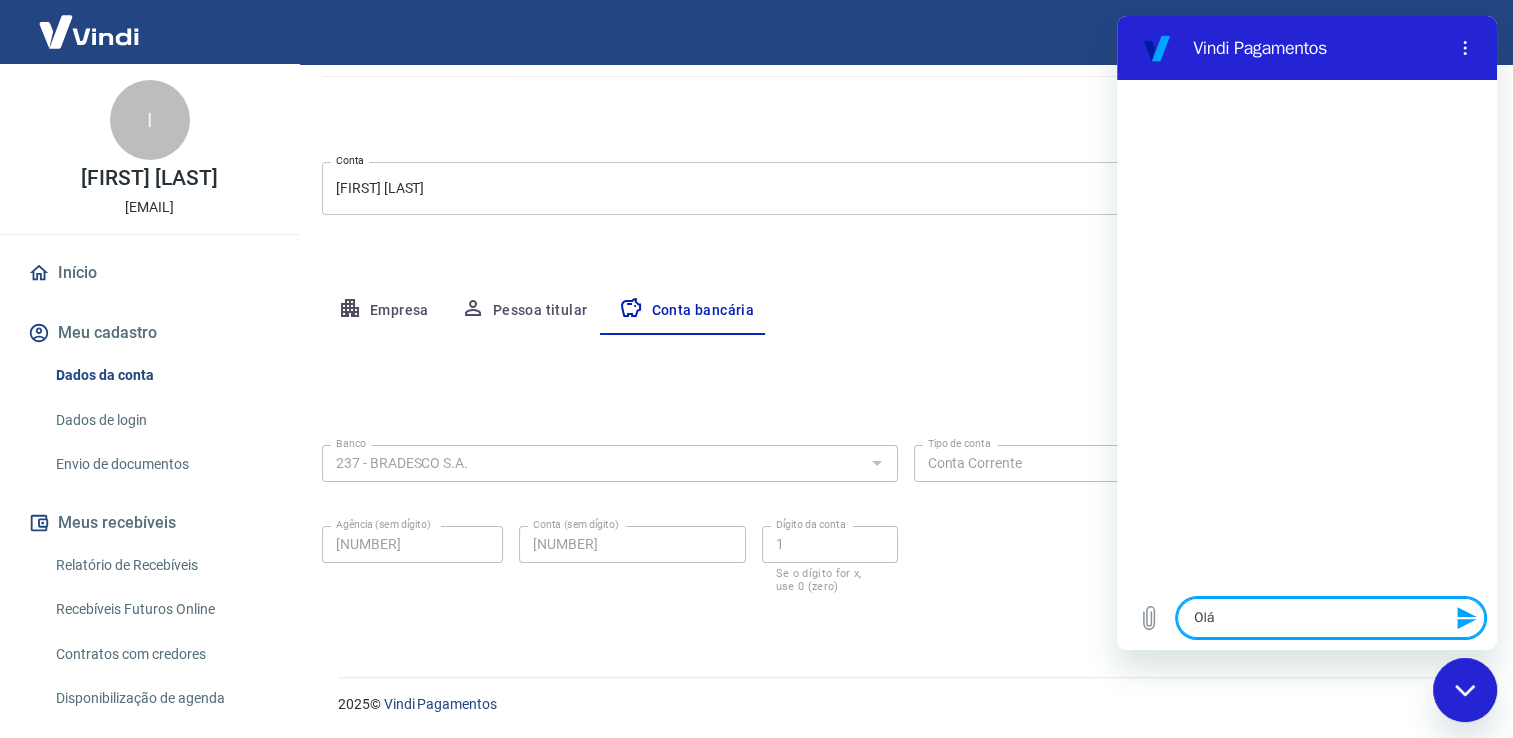 type 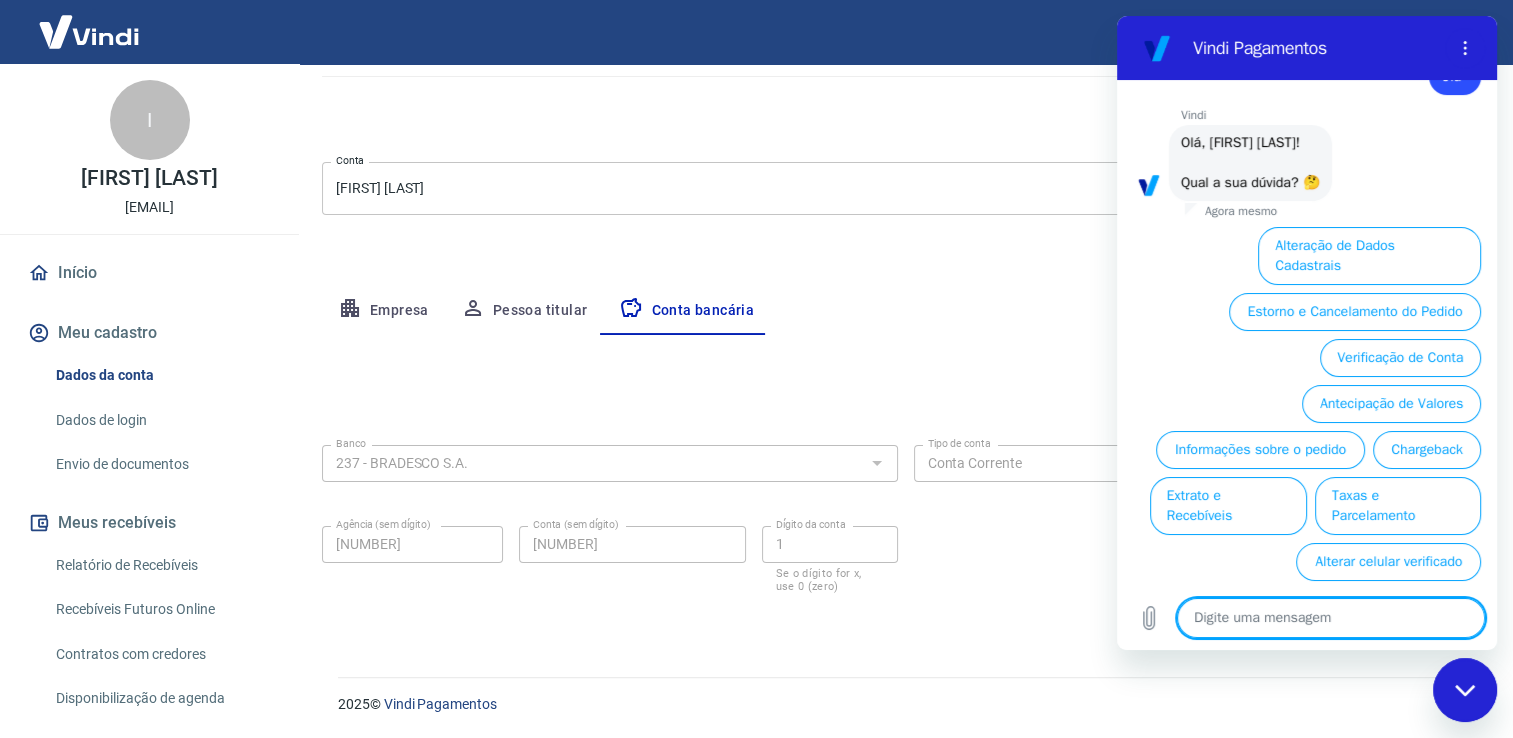 scroll, scrollTop: 83, scrollLeft: 0, axis: vertical 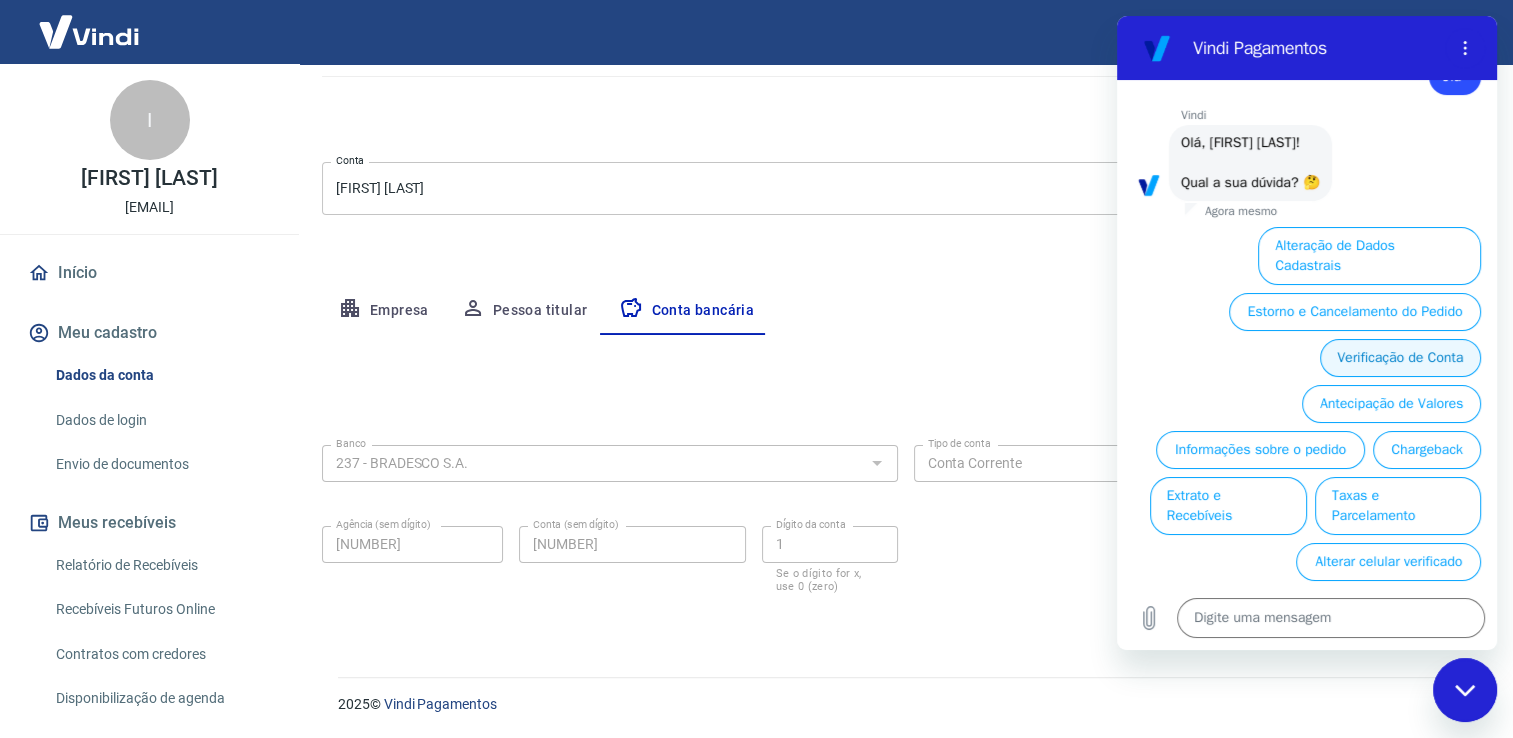 click on "Verificação de Conta" at bounding box center (1400, 358) 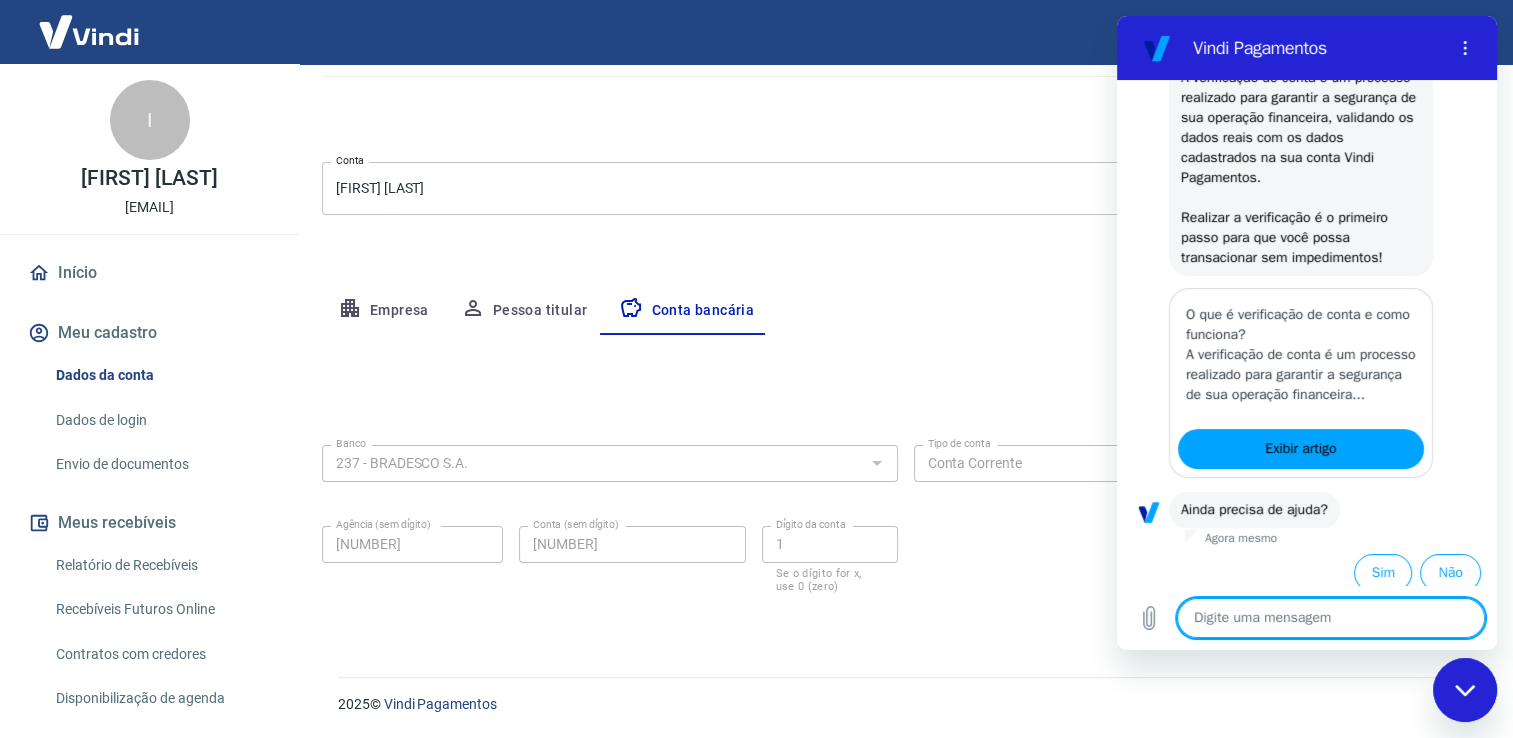 scroll, scrollTop: 329, scrollLeft: 0, axis: vertical 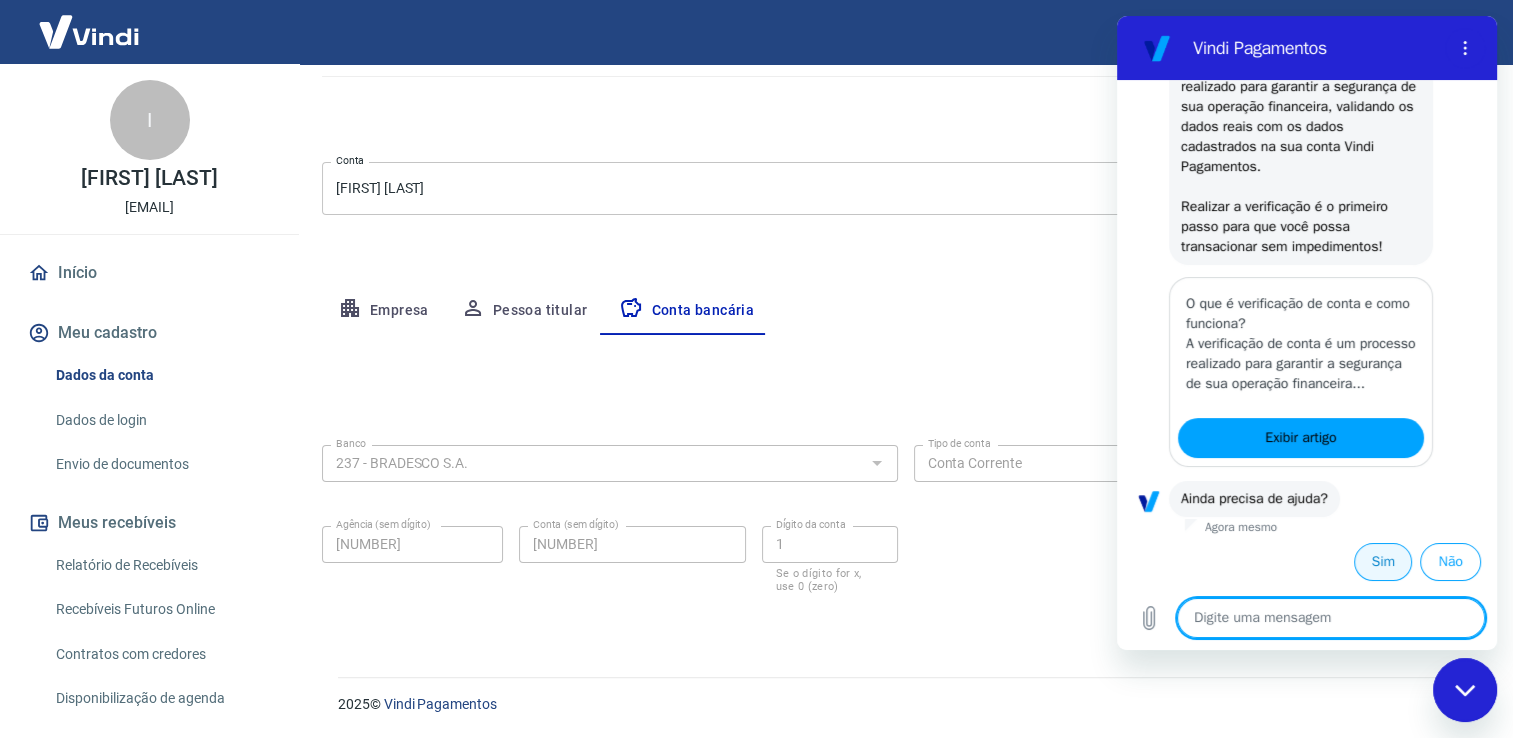 click on "Sim" at bounding box center (1383, 562) 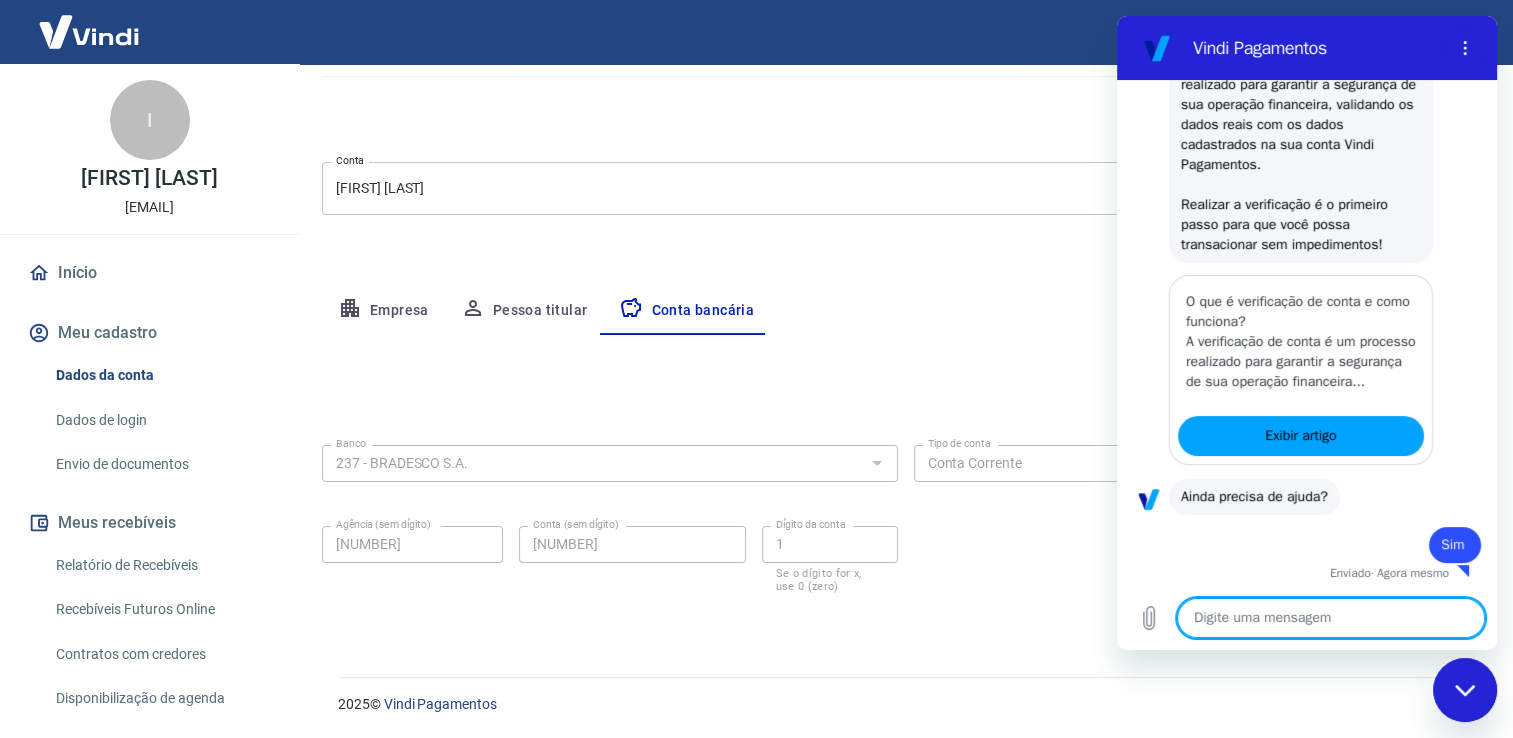 scroll, scrollTop: 332, scrollLeft: 0, axis: vertical 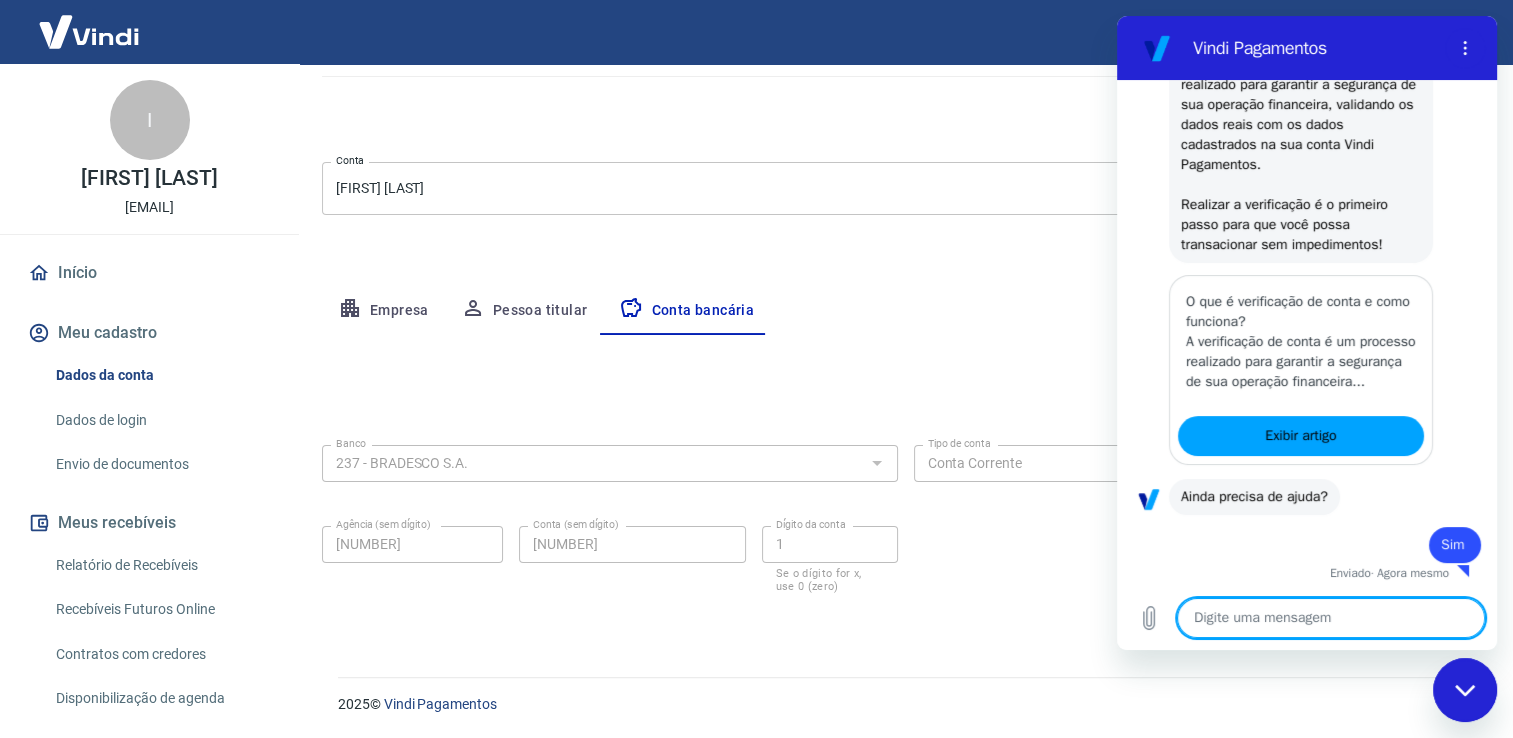type on "x" 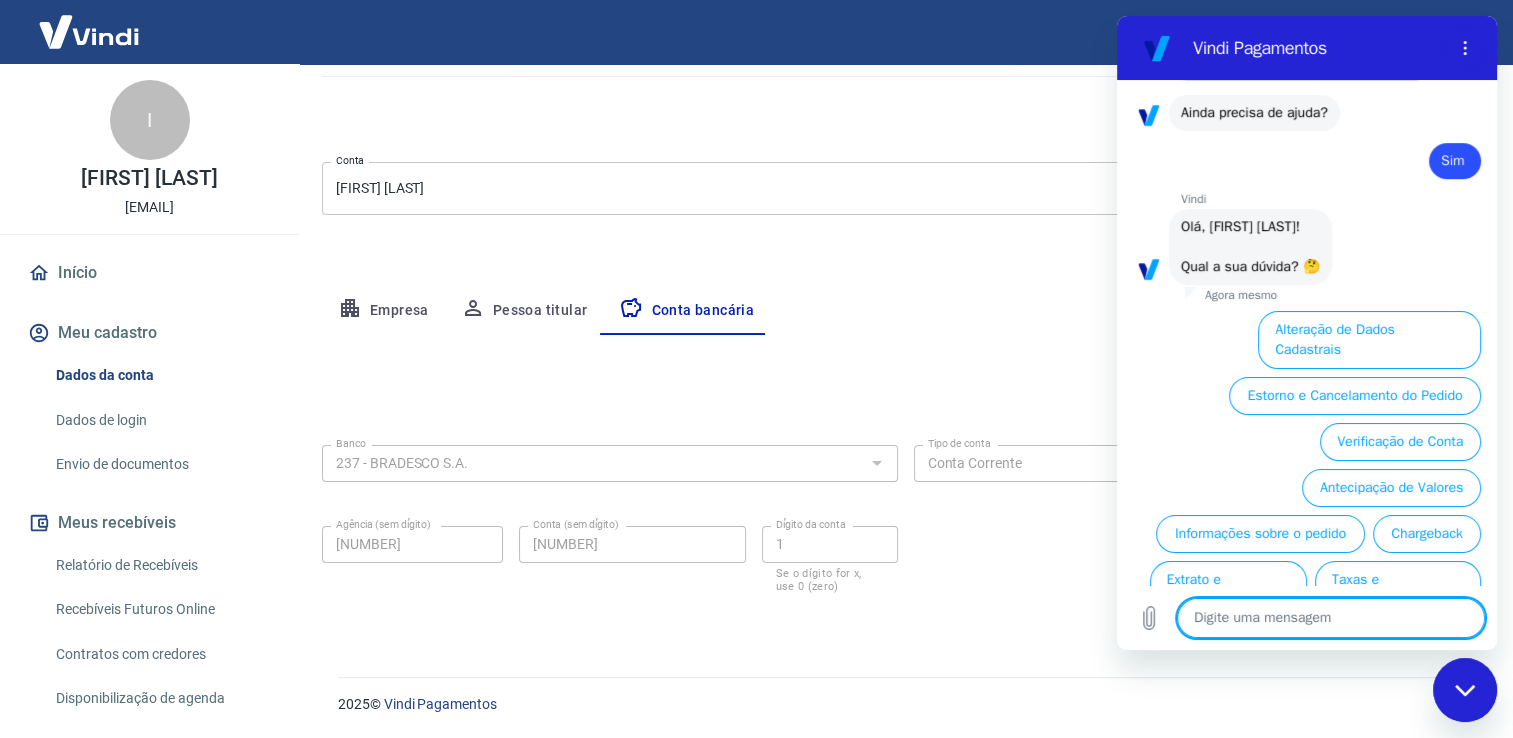 scroll, scrollTop: 823, scrollLeft: 0, axis: vertical 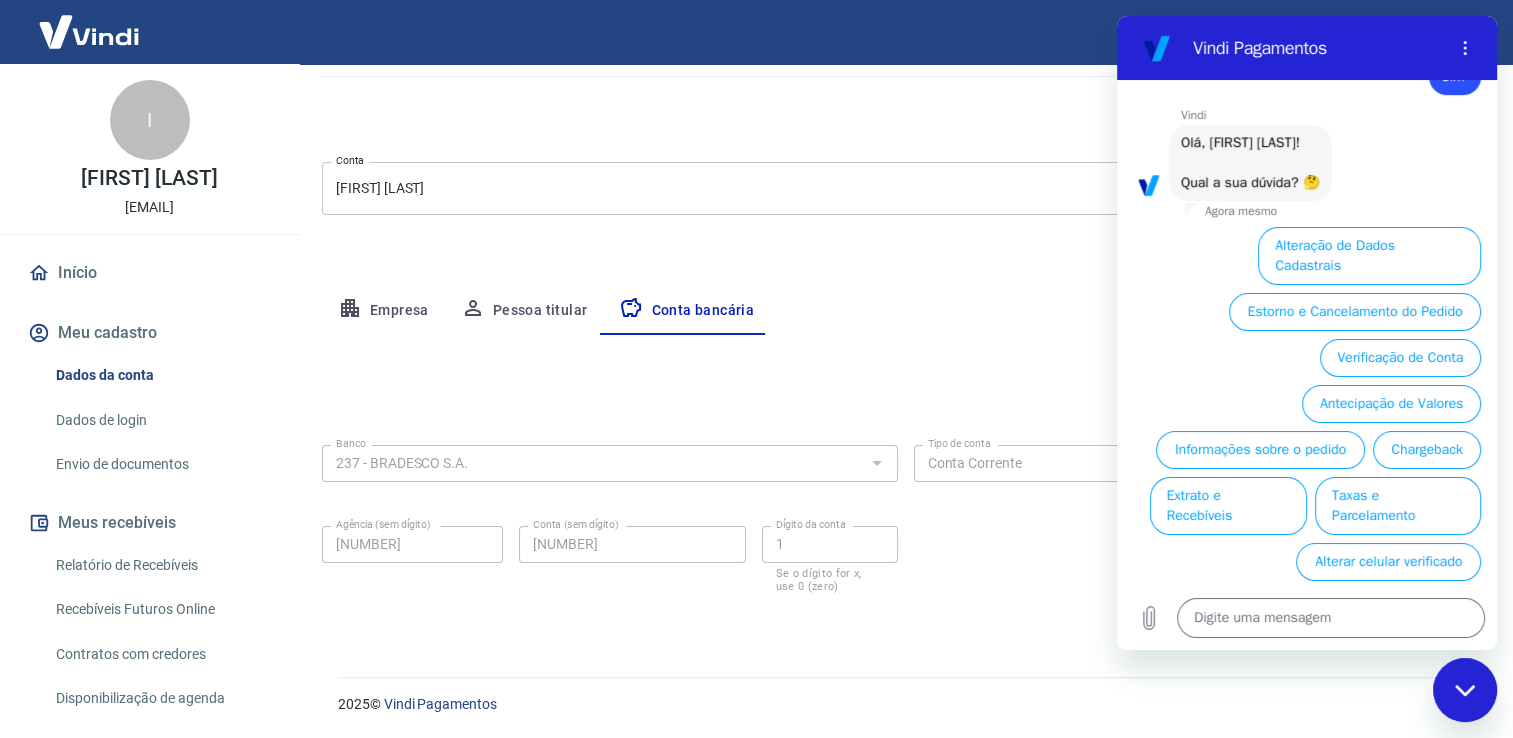 click on "Alteração de Dados Cadastrais Estorno e Cancelamento do Pedido Verificação de Conta Antecipação de Valores Informações sobre o pedido Chargeback Extrato e Recebíveis Taxas e Parcelamento Alterar celular verificado" at bounding box center [1307, 400] 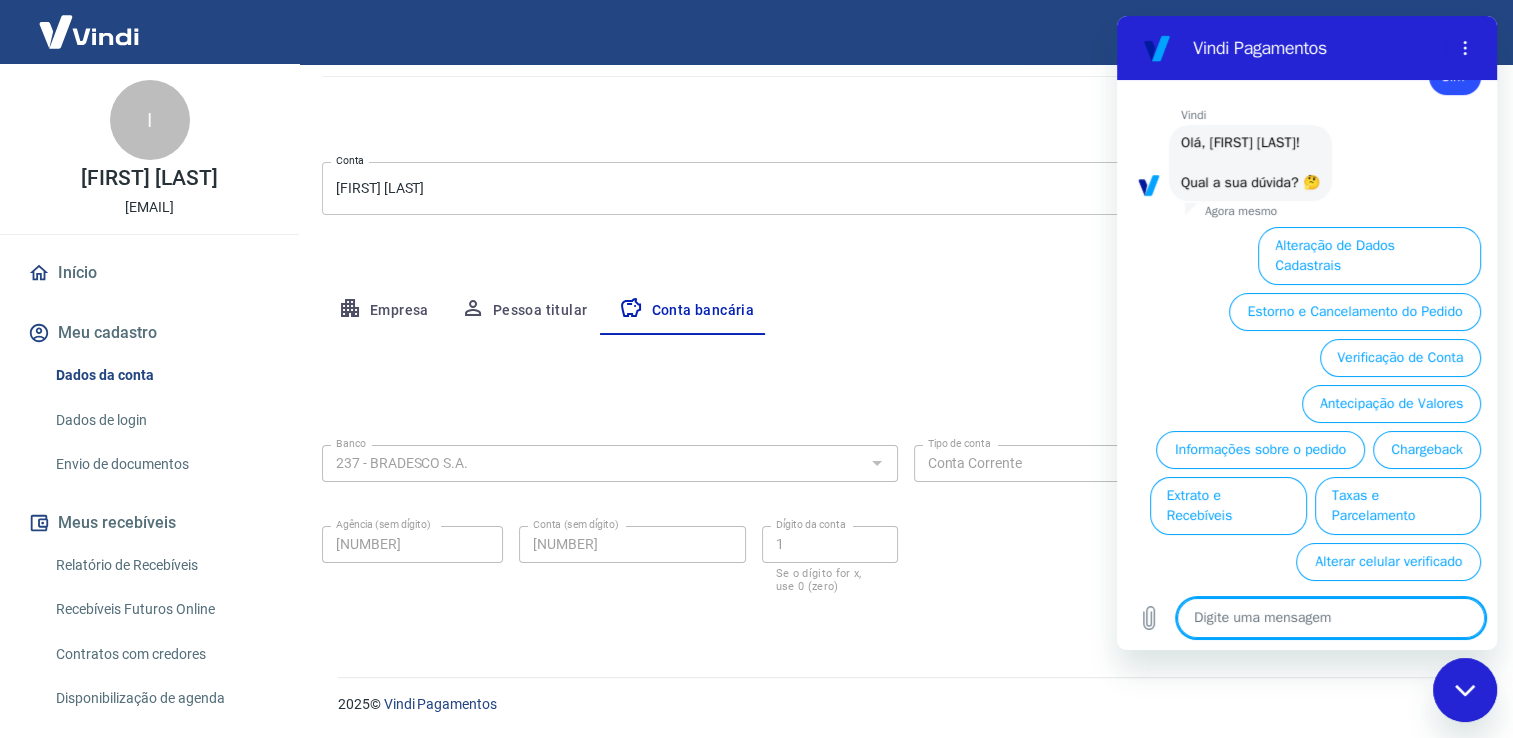 click at bounding box center (1331, 618) 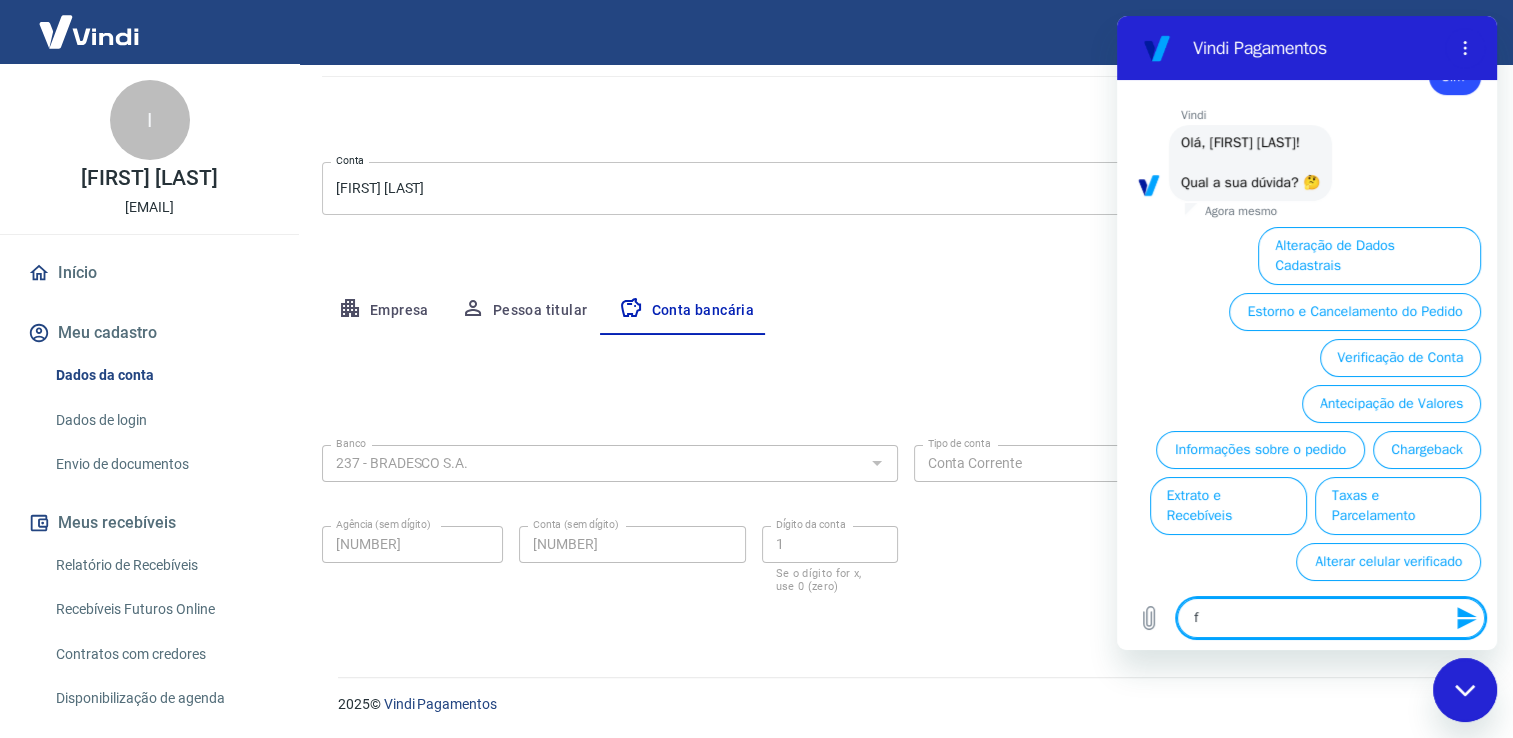 type on "fa" 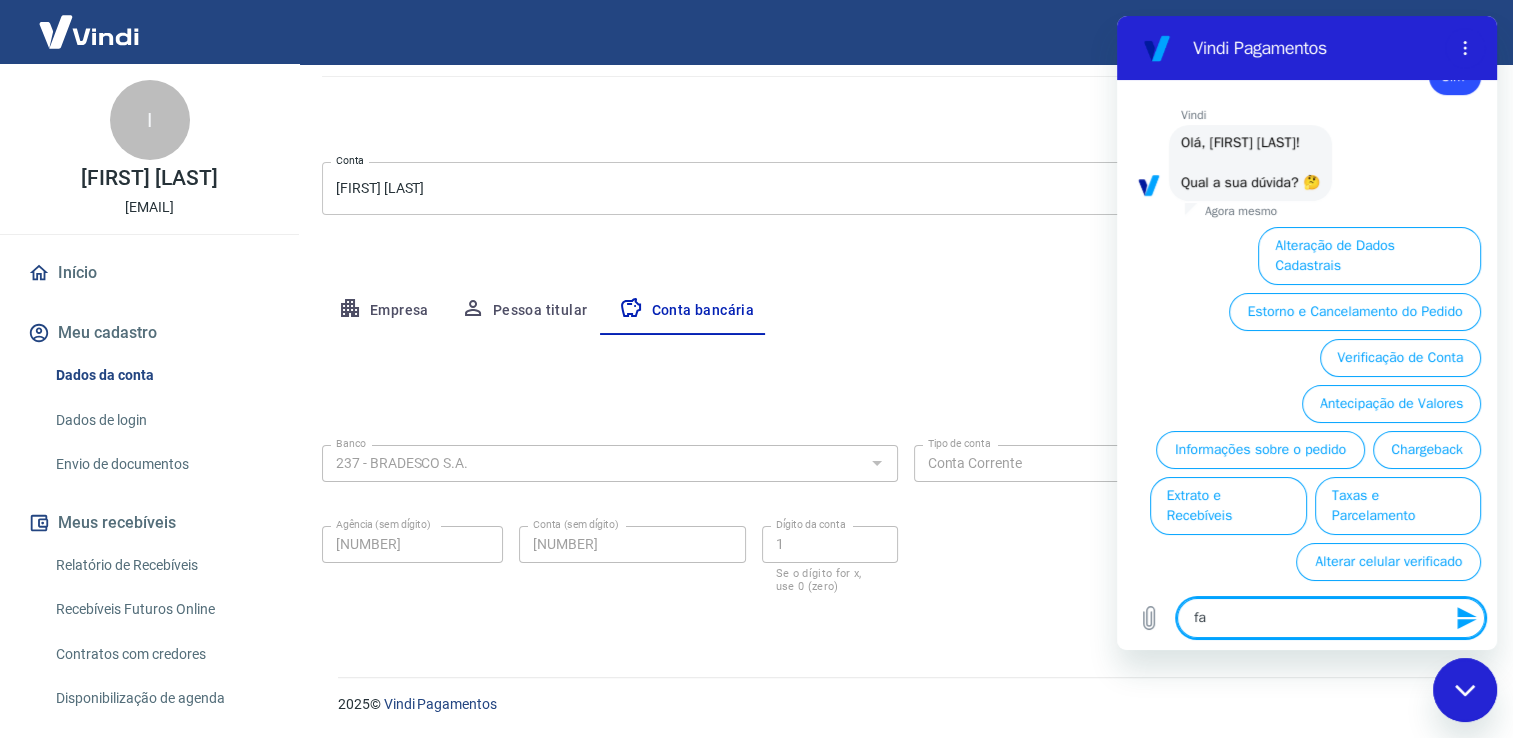 type on "fal" 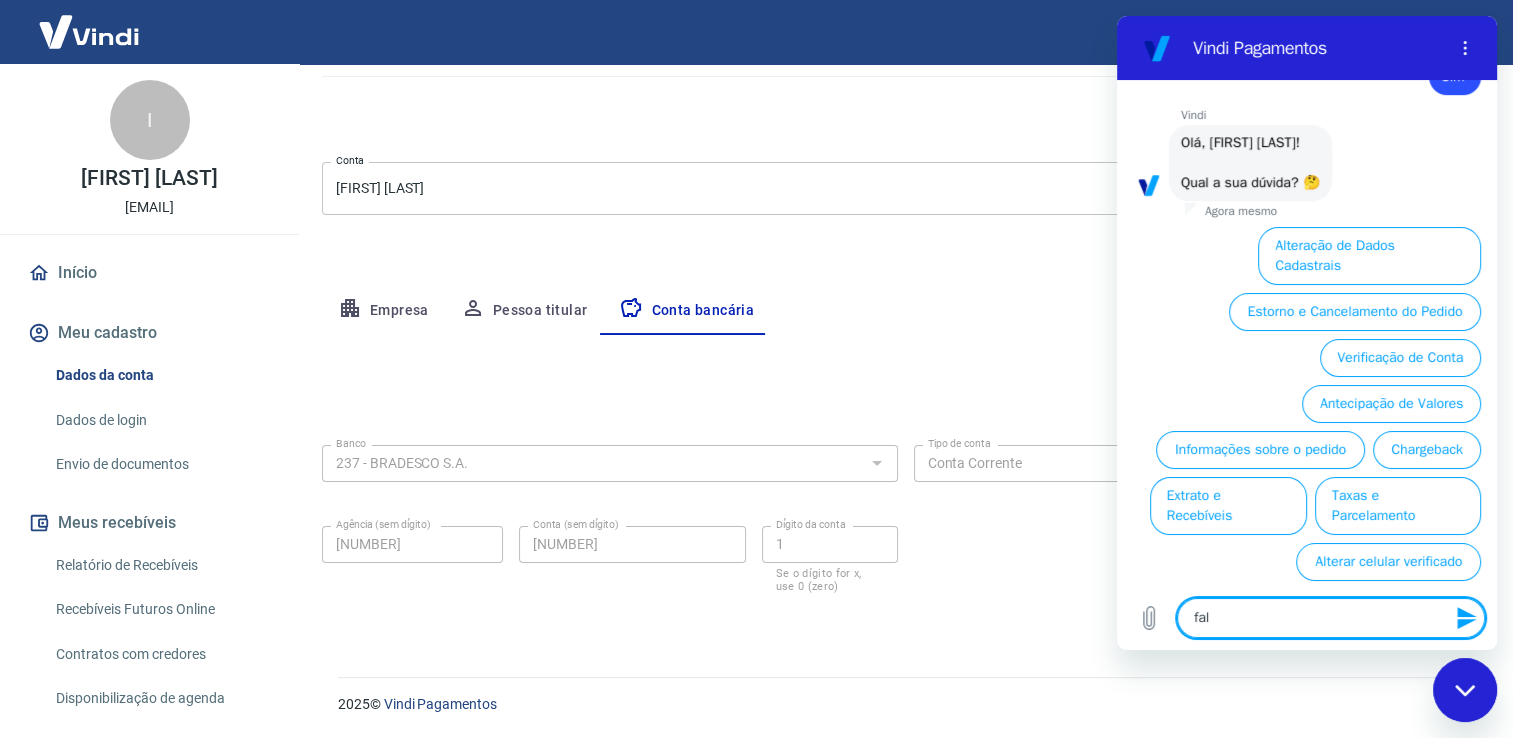 type on "fala" 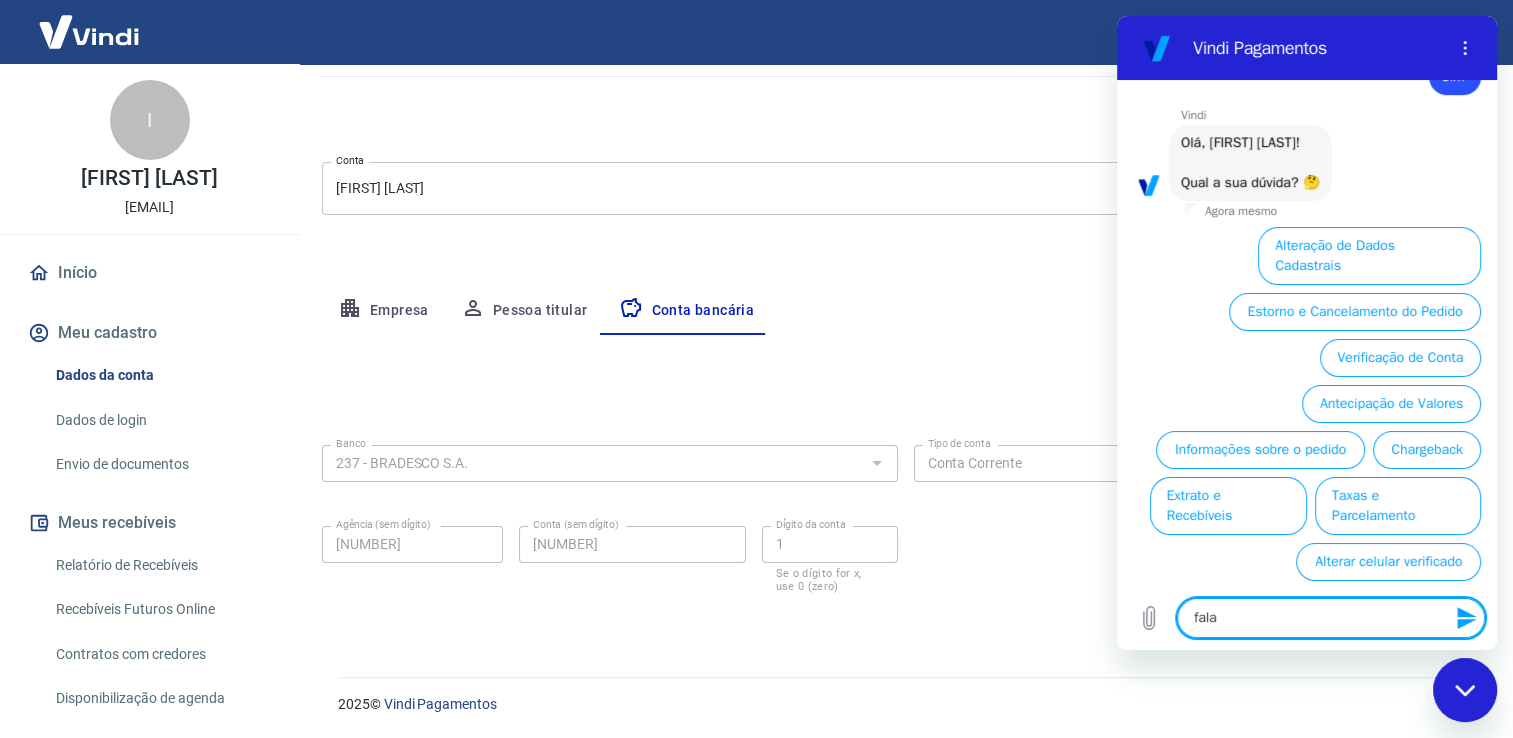 type on "falar" 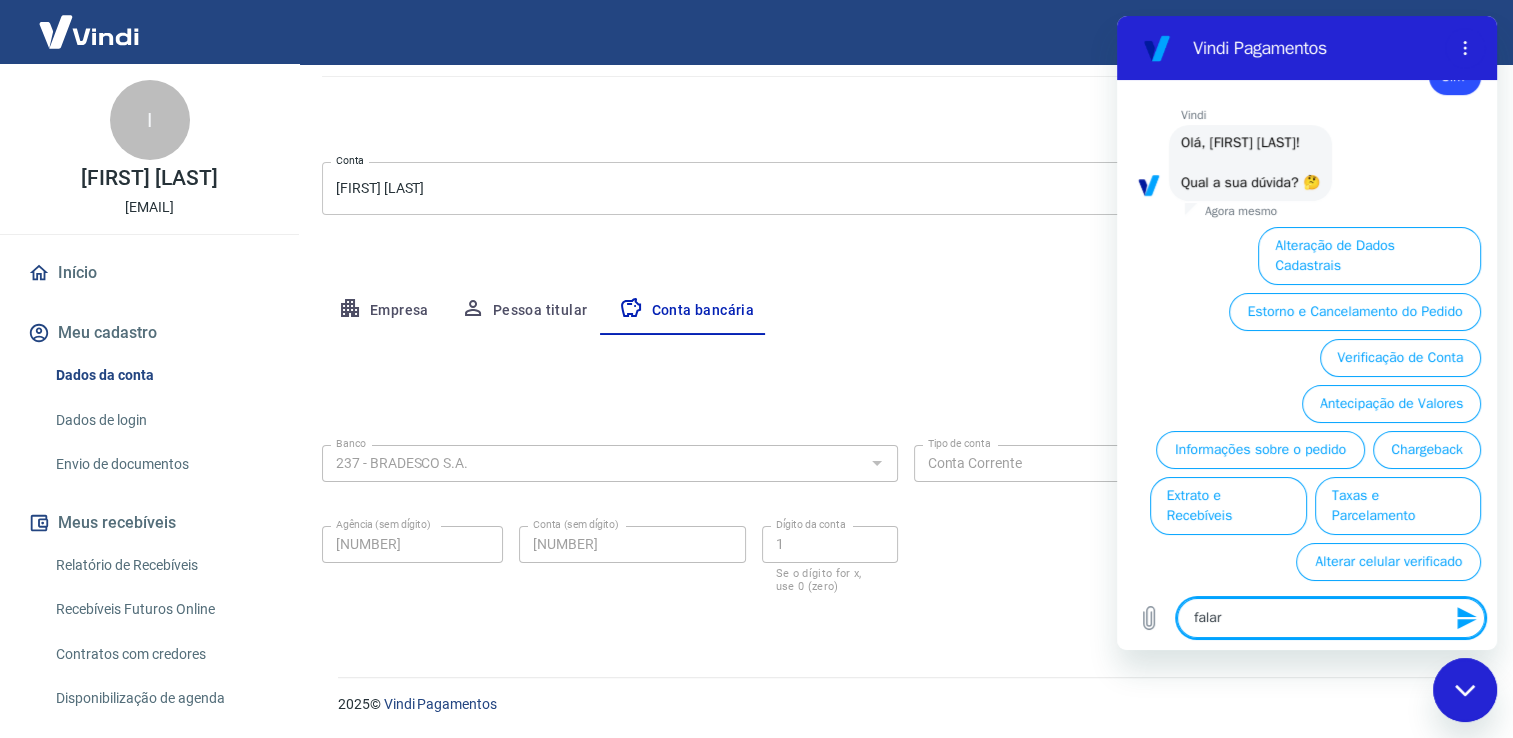 type on "falar" 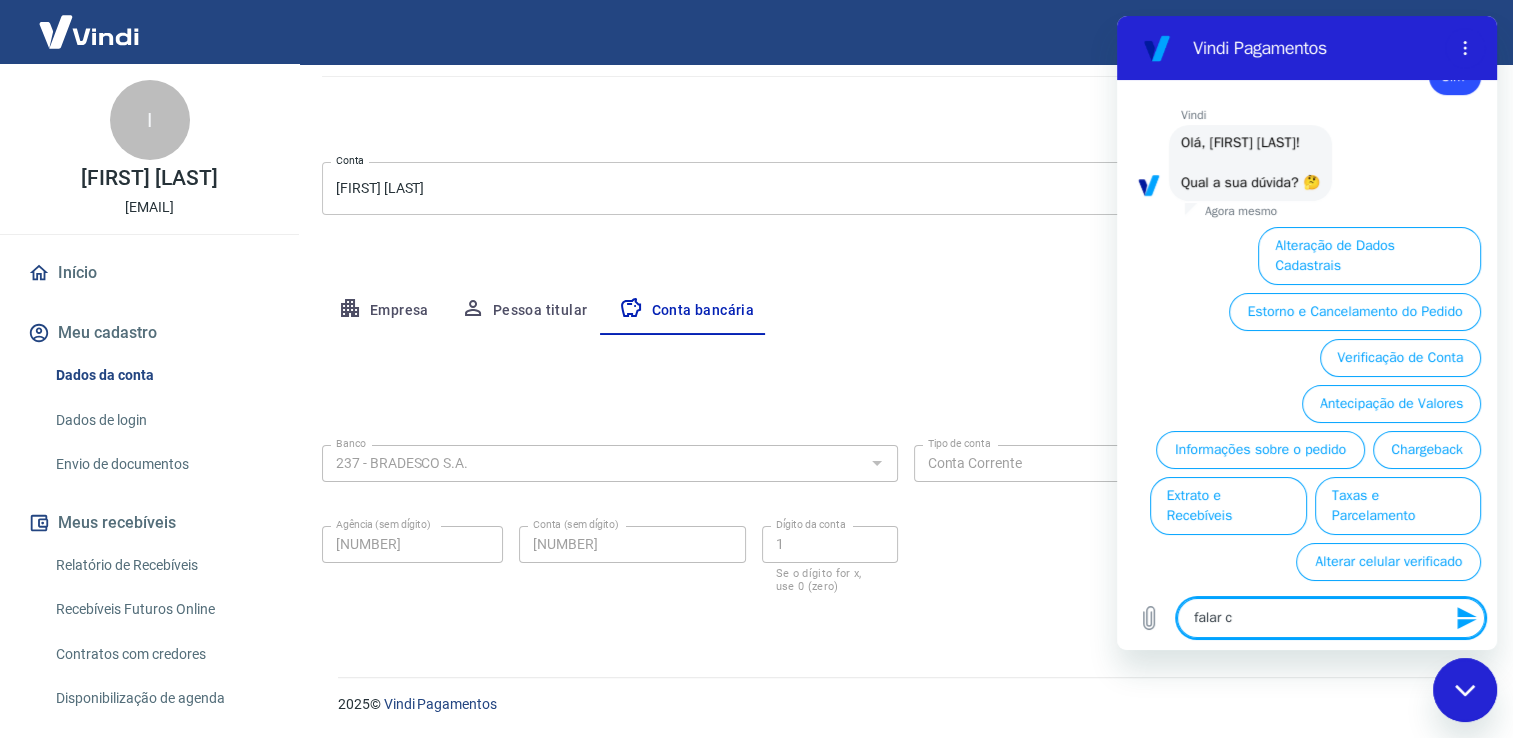 type on "falar co" 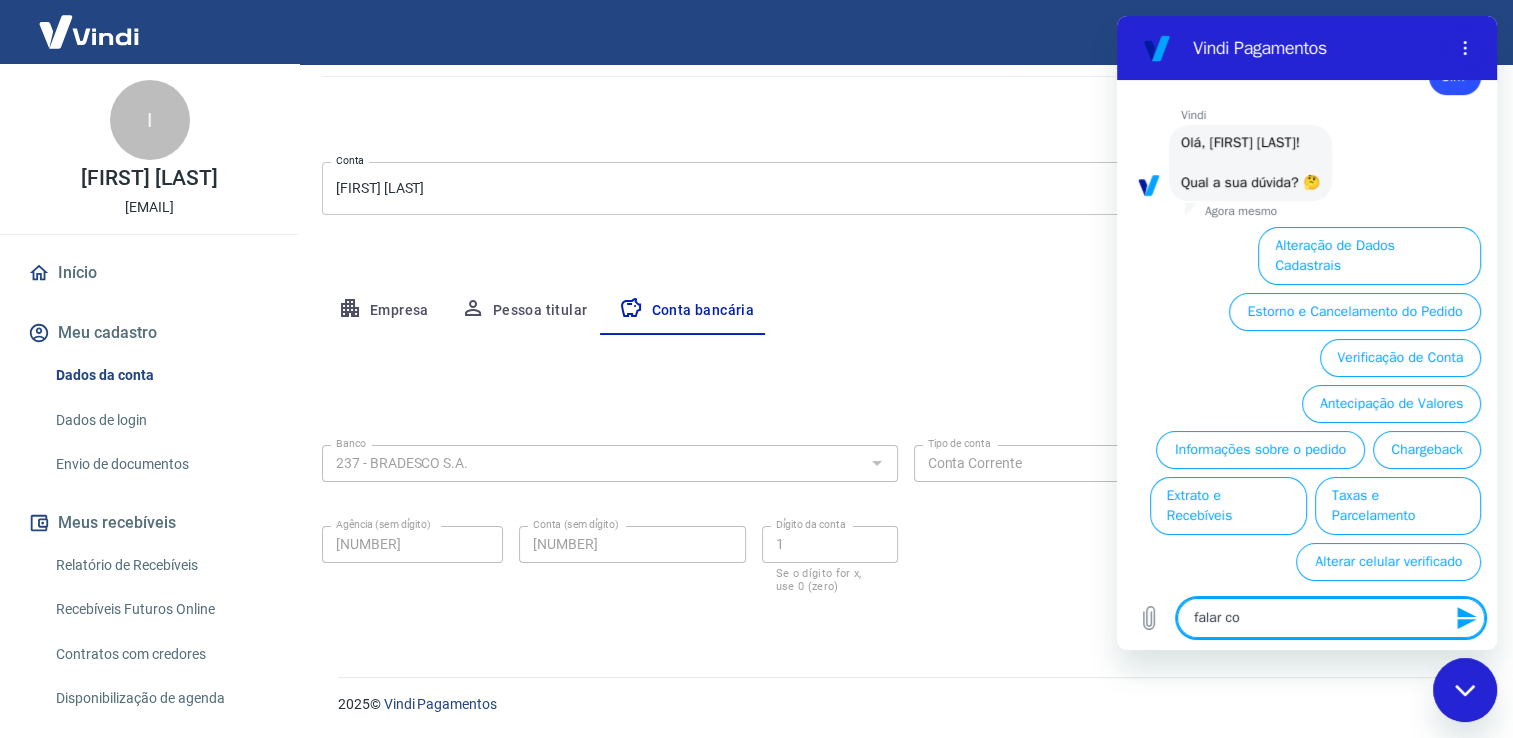 type on "falar com" 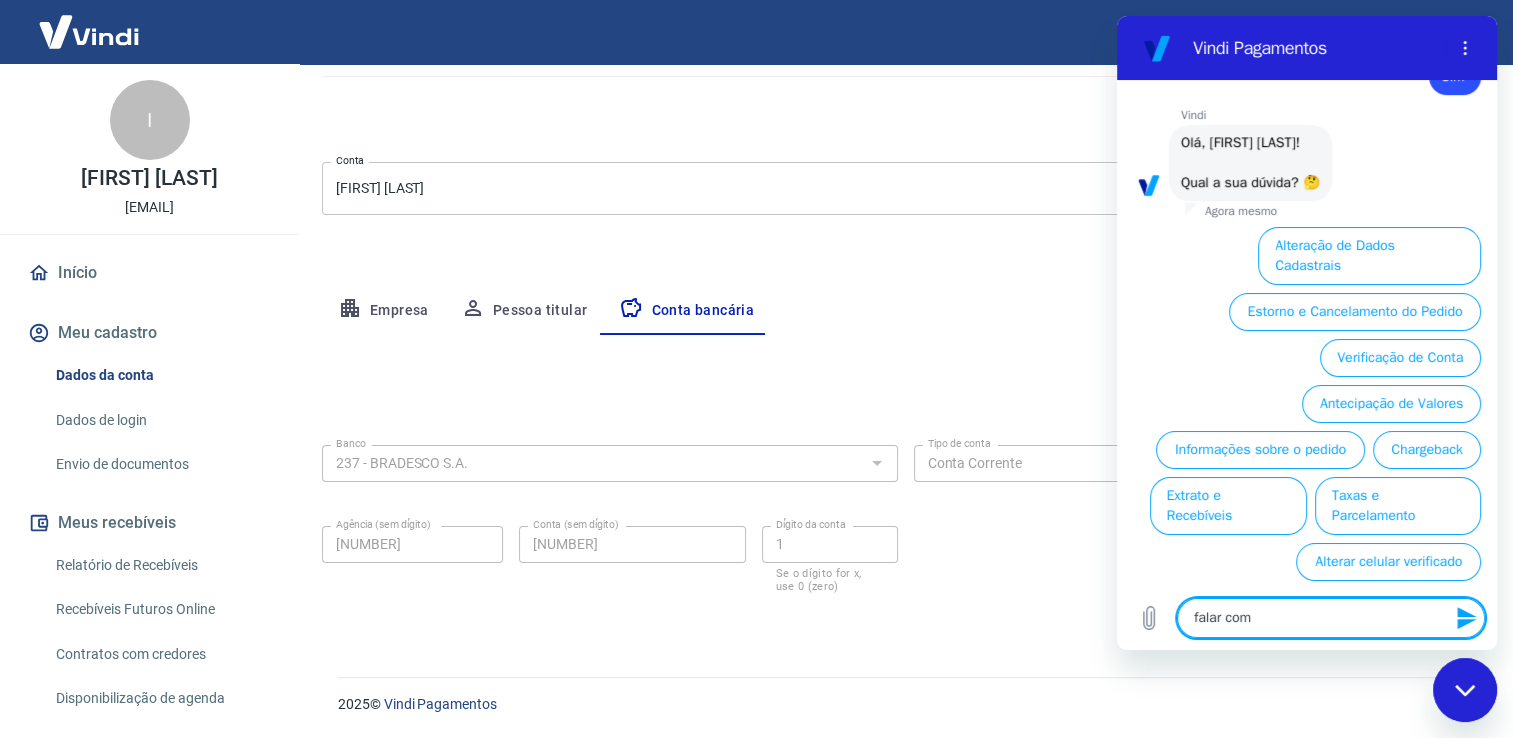 type on "falar com" 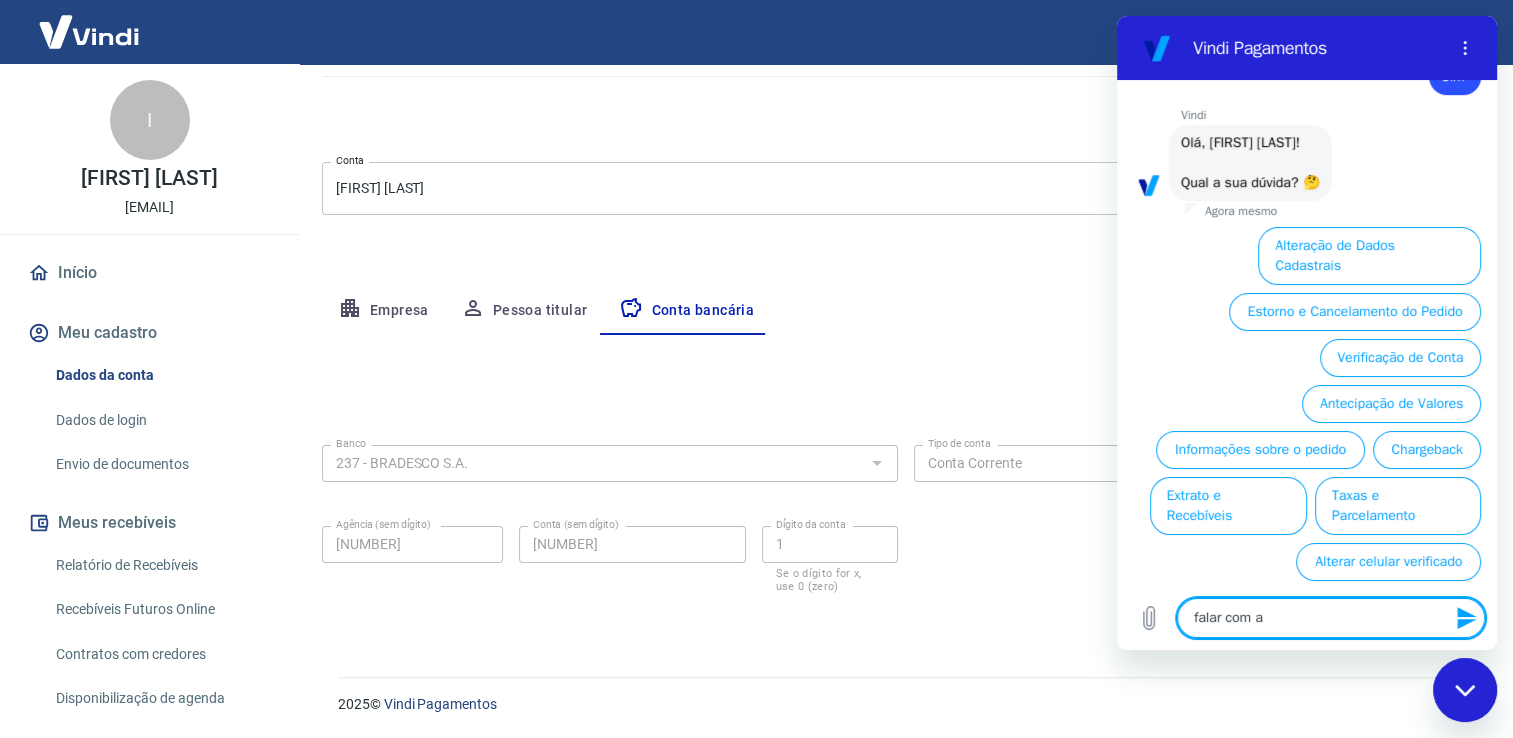 type on "falar com at" 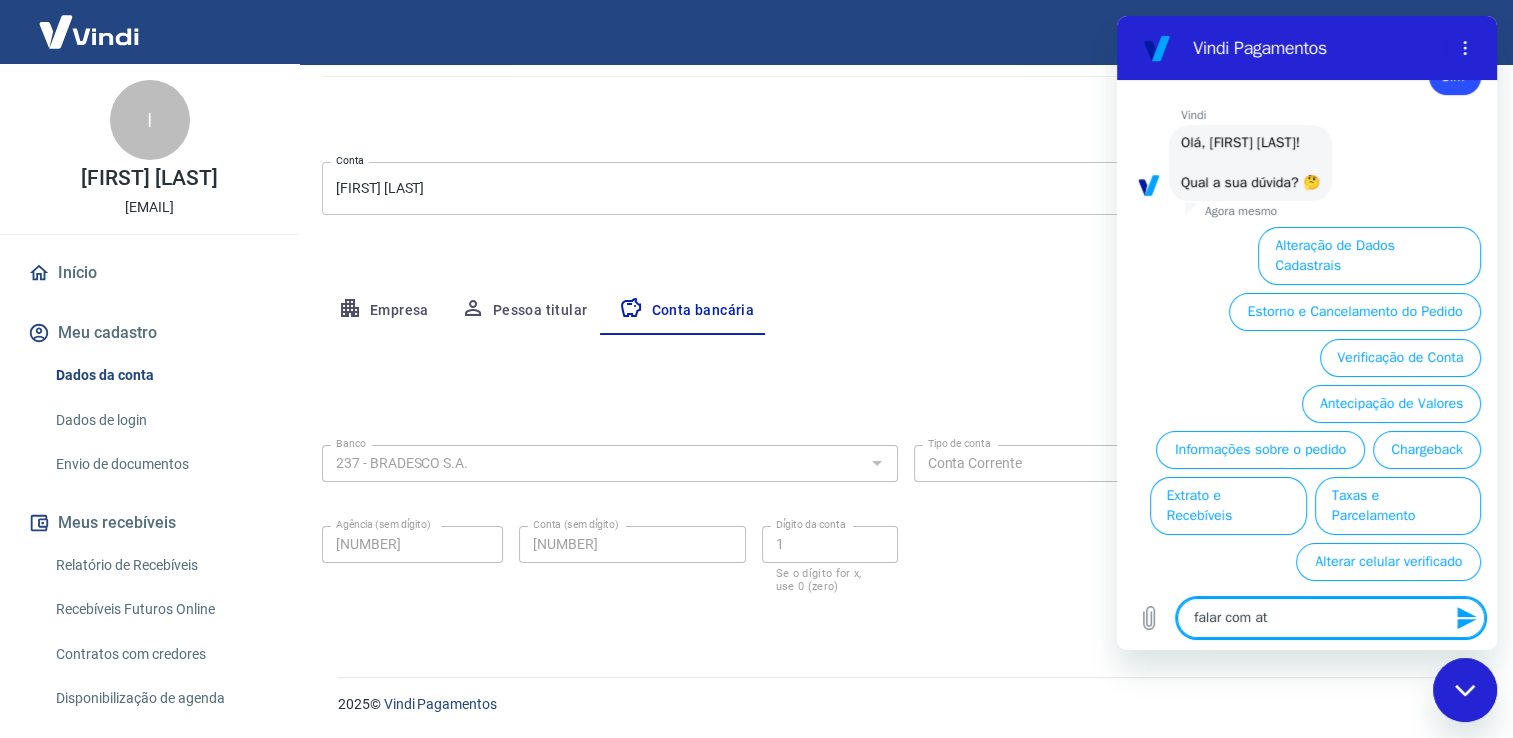 type on "falar com ate" 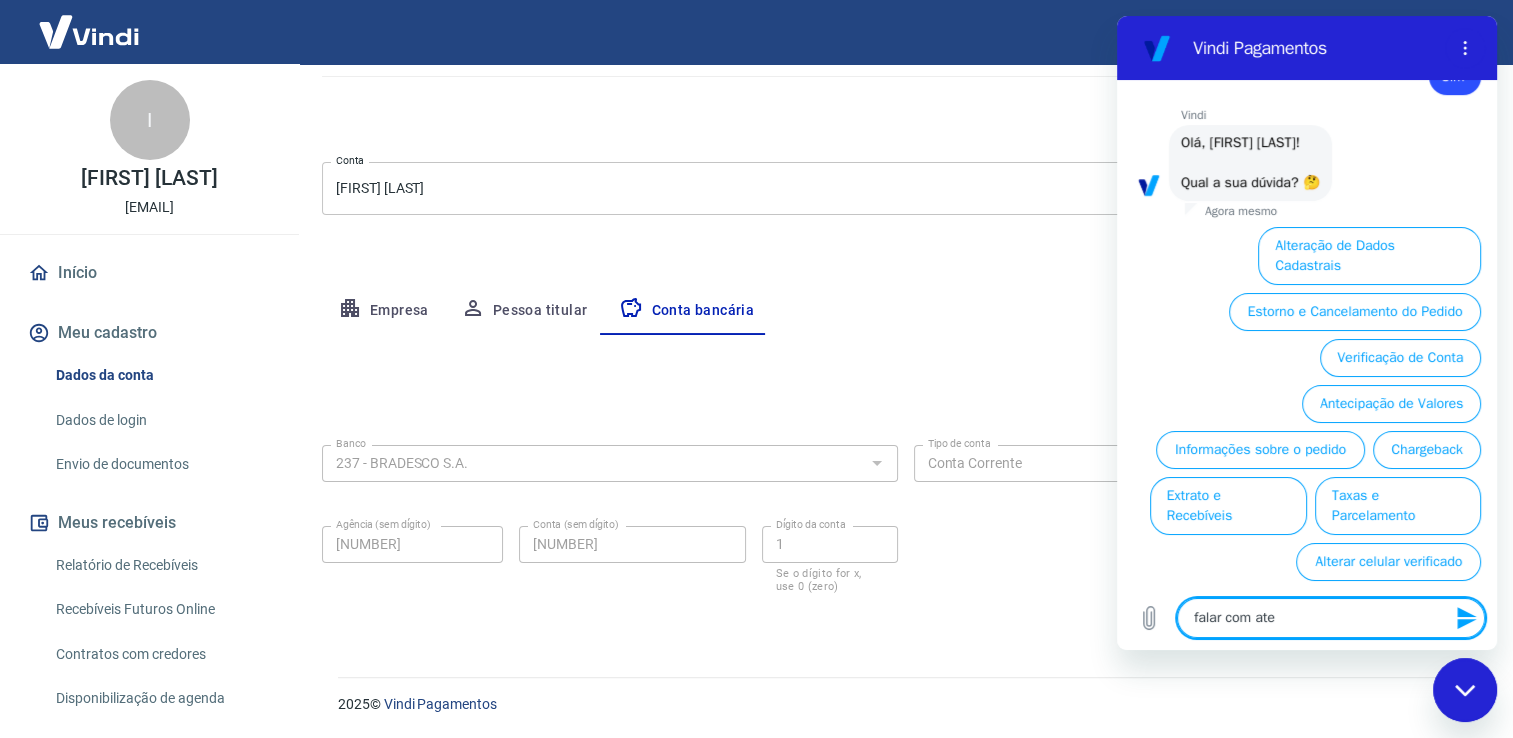 type on "falar com aten" 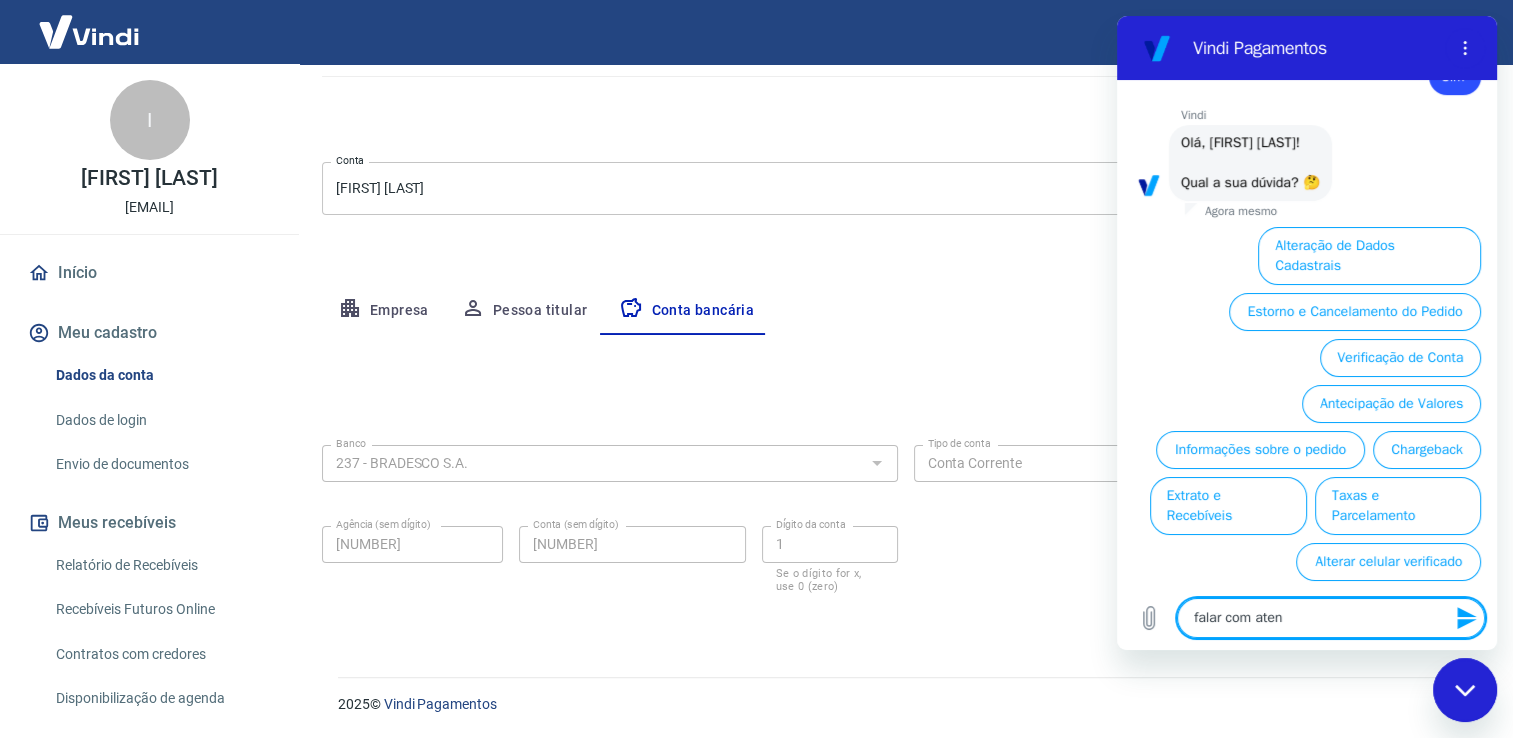type on "falar com atend" 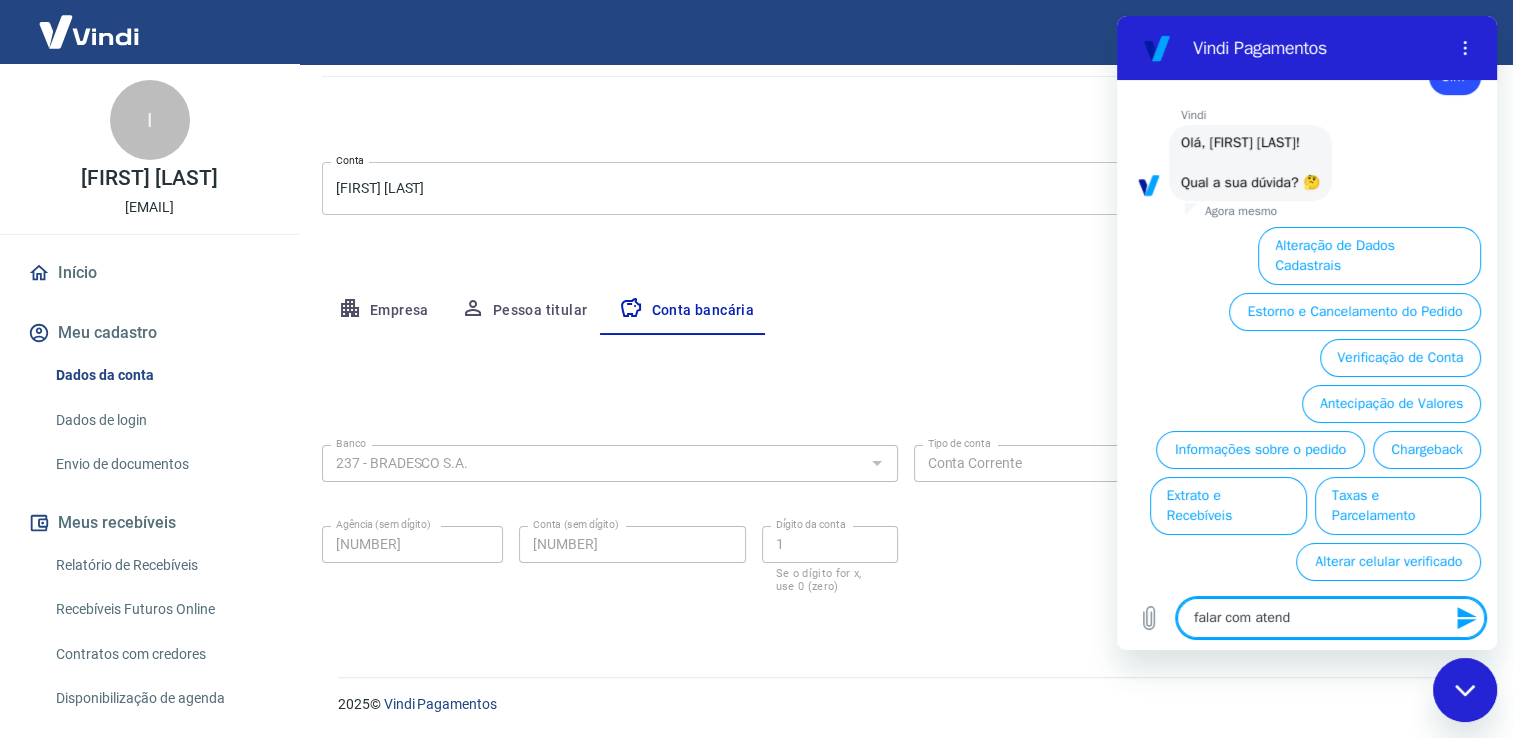 type on "falar com atende" 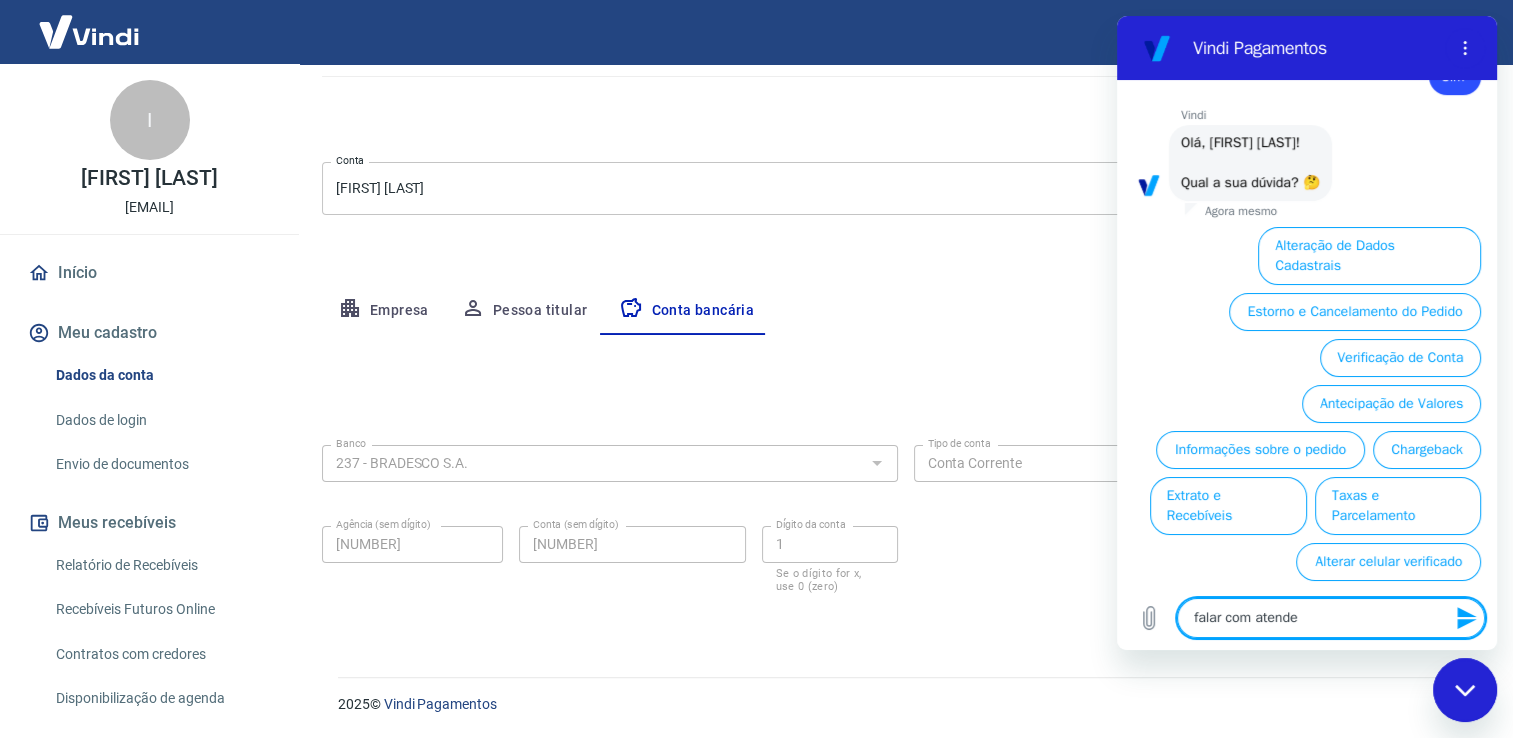 type on "falar com atenden" 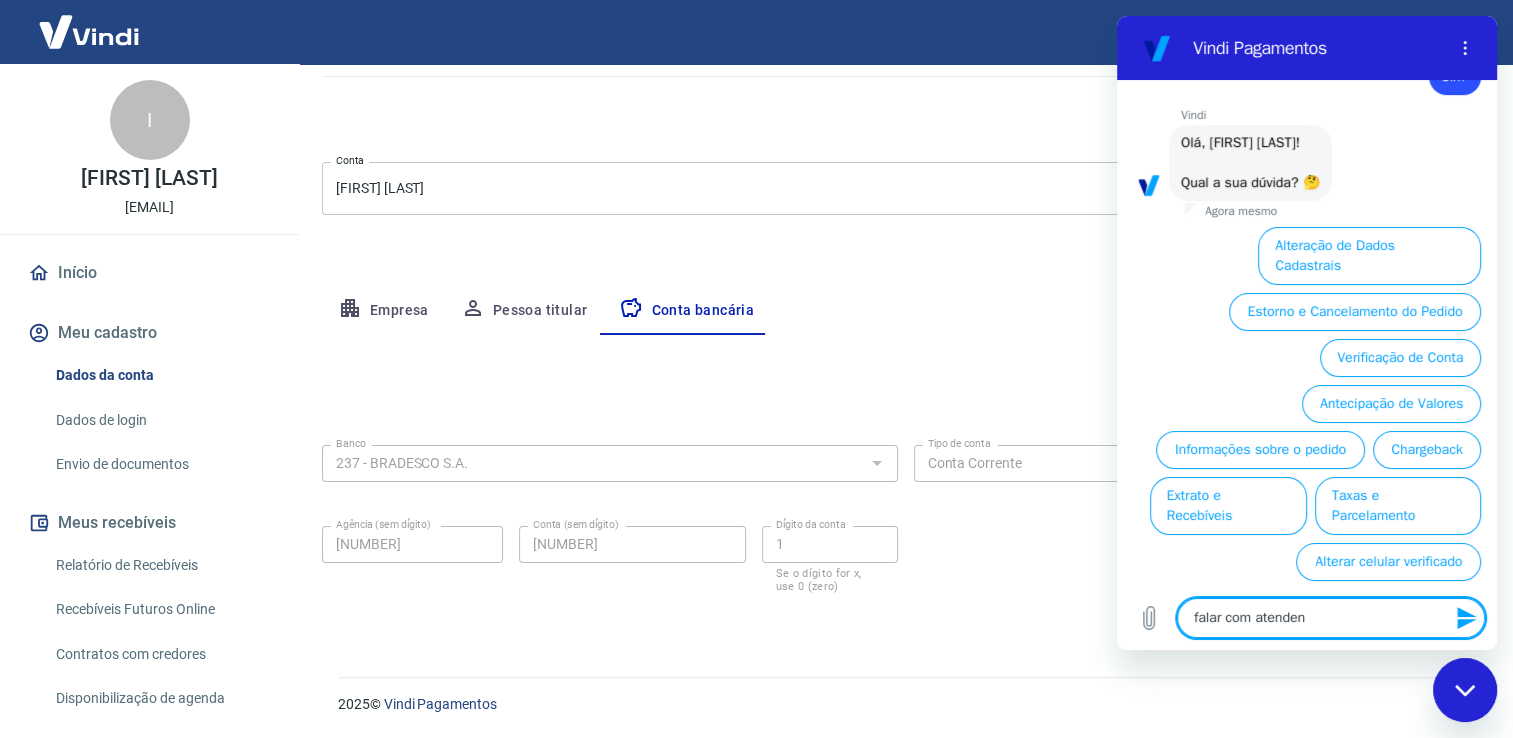 type on "falar com atendent" 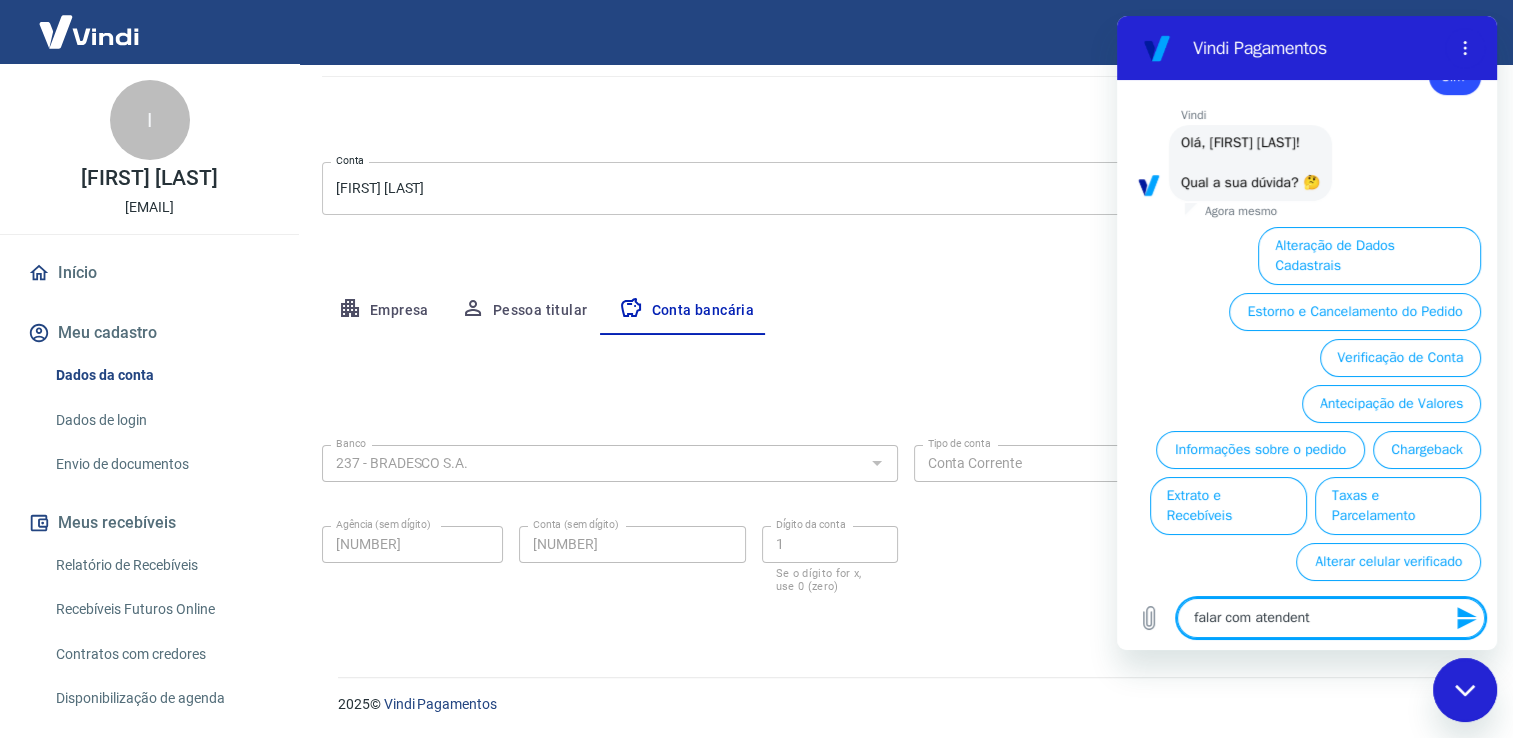 type on "falar com atendente" 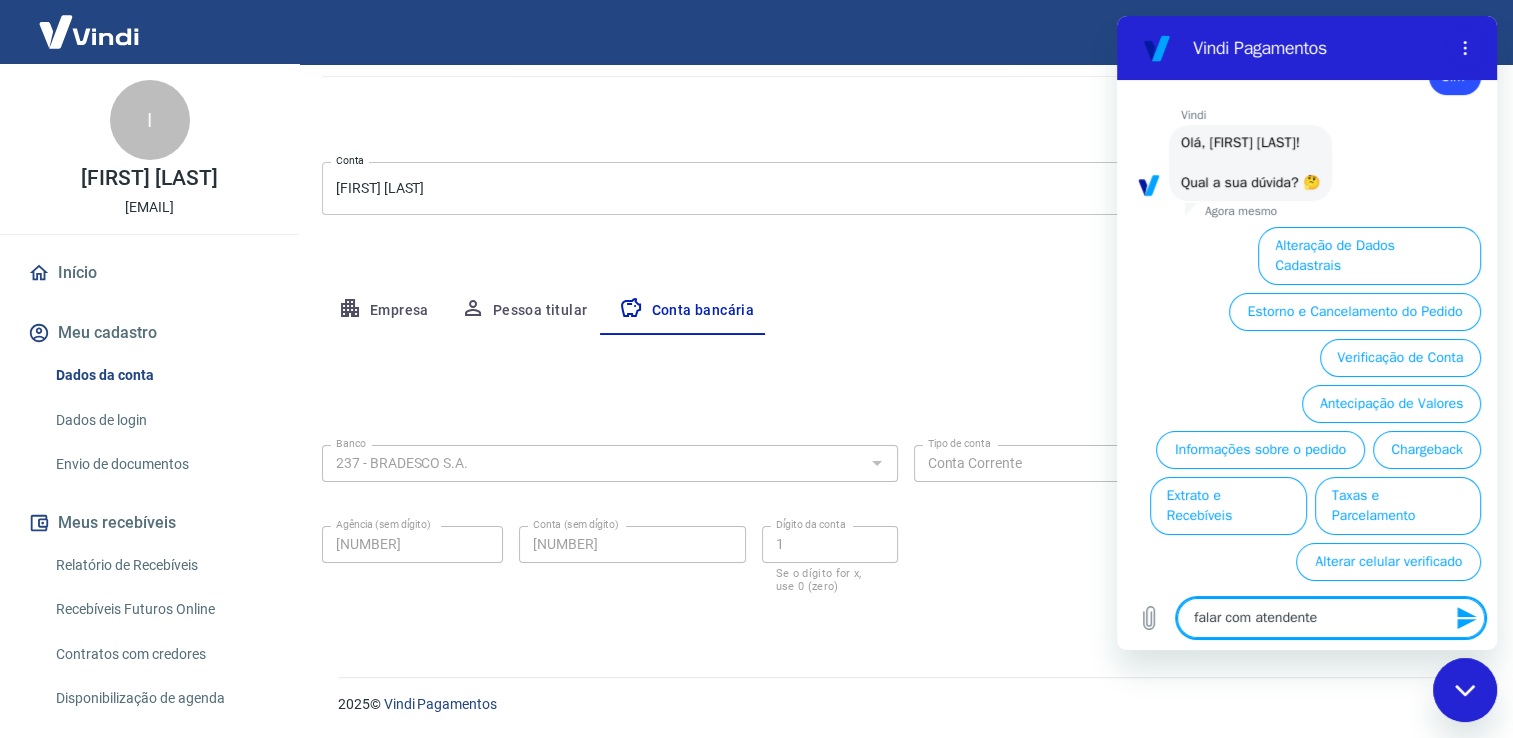 type 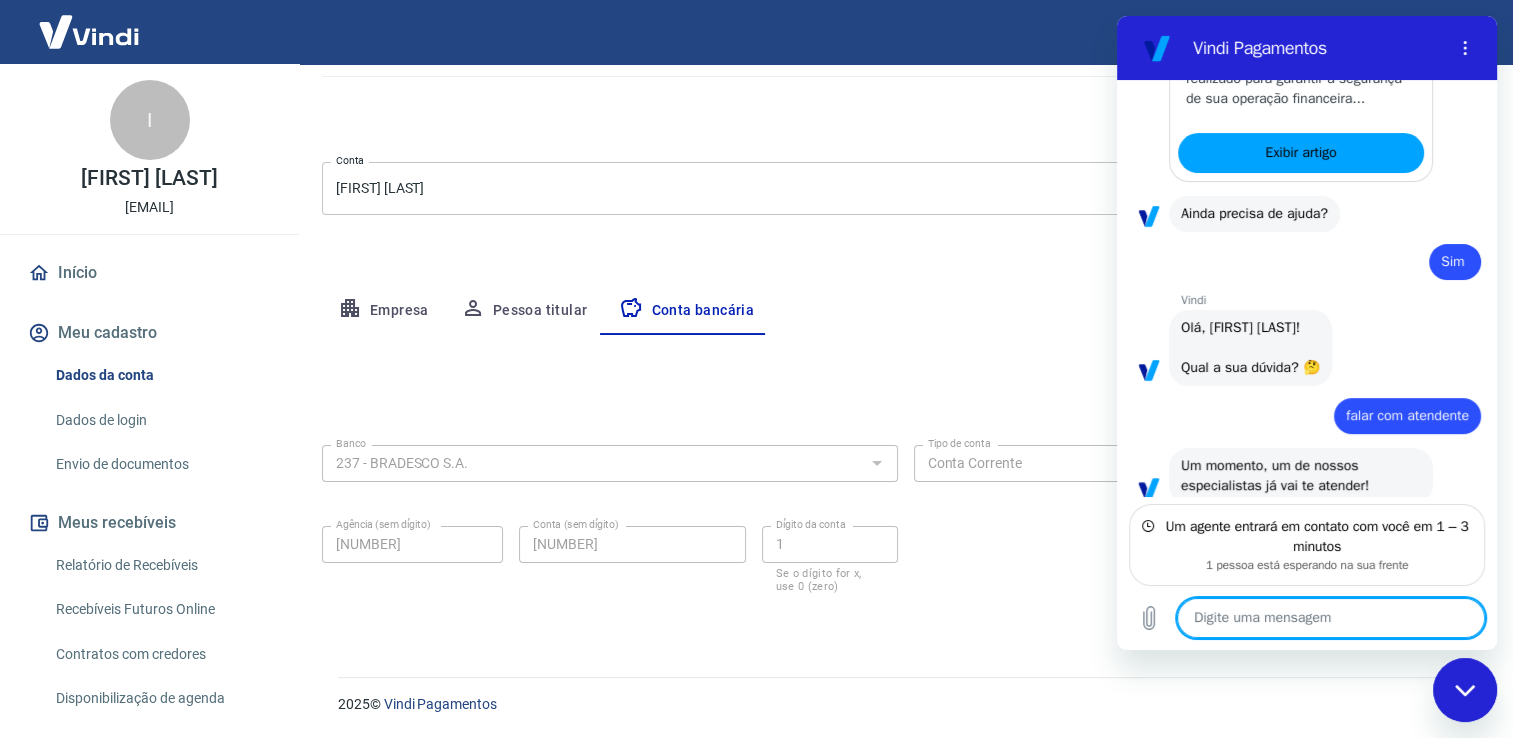 scroll, scrollTop: 665, scrollLeft: 0, axis: vertical 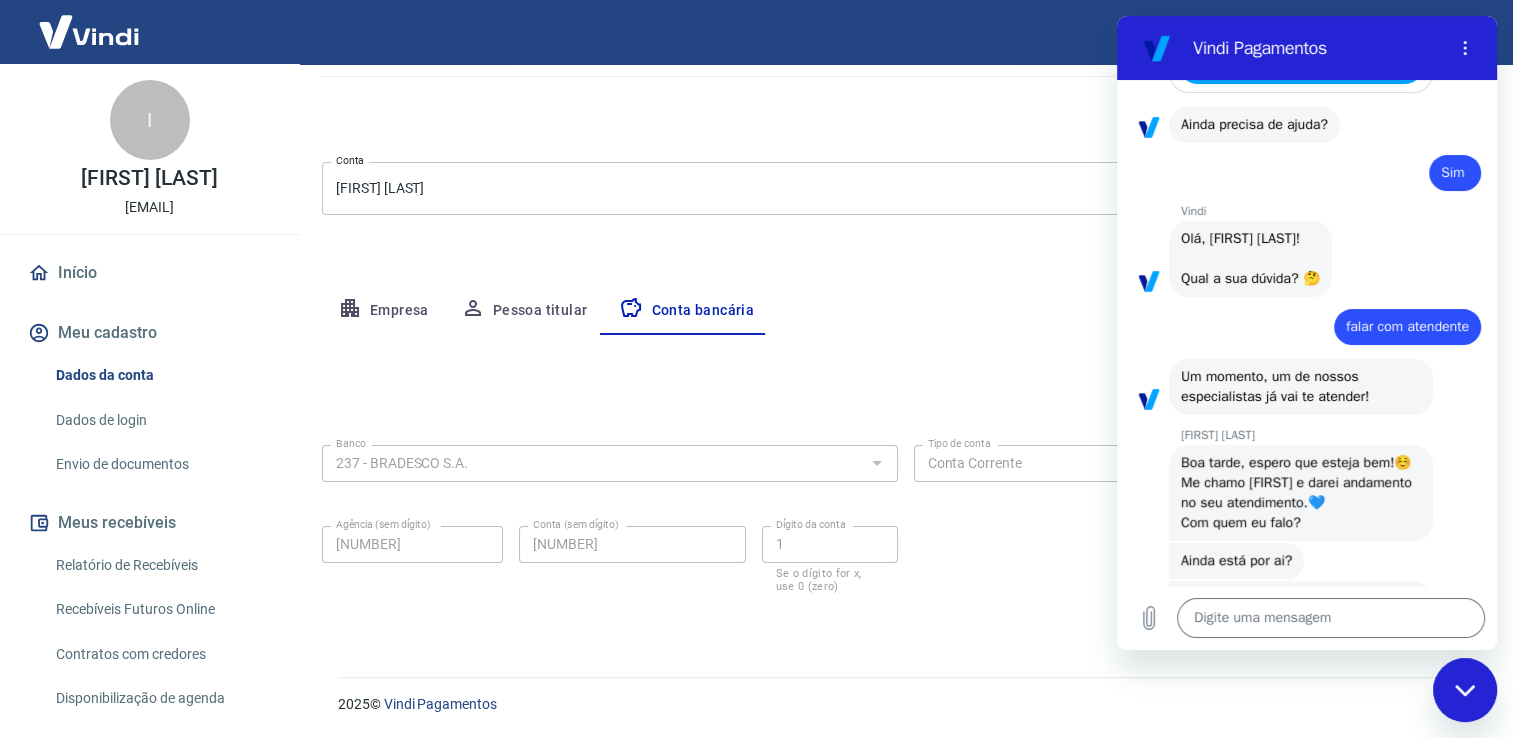 type on "x" 